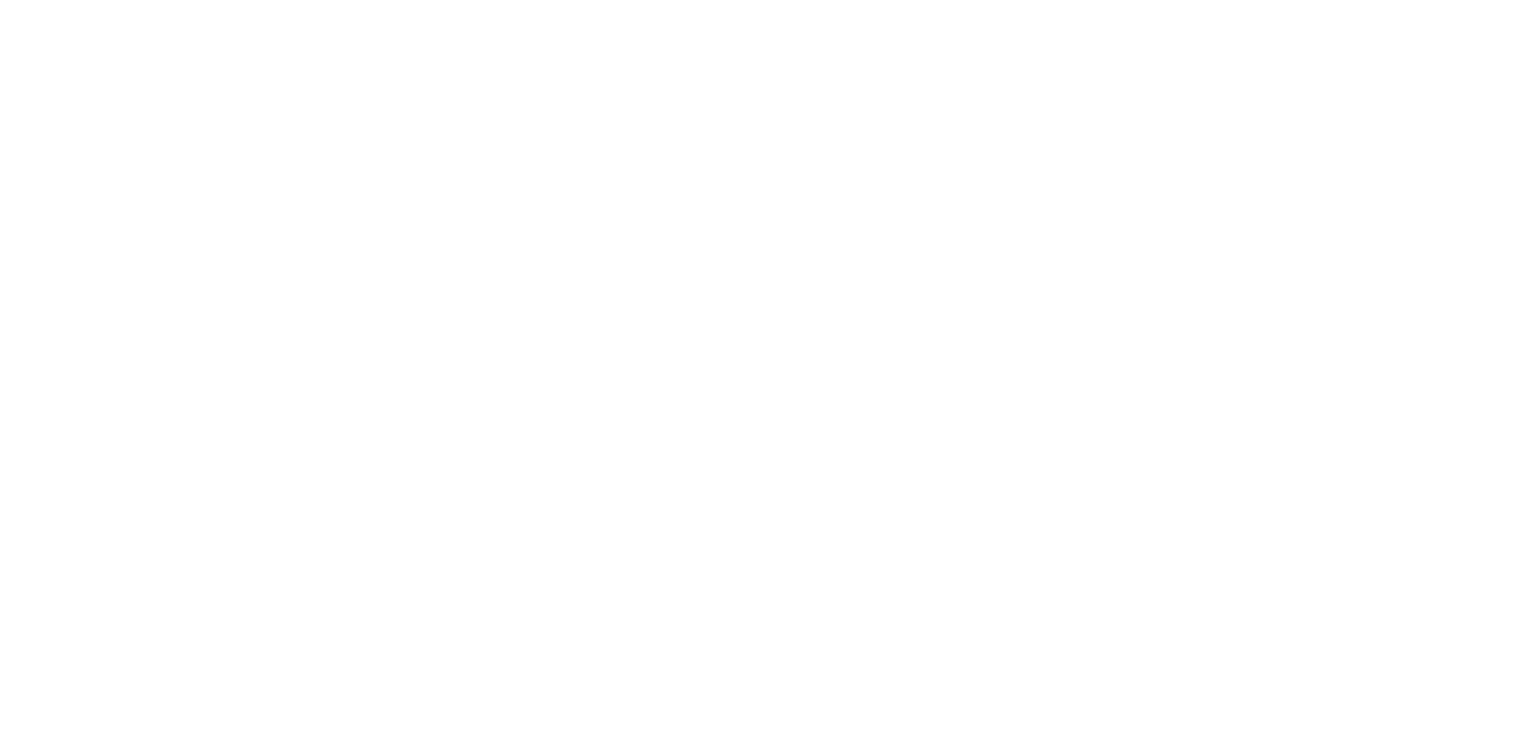 scroll, scrollTop: 0, scrollLeft: 0, axis: both 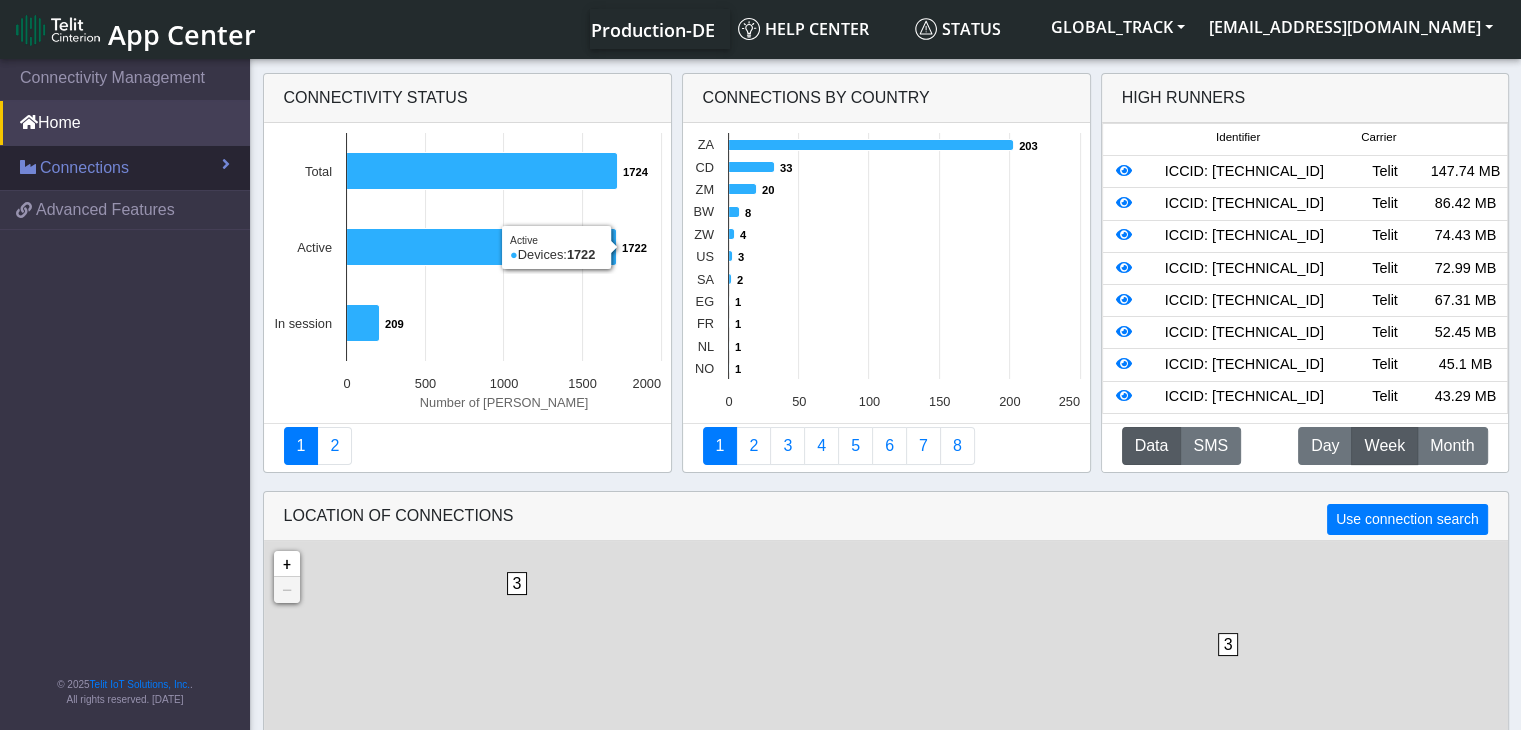 click on "Connections" at bounding box center (84, 168) 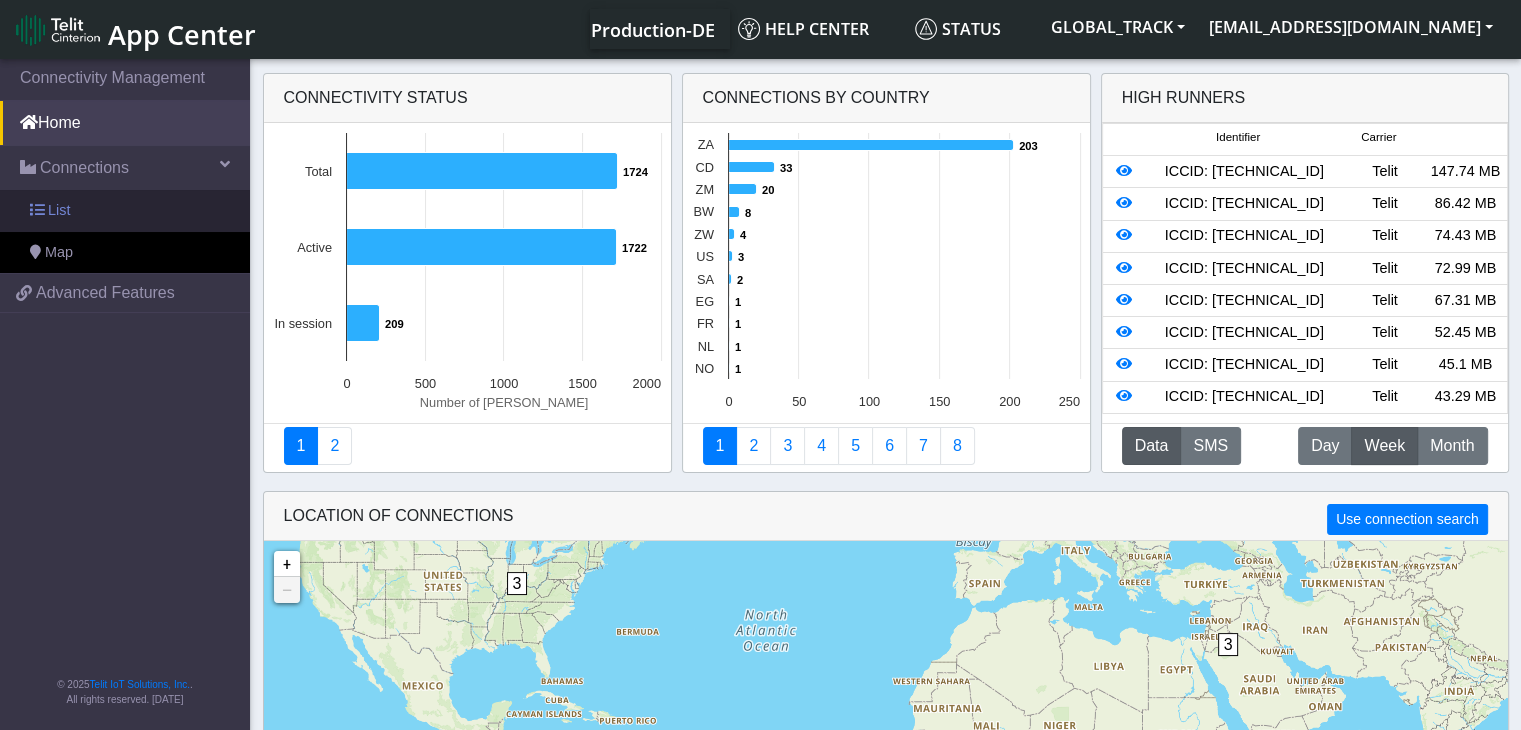 click on "List" at bounding box center [125, 211] 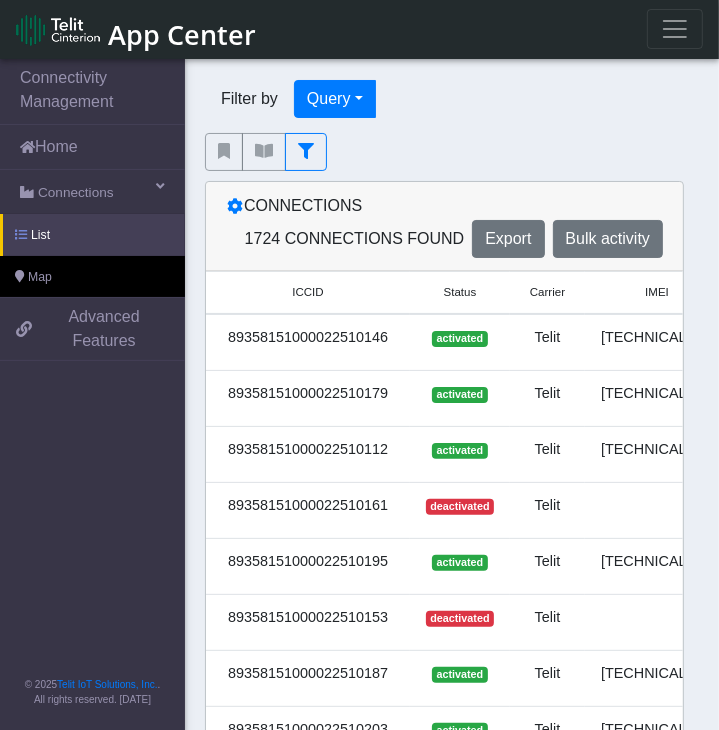 click on "List" at bounding box center [92, 235] 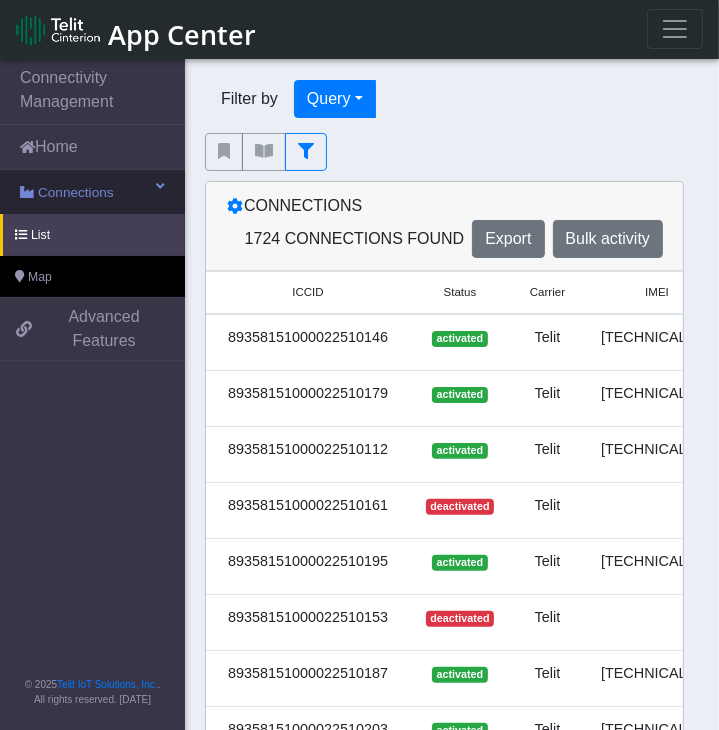 click on "Connections" at bounding box center (76, 193) 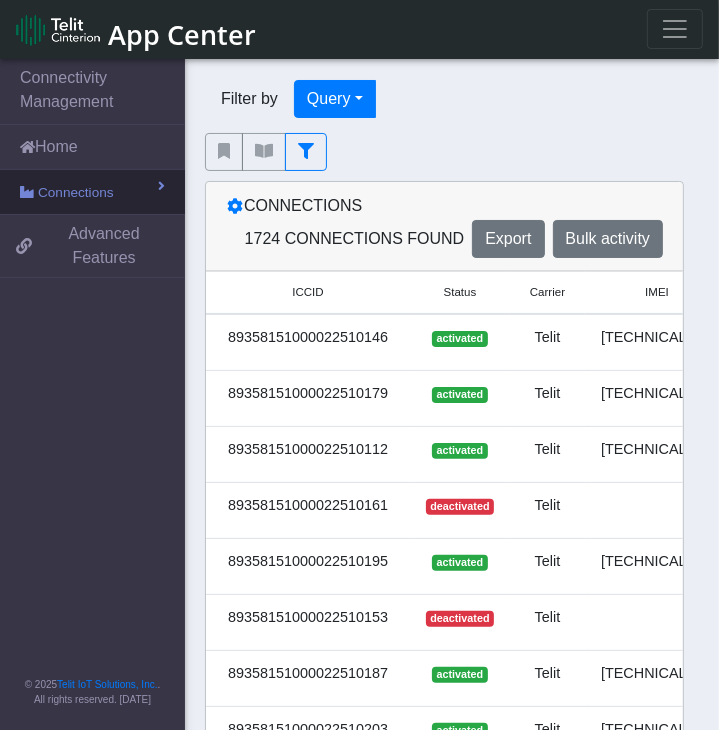 click on "Connections" at bounding box center (76, 193) 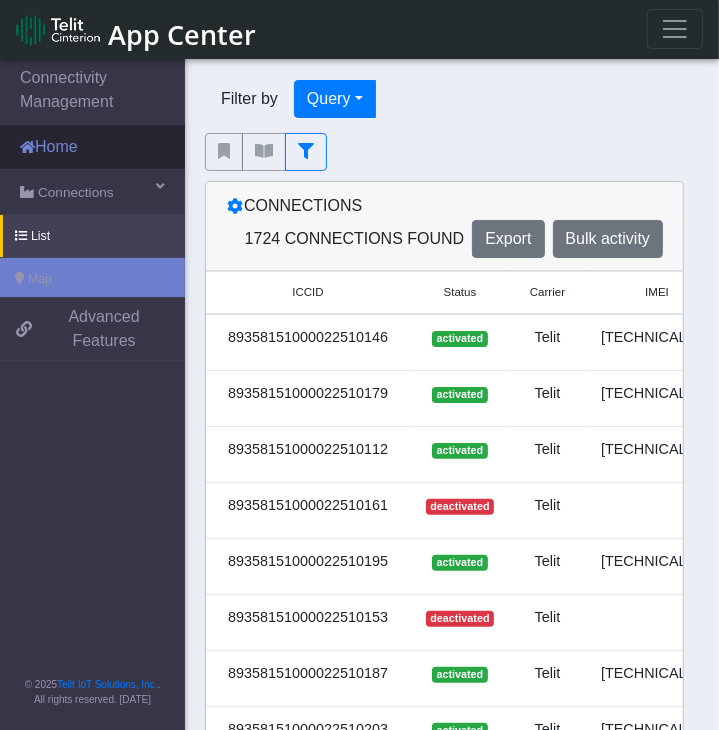 click on "Home" at bounding box center (92, 147) 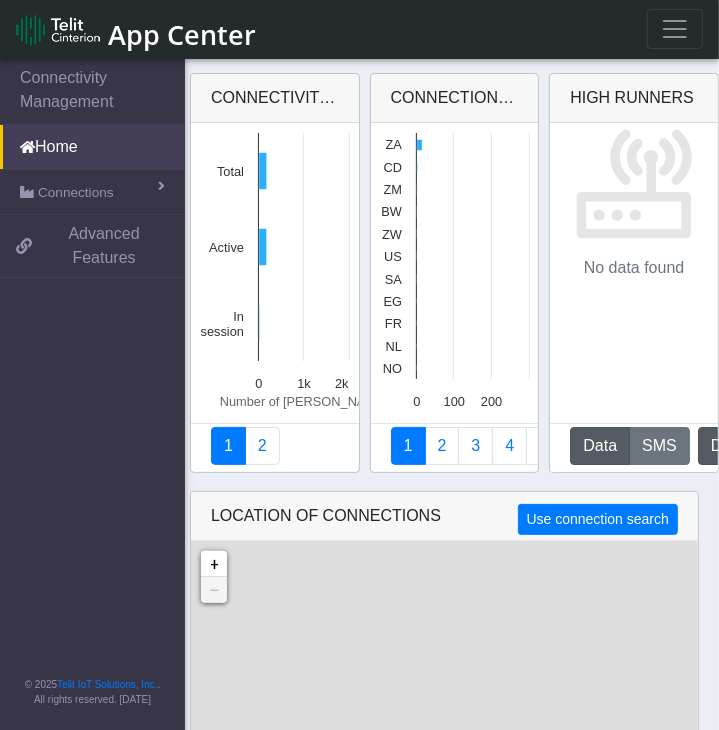 click on "Connections" at bounding box center [76, 193] 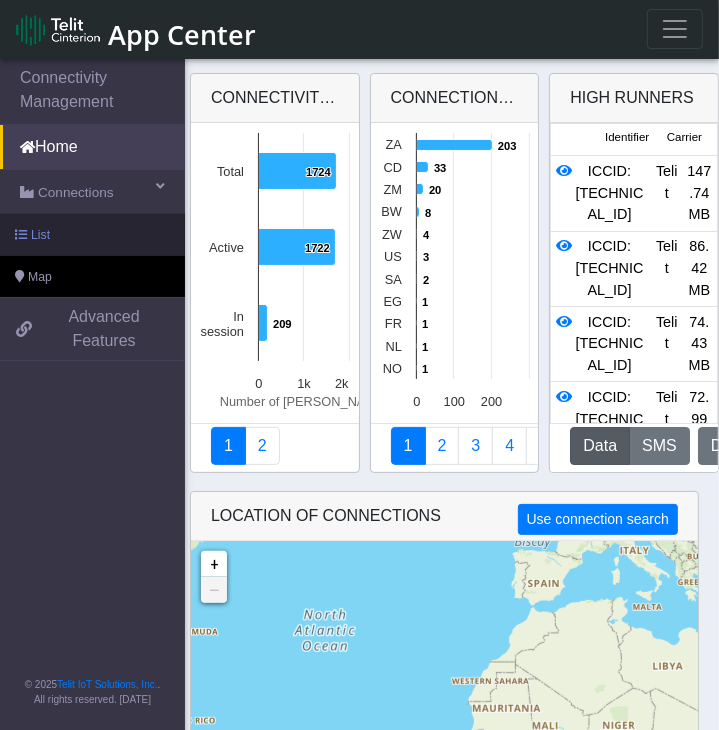 click on "List" at bounding box center [92, 235] 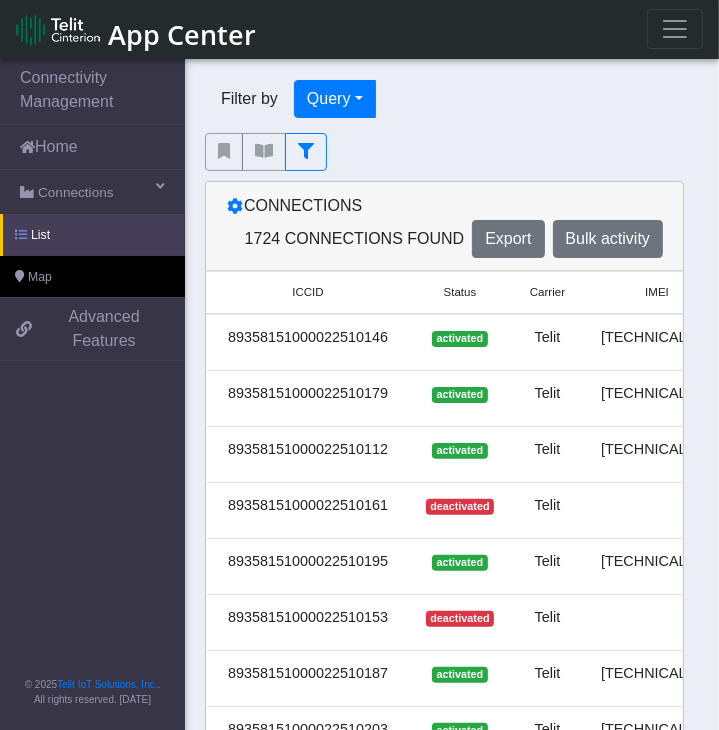 click on "List" at bounding box center (92, 235) 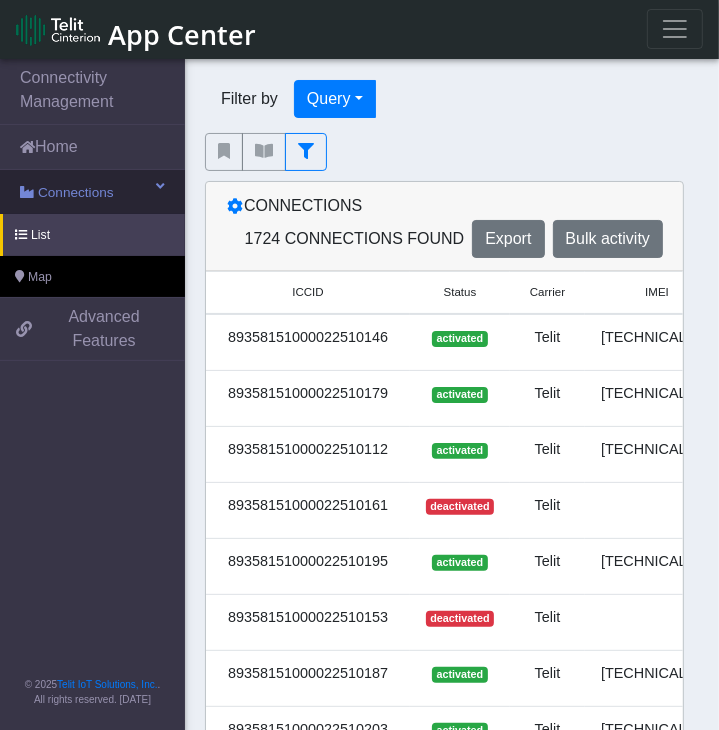 click on "Connections" at bounding box center [76, 193] 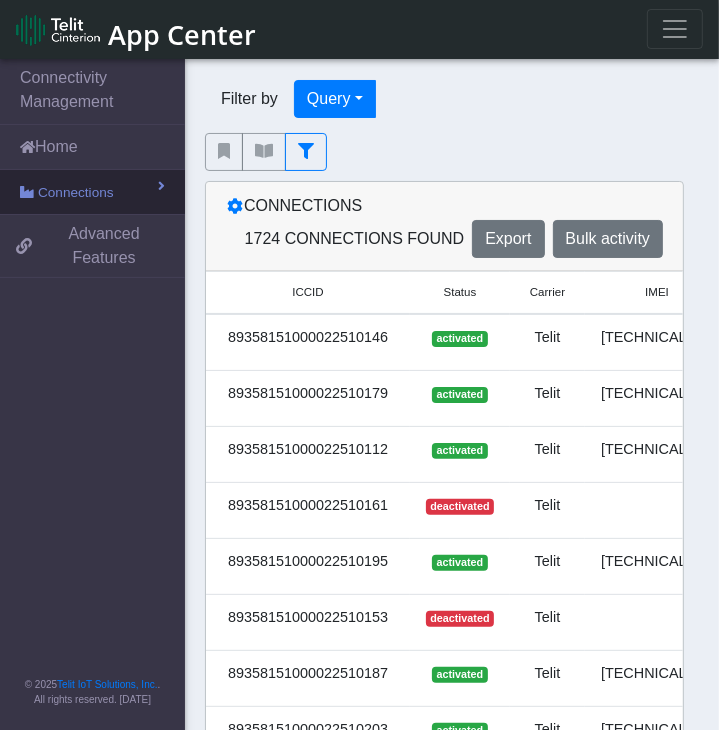 click on "Connections" at bounding box center [76, 193] 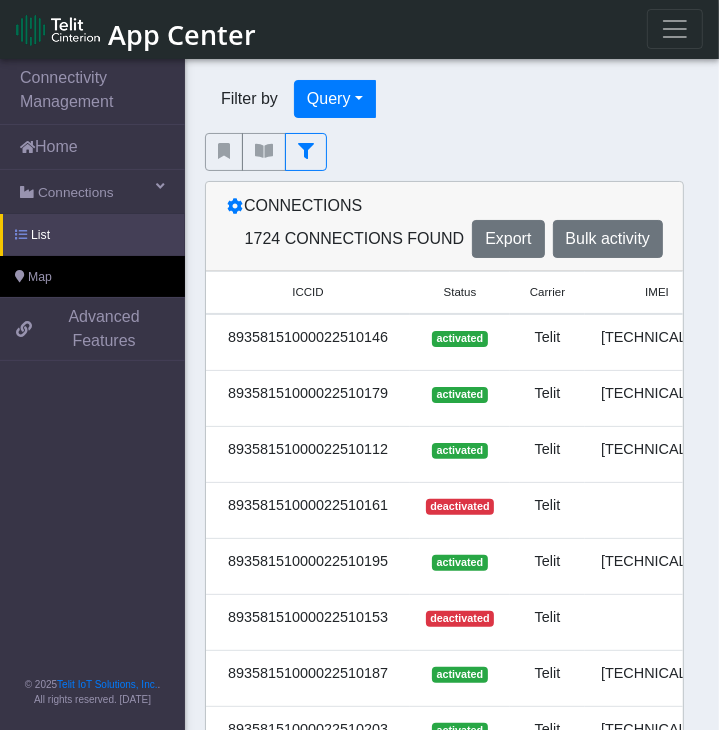 click on "List" at bounding box center (92, 235) 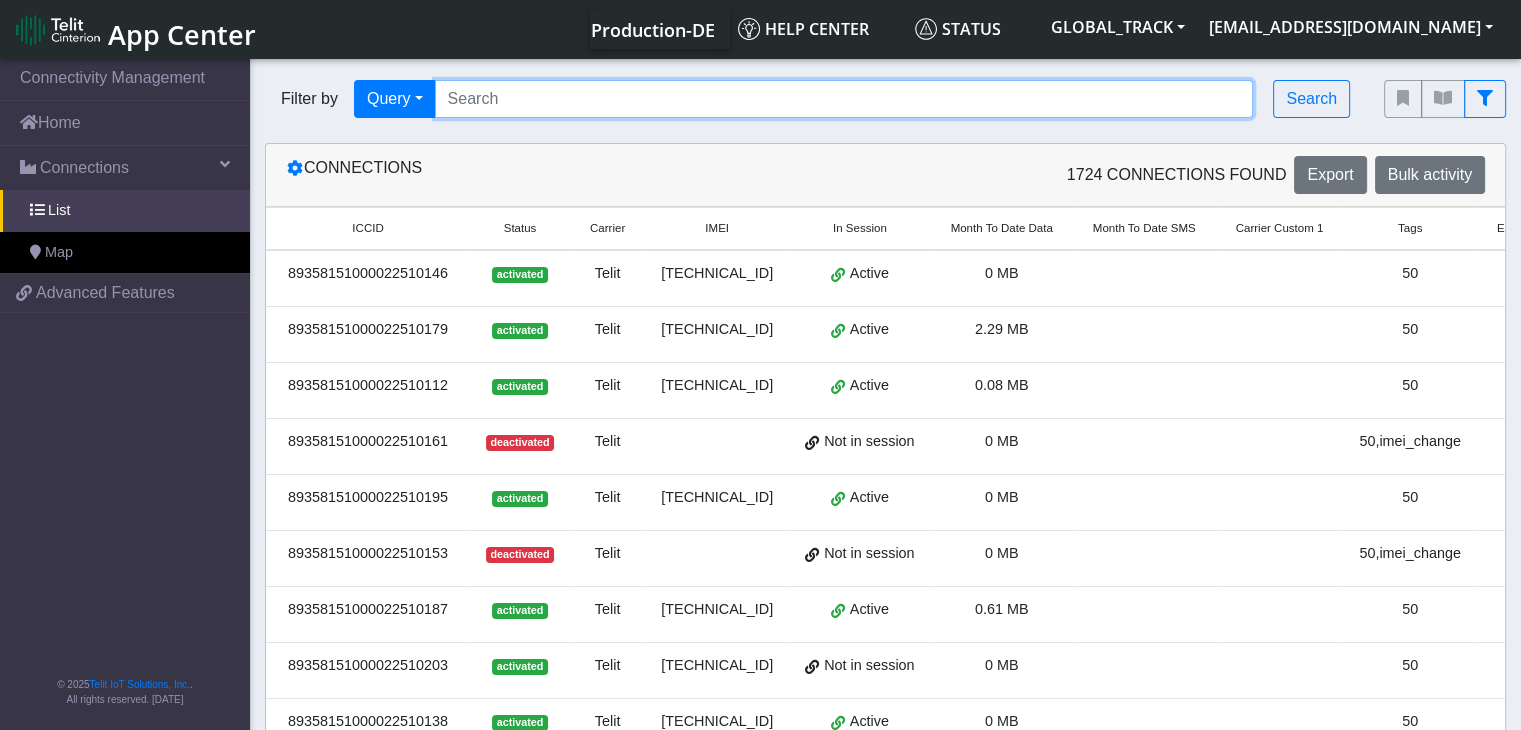 click at bounding box center (844, 99) 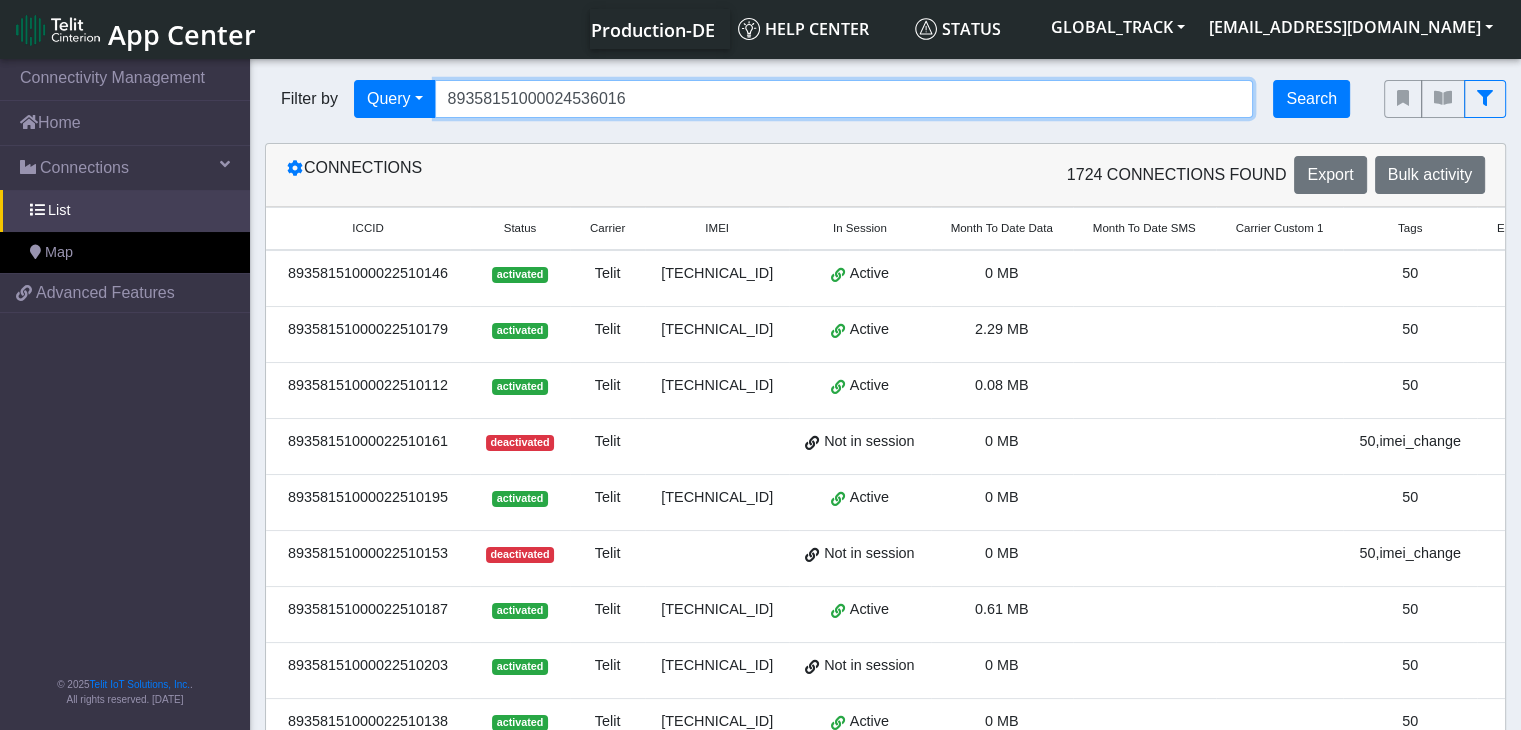 type on "89358151000024536016" 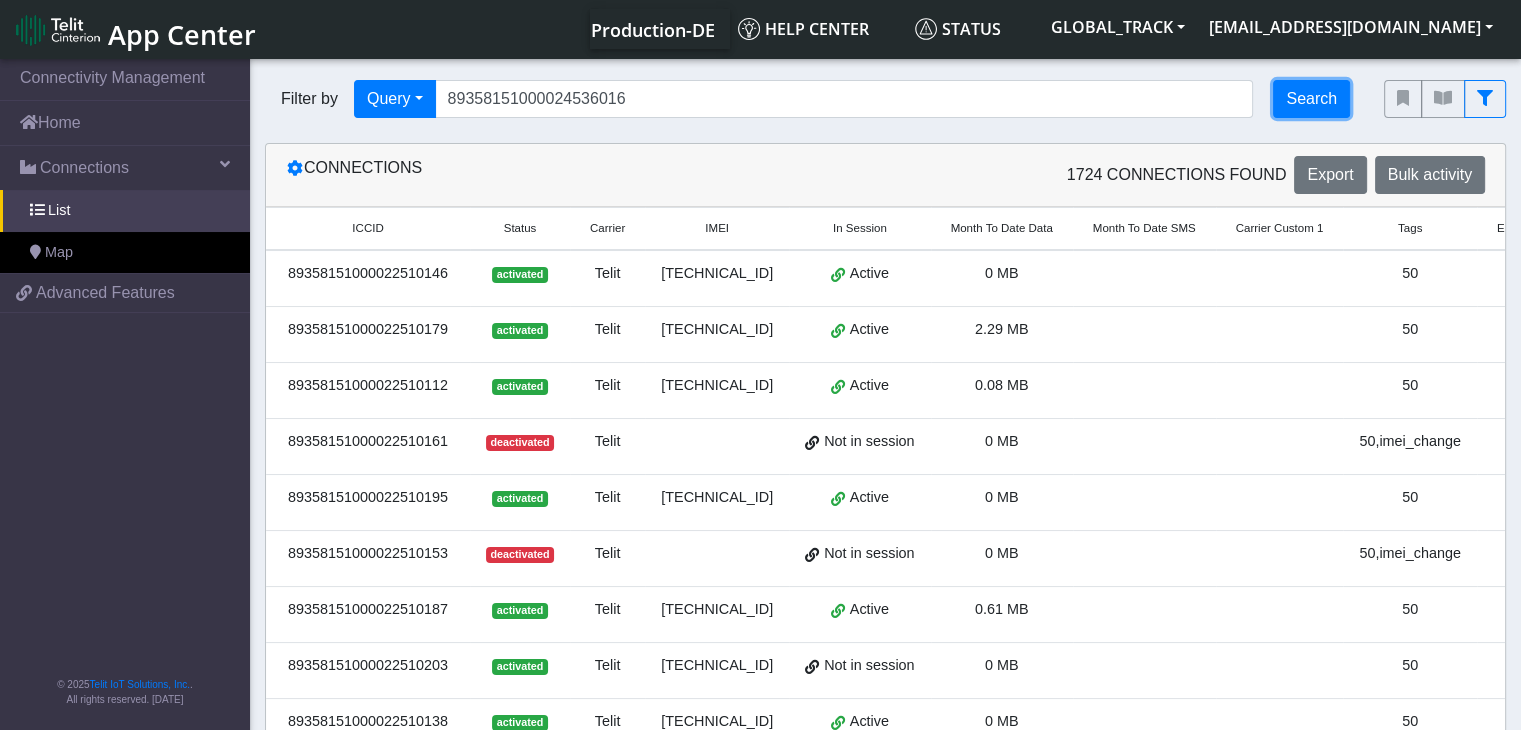 click on "Search" 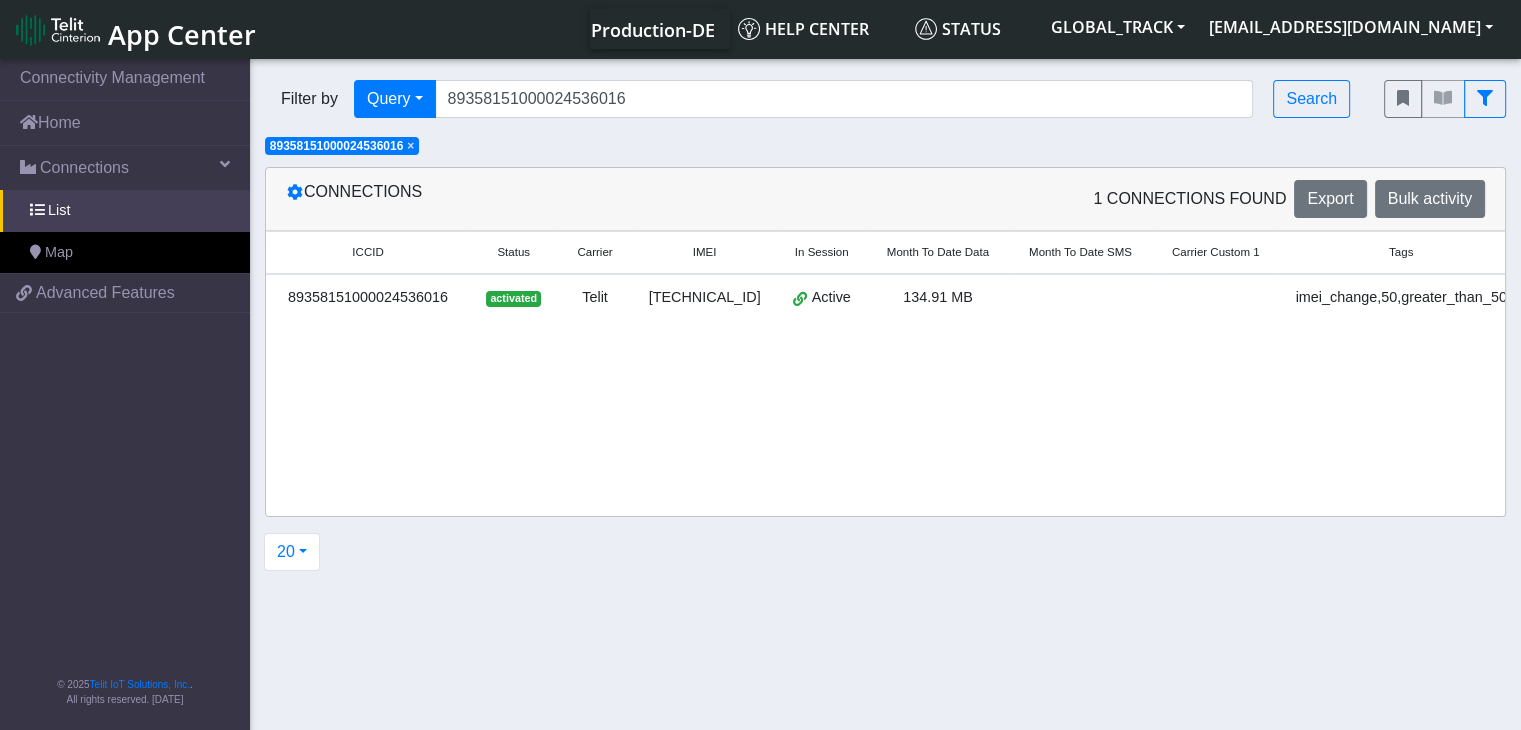 click at bounding box center [1080, 302] 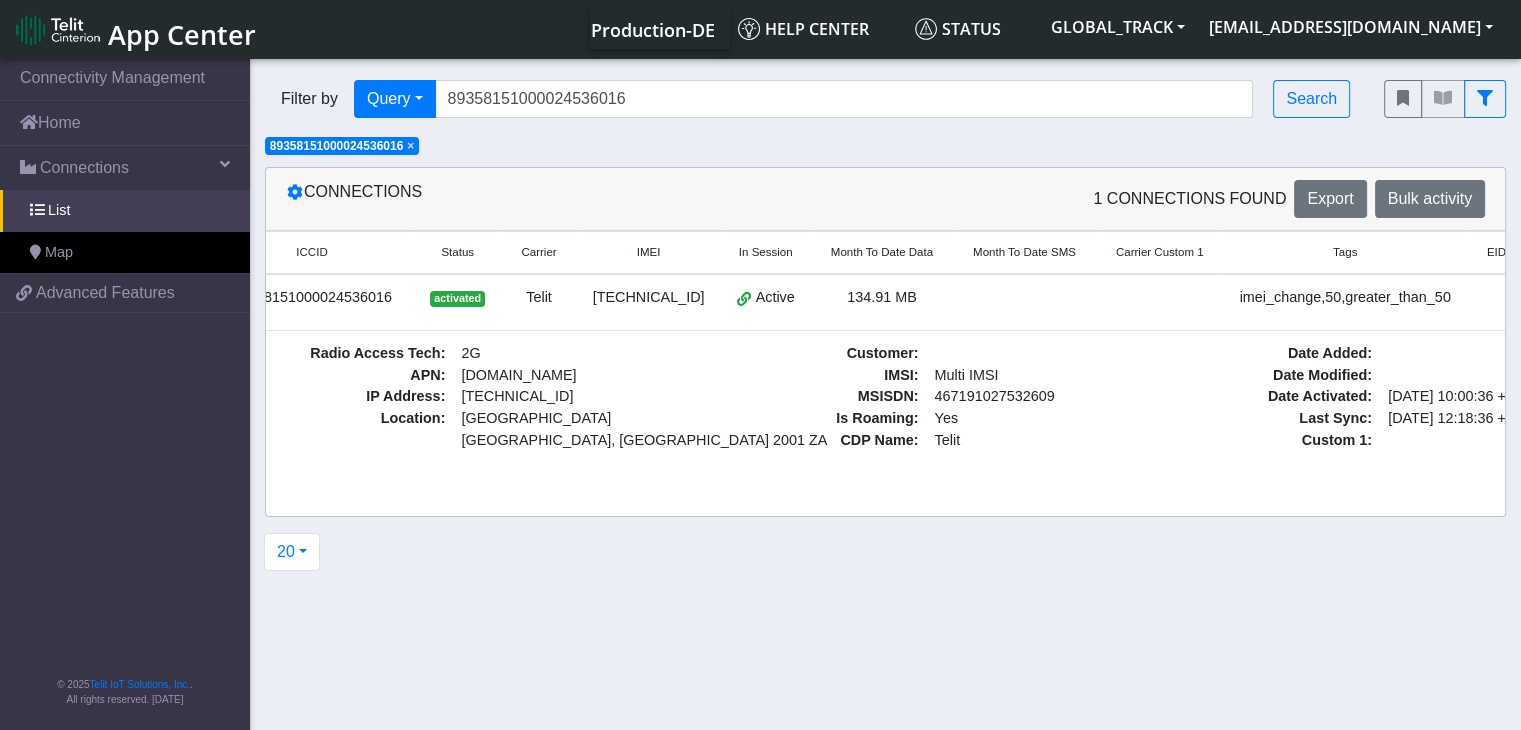 scroll, scrollTop: 0, scrollLeft: 146, axis: horizontal 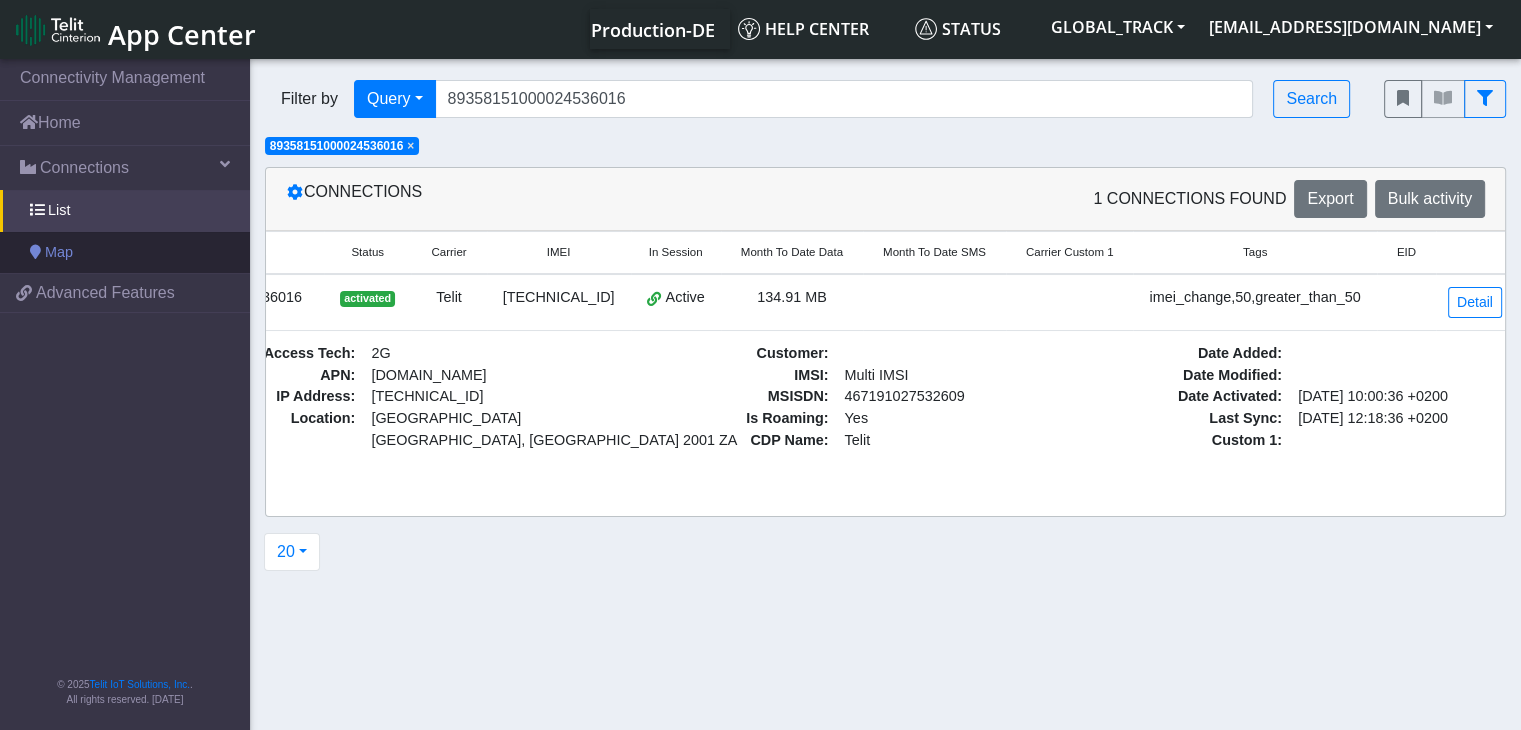 click on "Map" at bounding box center [125, 253] 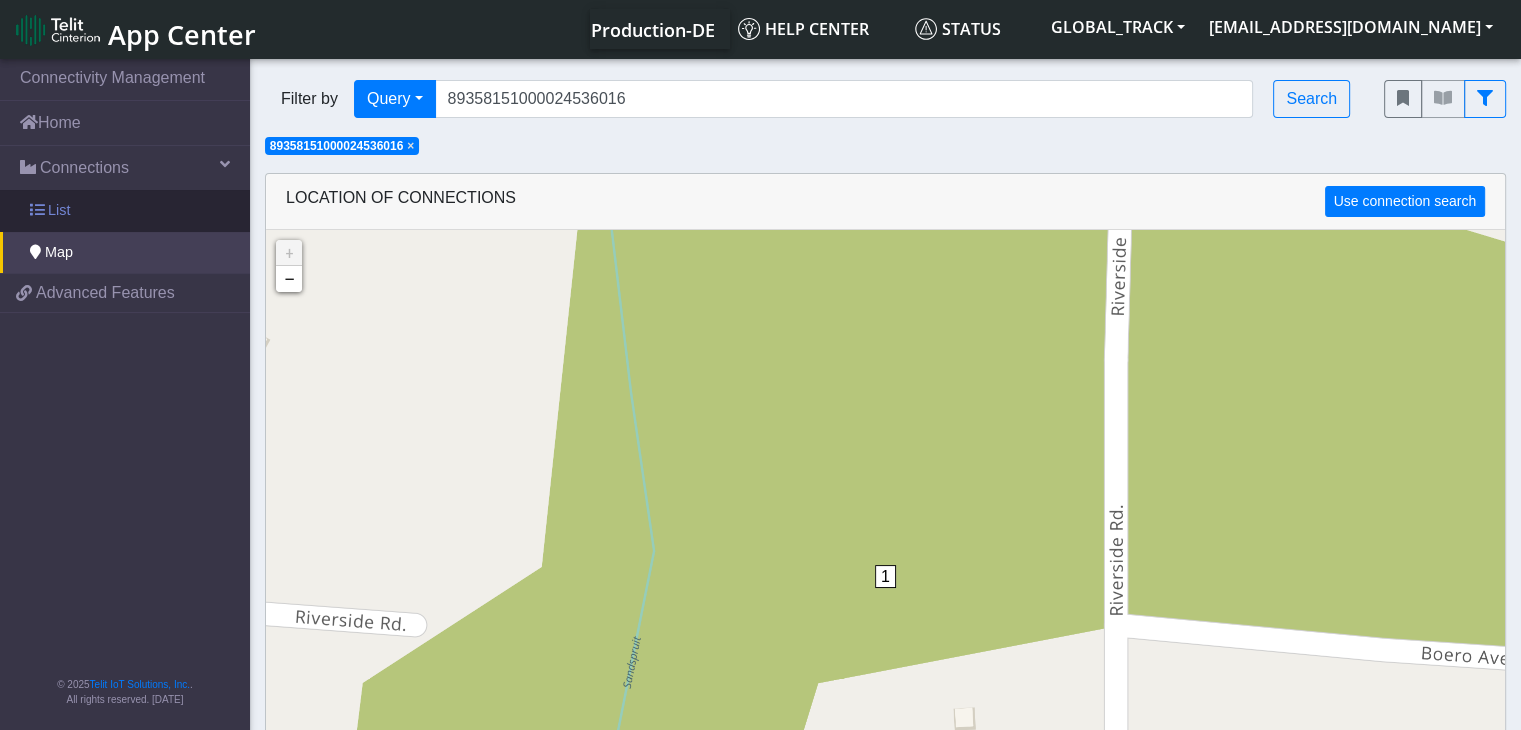 click on "List" at bounding box center (125, 211) 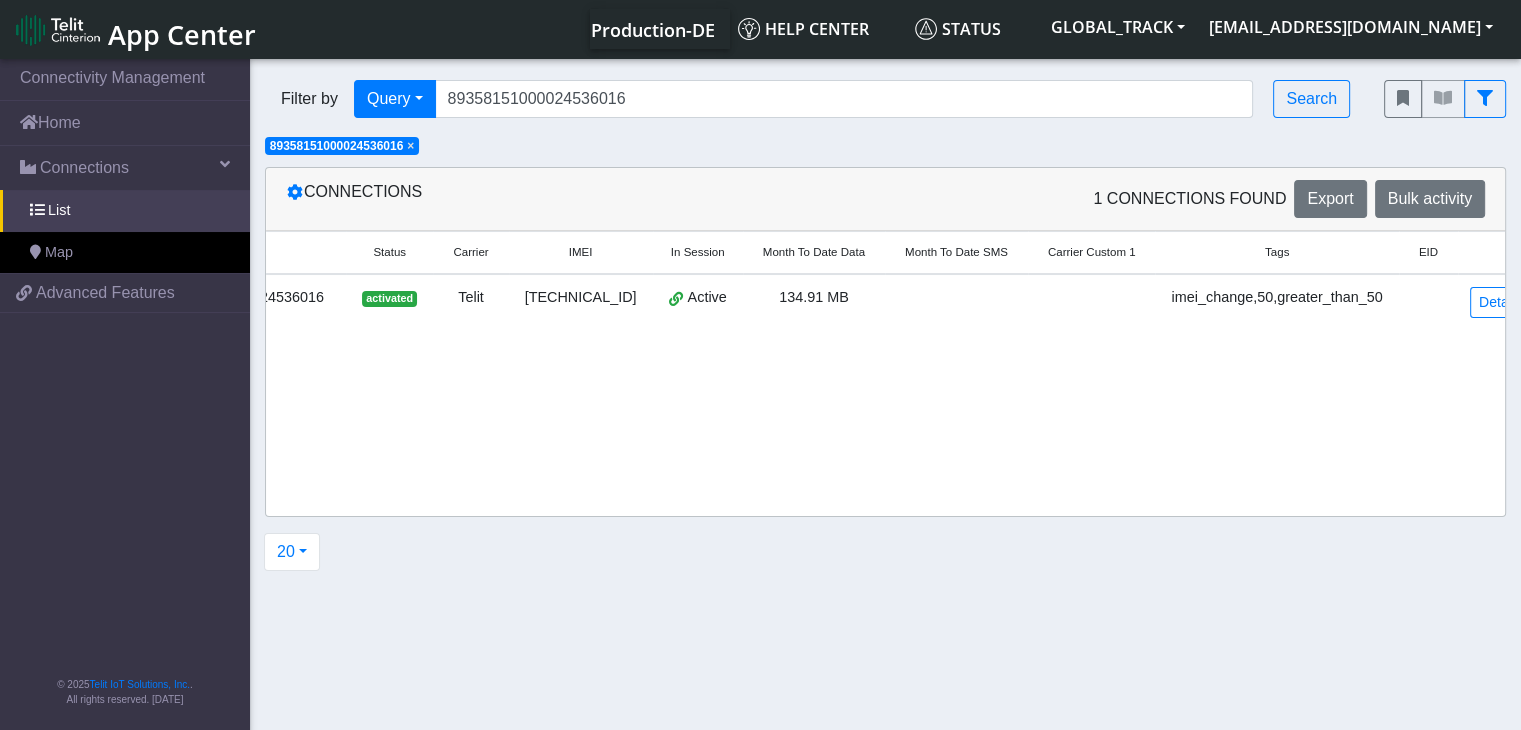 scroll, scrollTop: 0, scrollLeft: 143, axis: horizontal 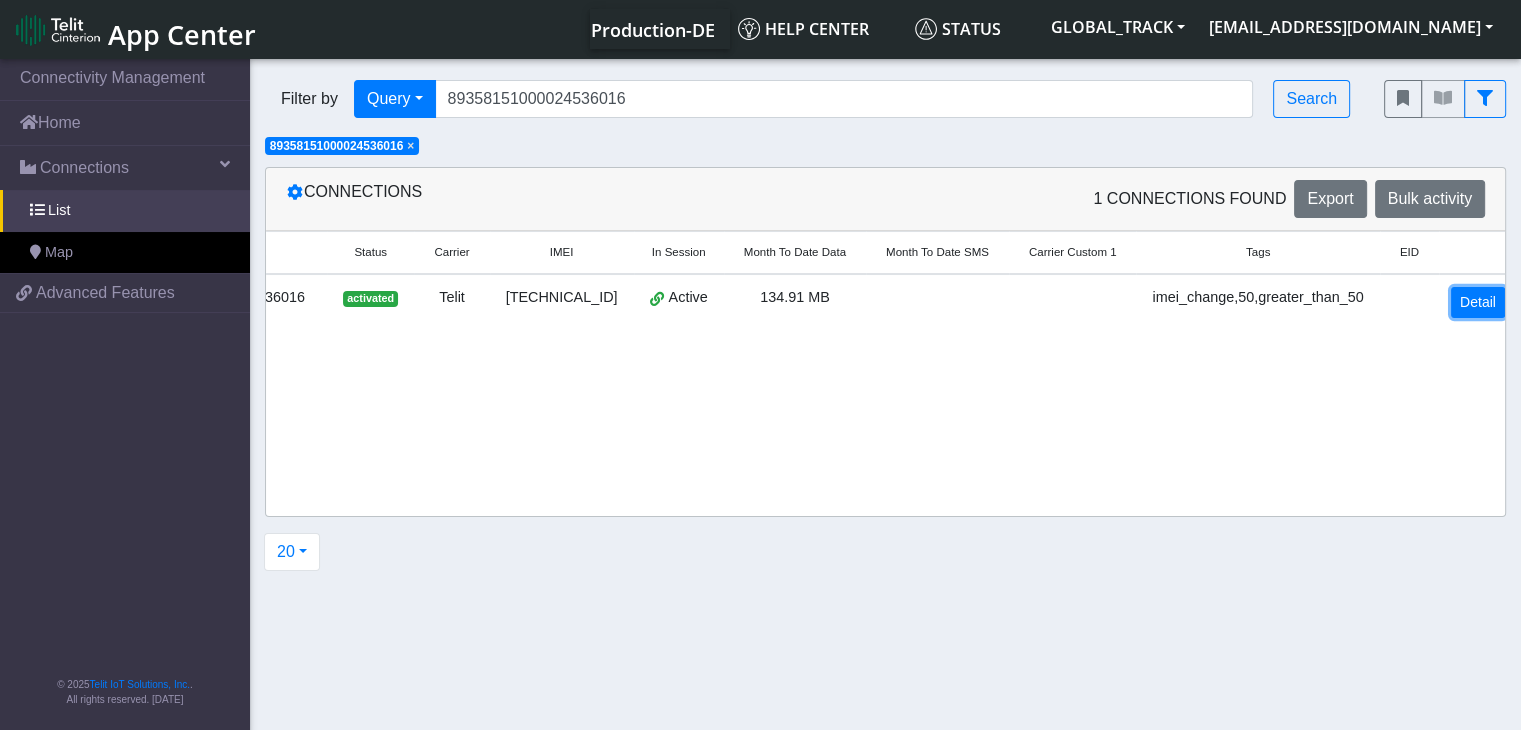 click on "Detail" at bounding box center [1478, 302] 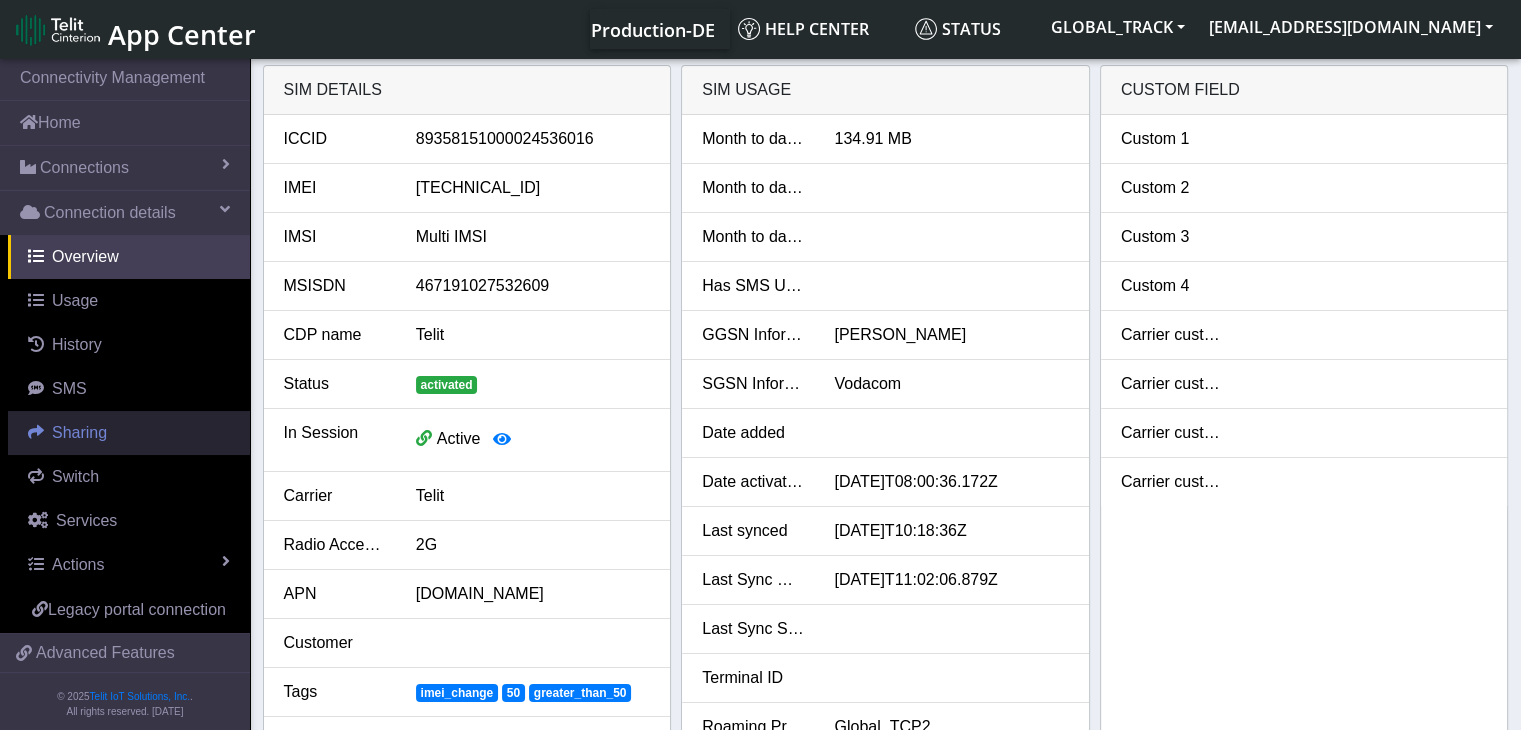 click on "Sharing" at bounding box center (129, 433) 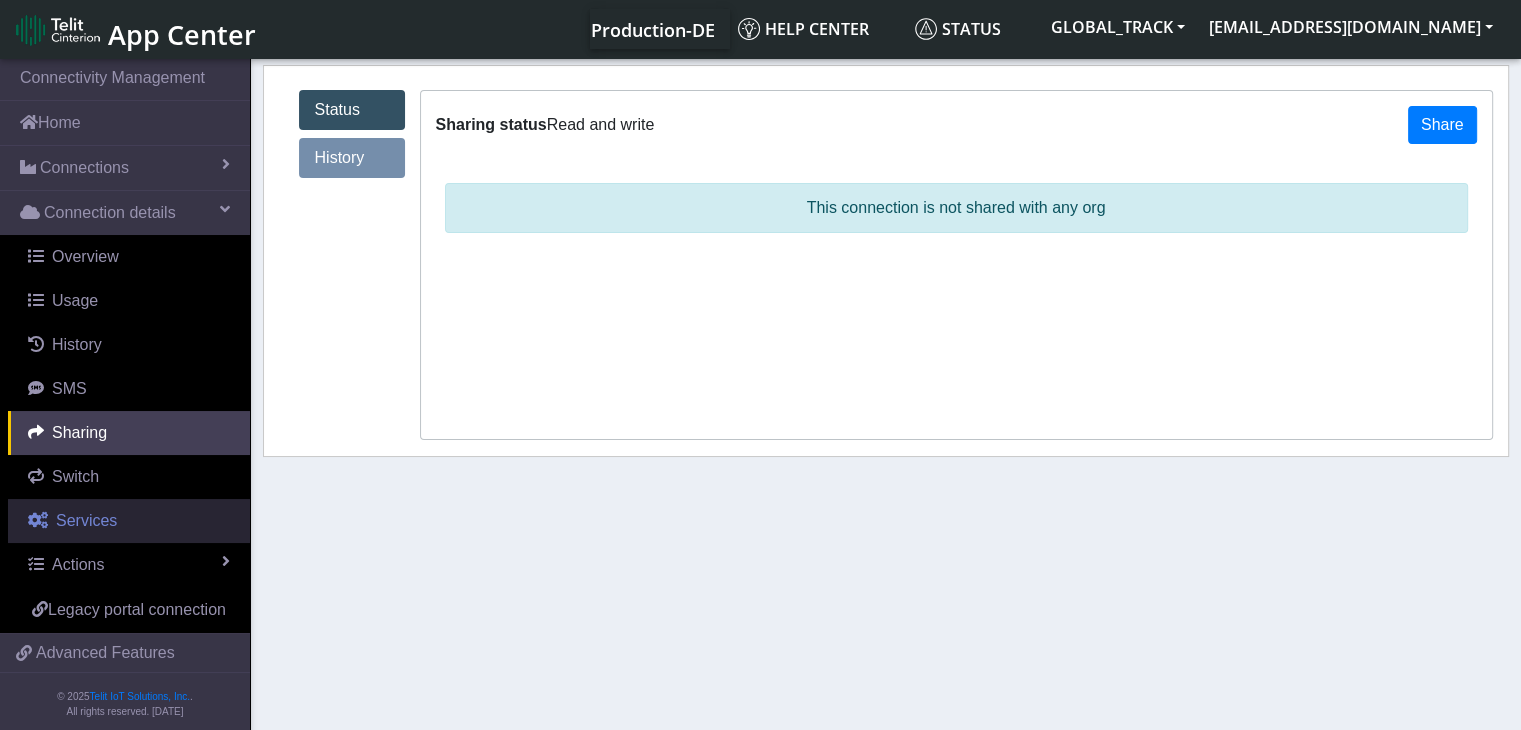 click on "Services" at bounding box center (129, 521) 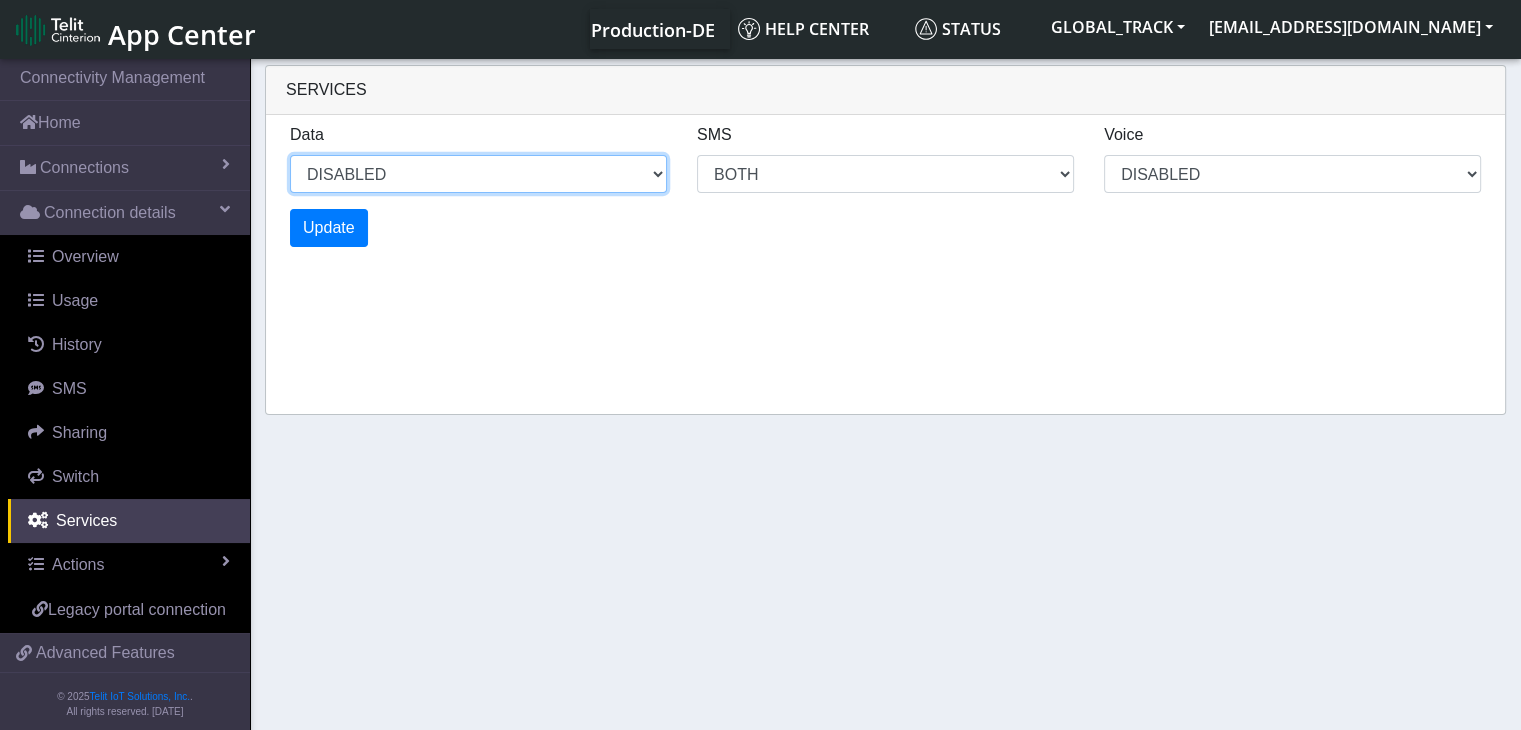 click on "ENABLED DISABLED" at bounding box center [478, 174] 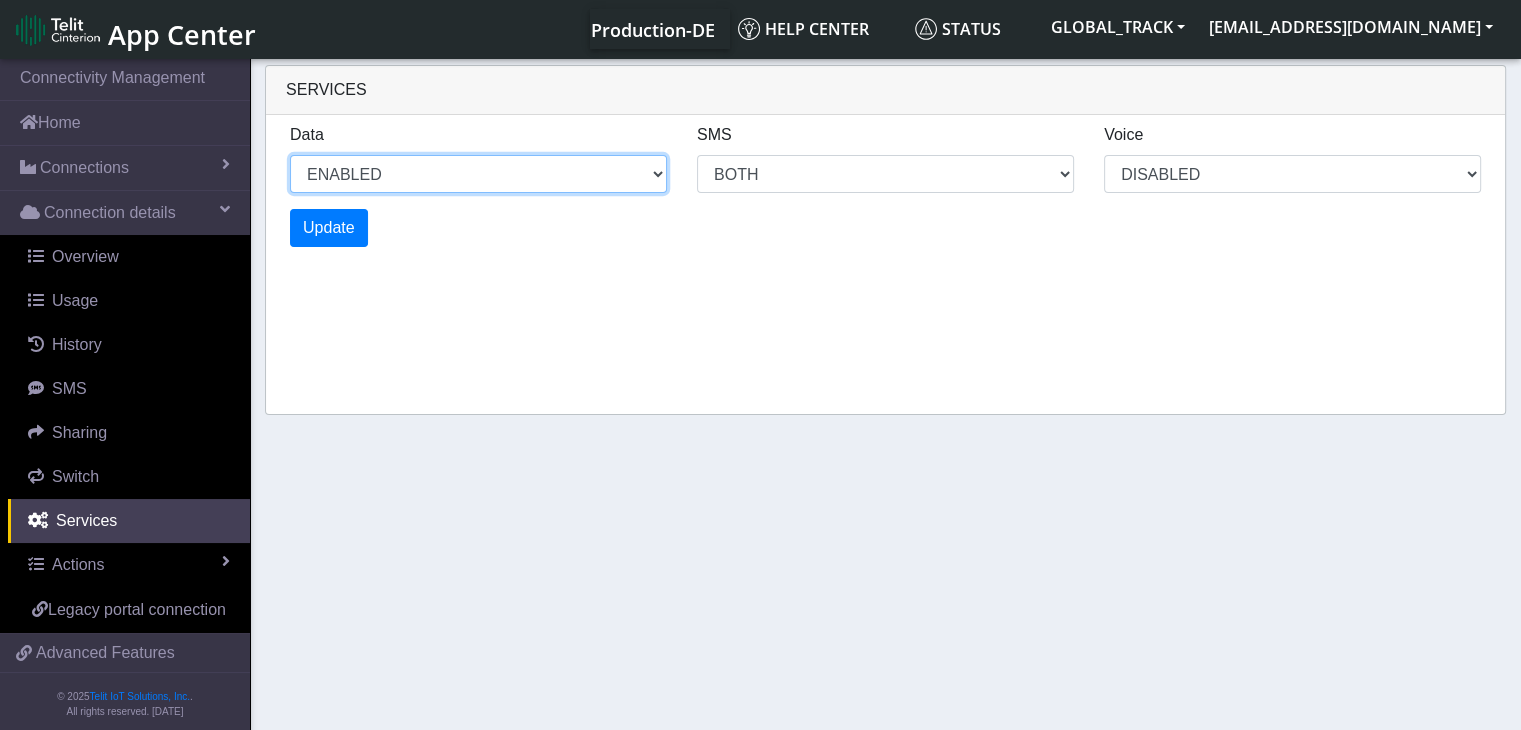 click on "ENABLED DISABLED" at bounding box center (478, 174) 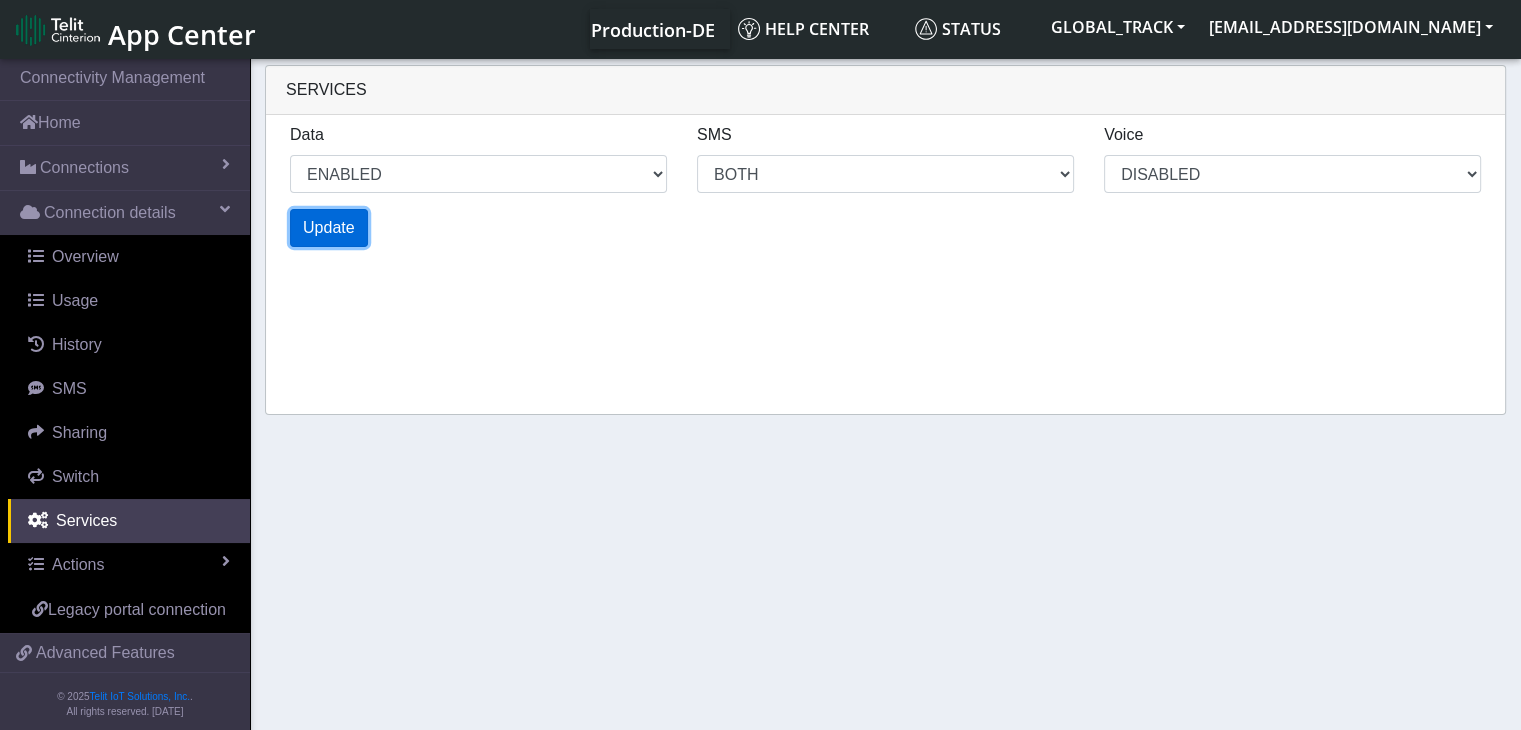click on "Update" 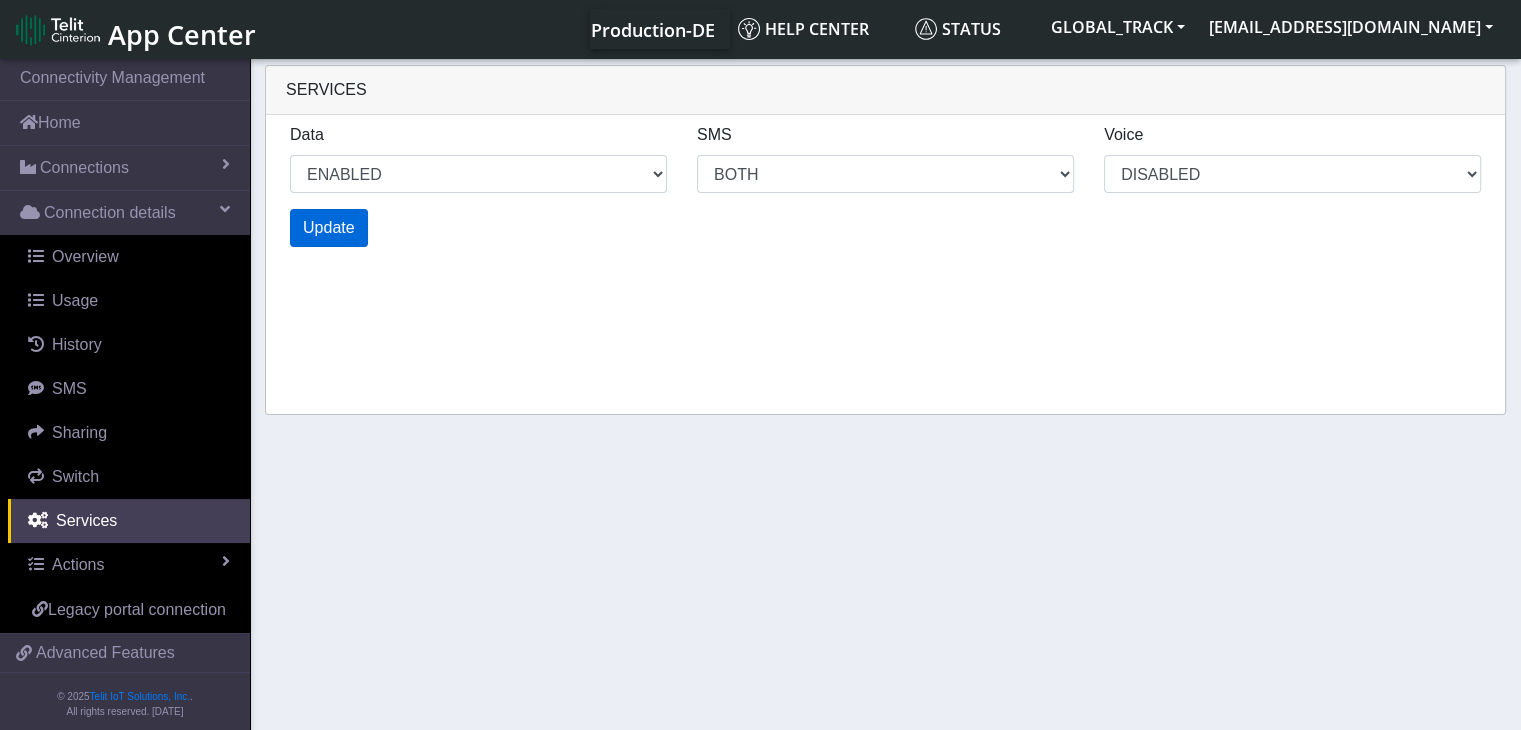 select on "6: 0" 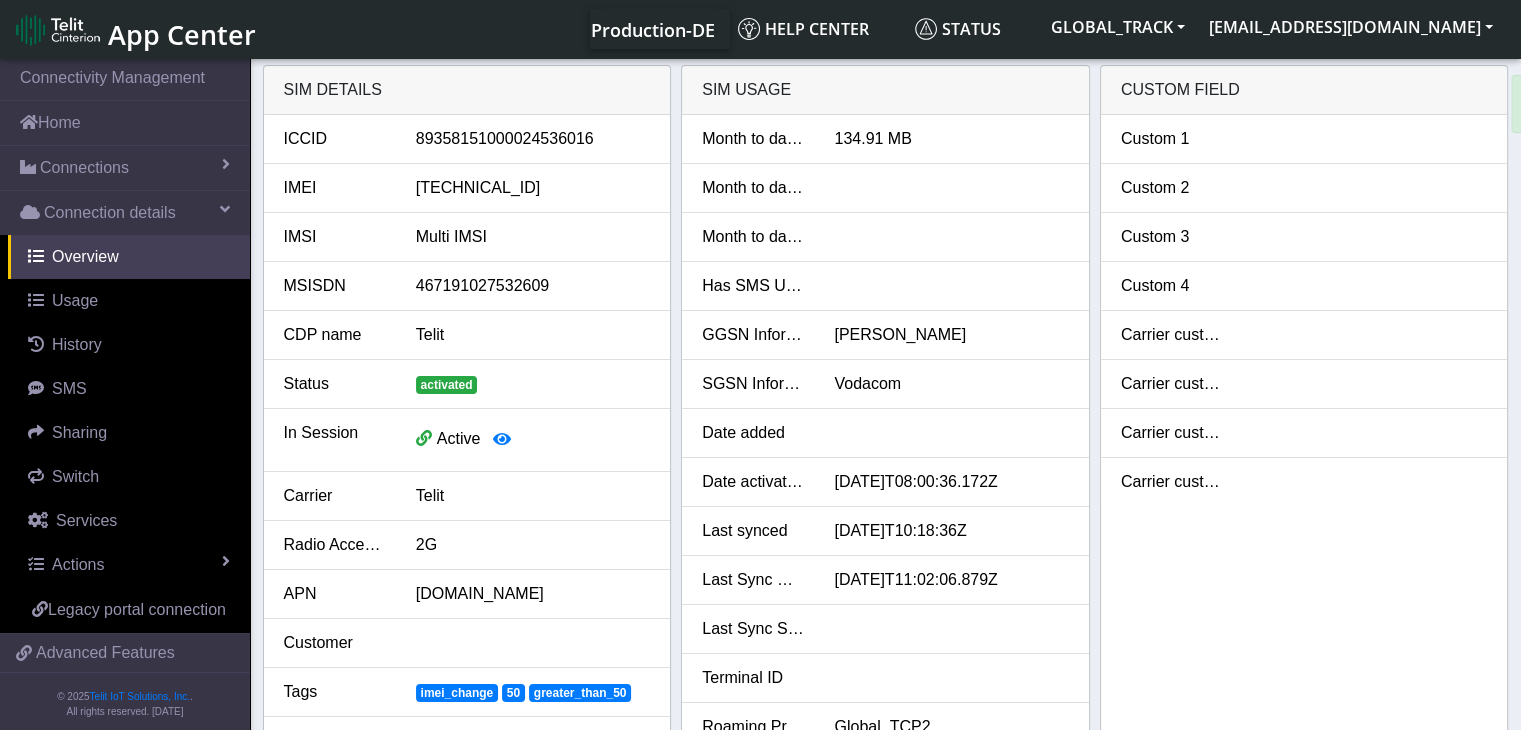 drag, startPoint x: 998, startPoint y: 330, endPoint x: 965, endPoint y: 321, distance: 34.20526 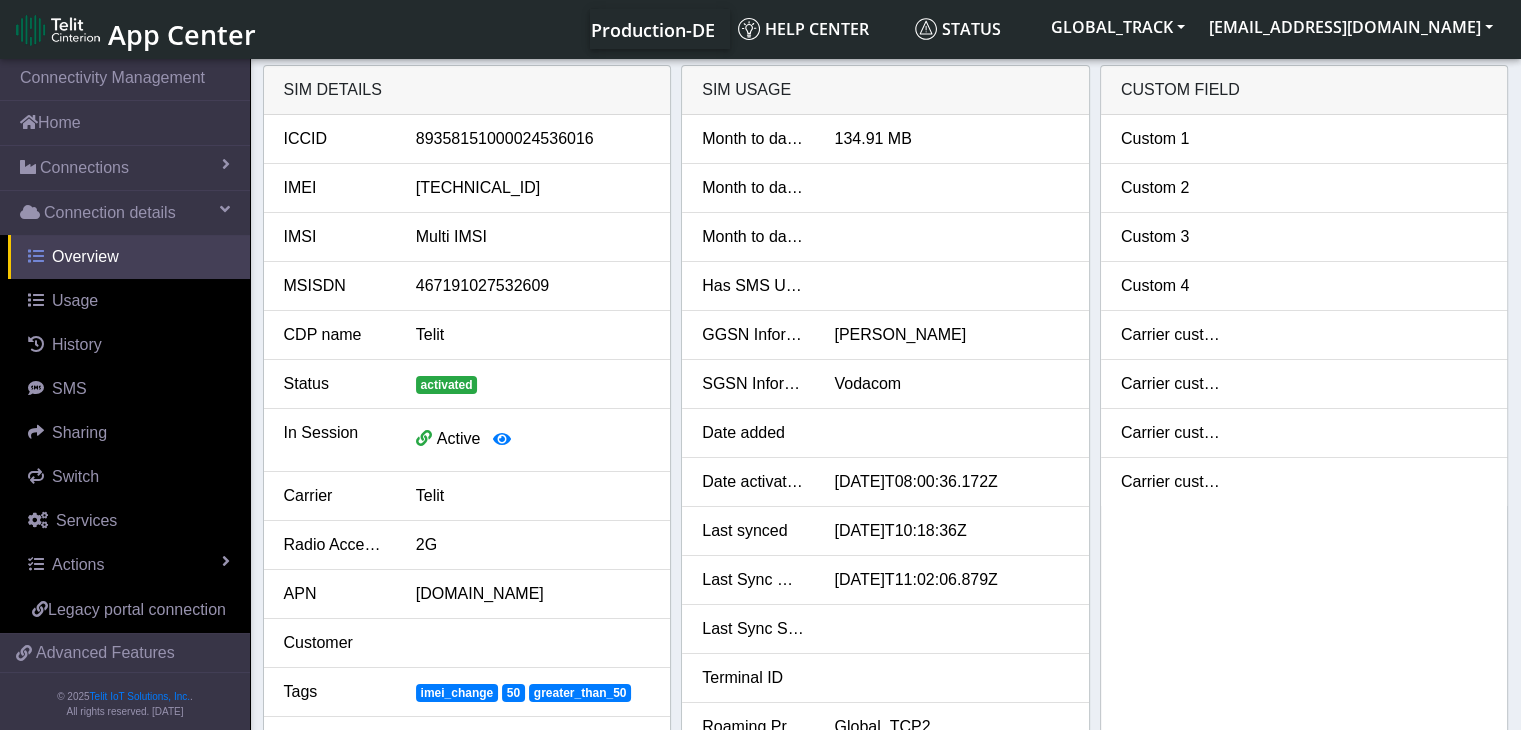 click on "Overview" at bounding box center (129, 257) 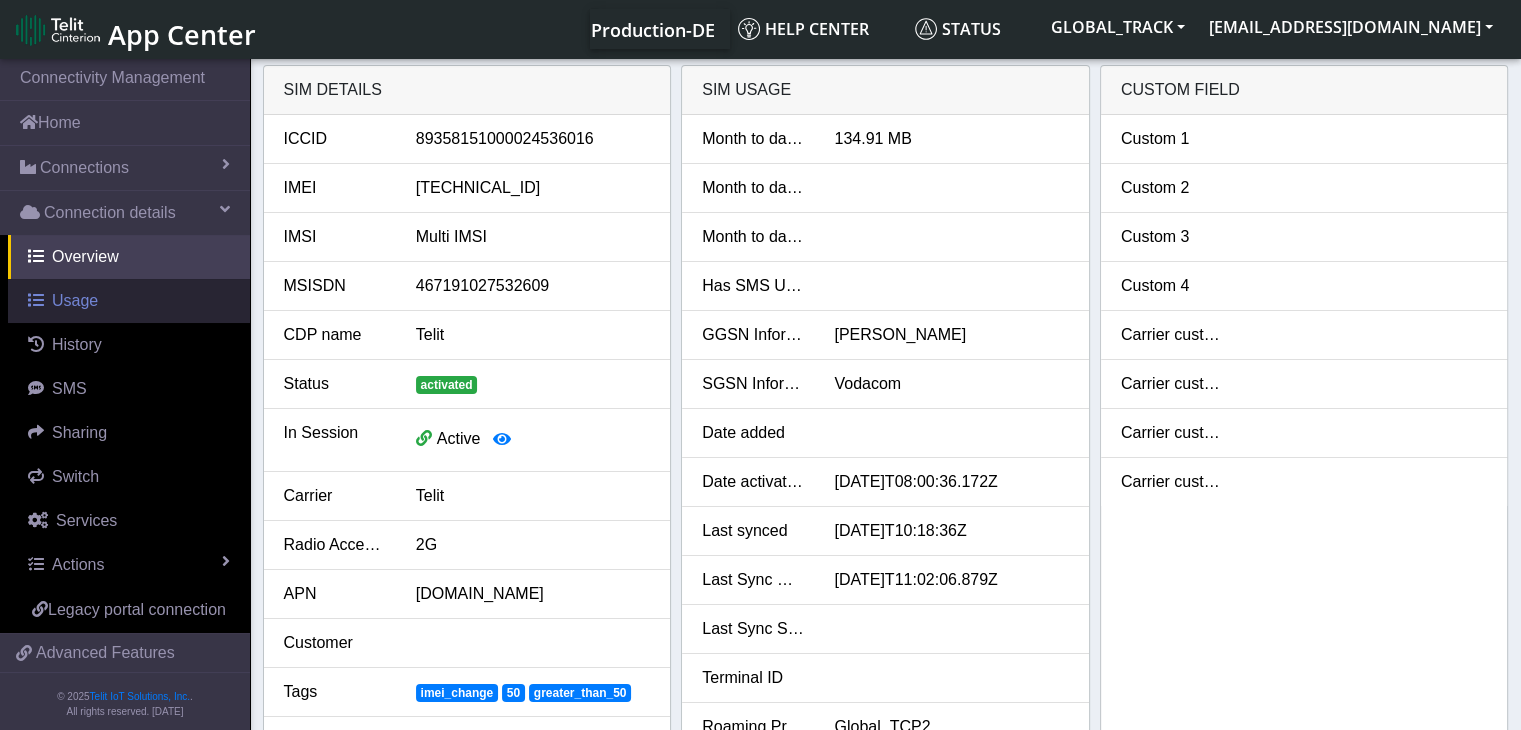 click on "Usage" at bounding box center (129, 301) 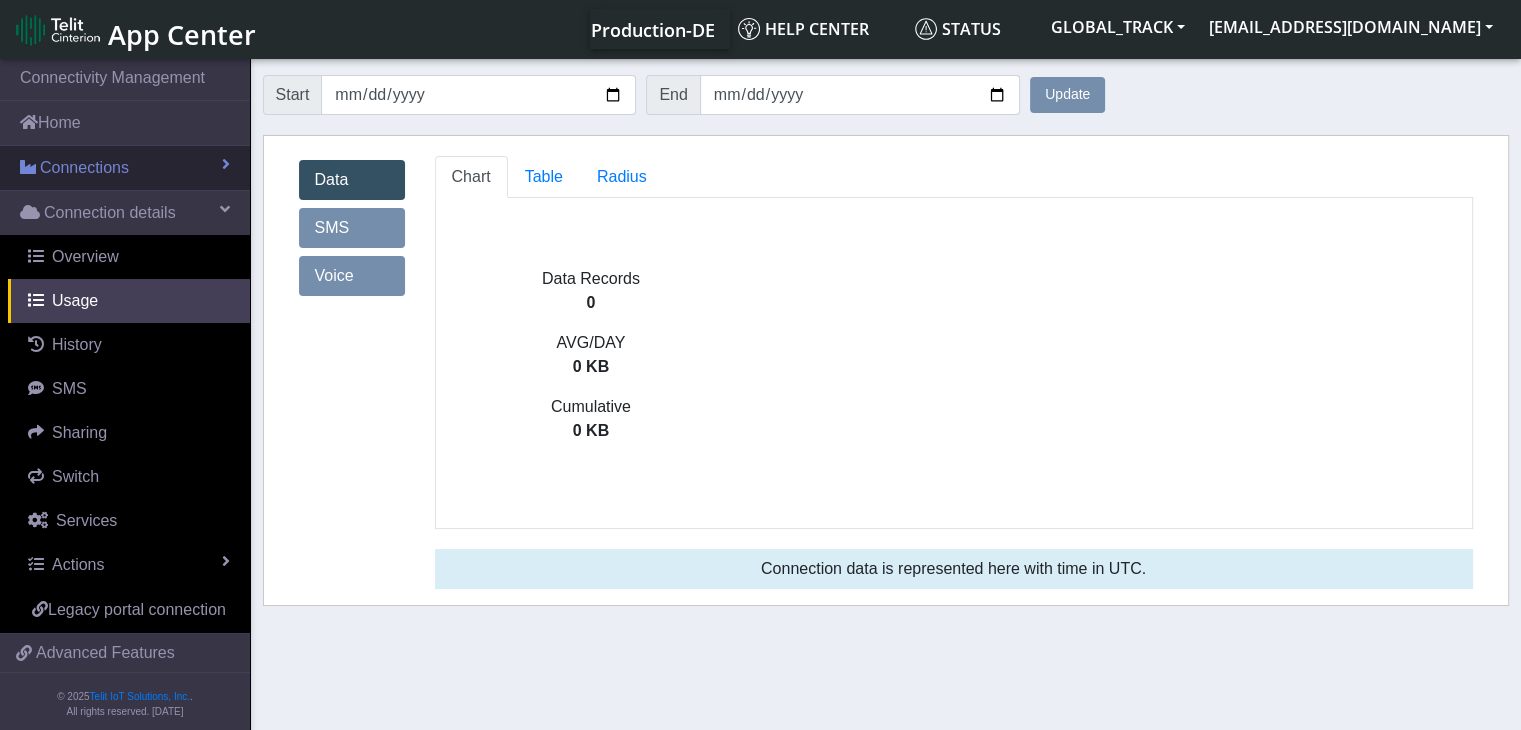 click on "Connections" at bounding box center [84, 168] 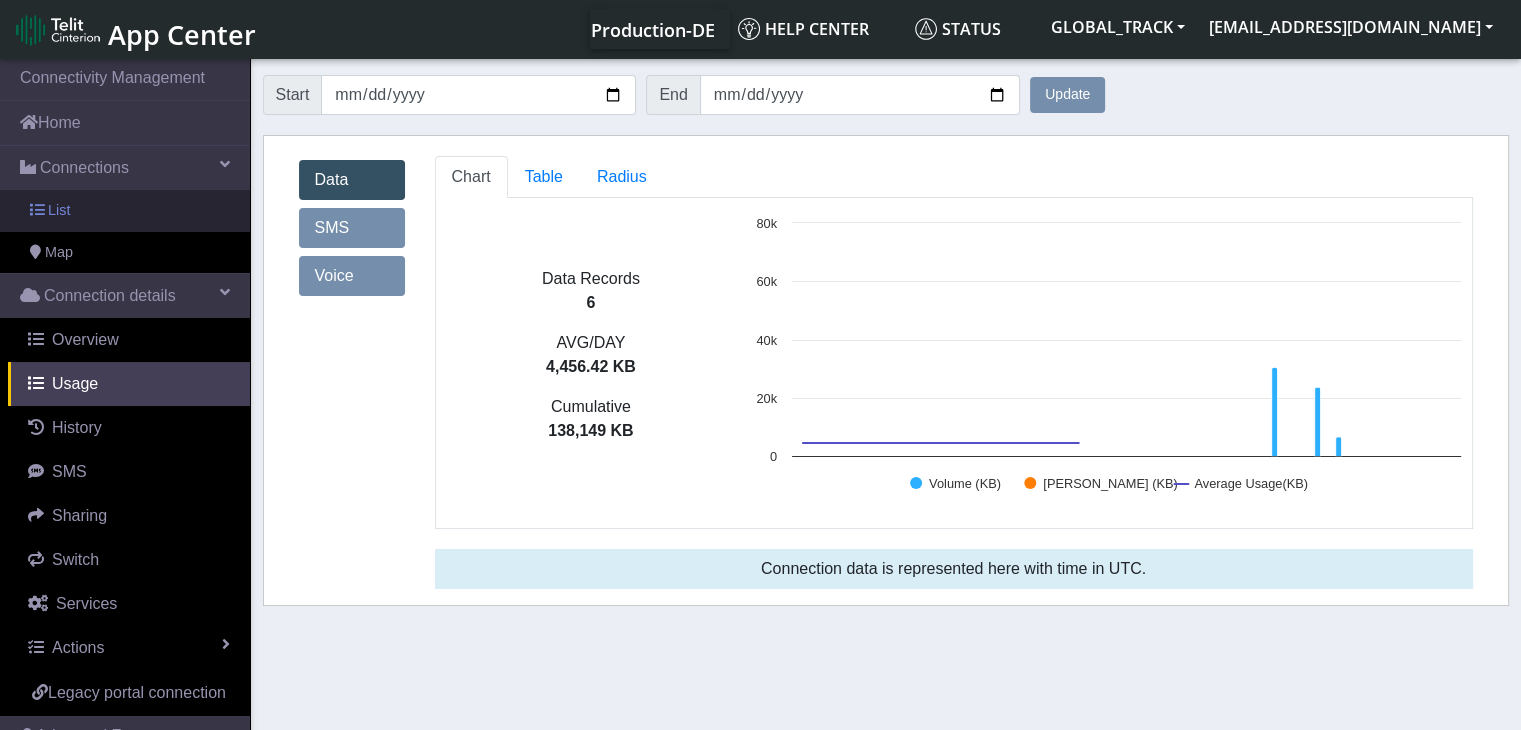 click on "List" at bounding box center (125, 211) 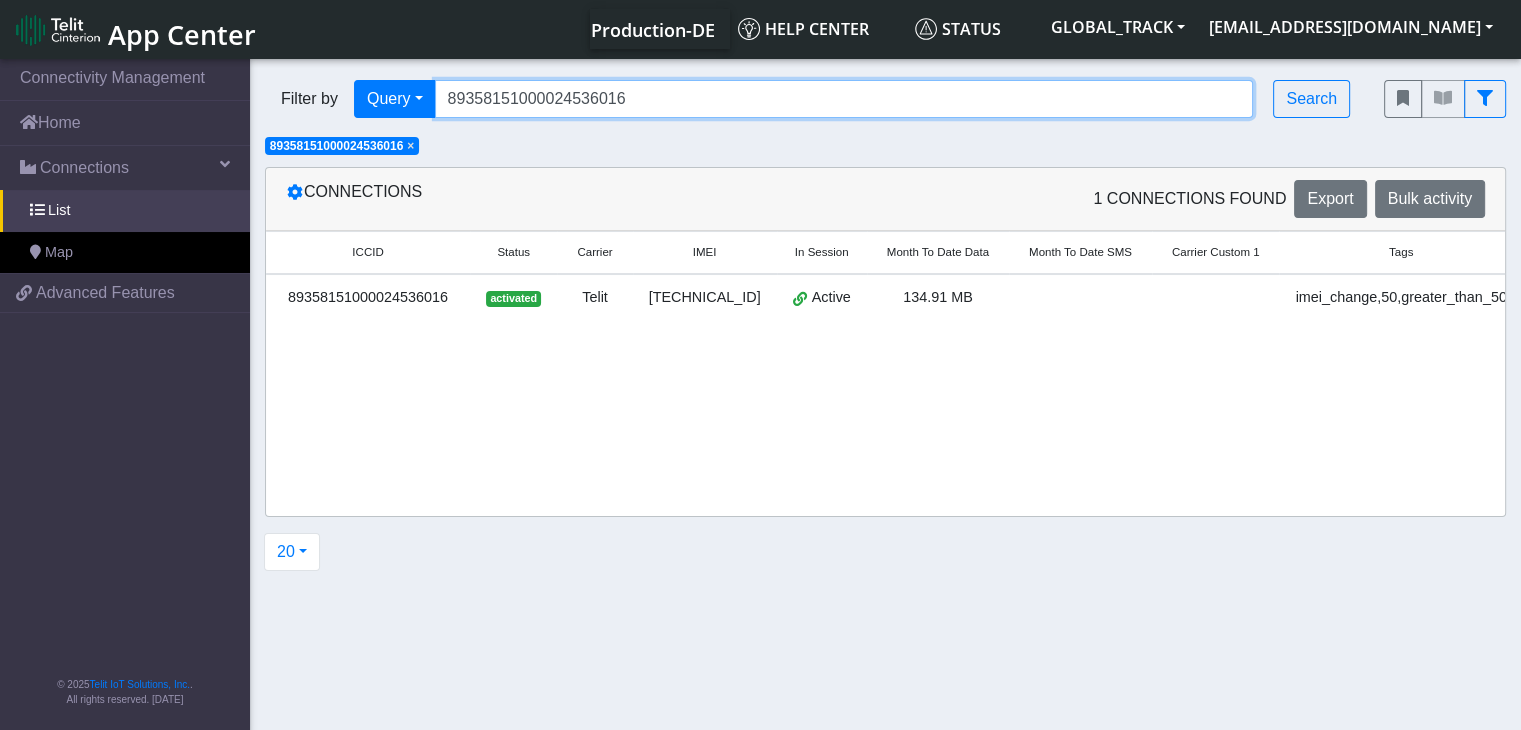 drag, startPoint x: 646, startPoint y: 101, endPoint x: 344, endPoint y: 140, distance: 304.5078 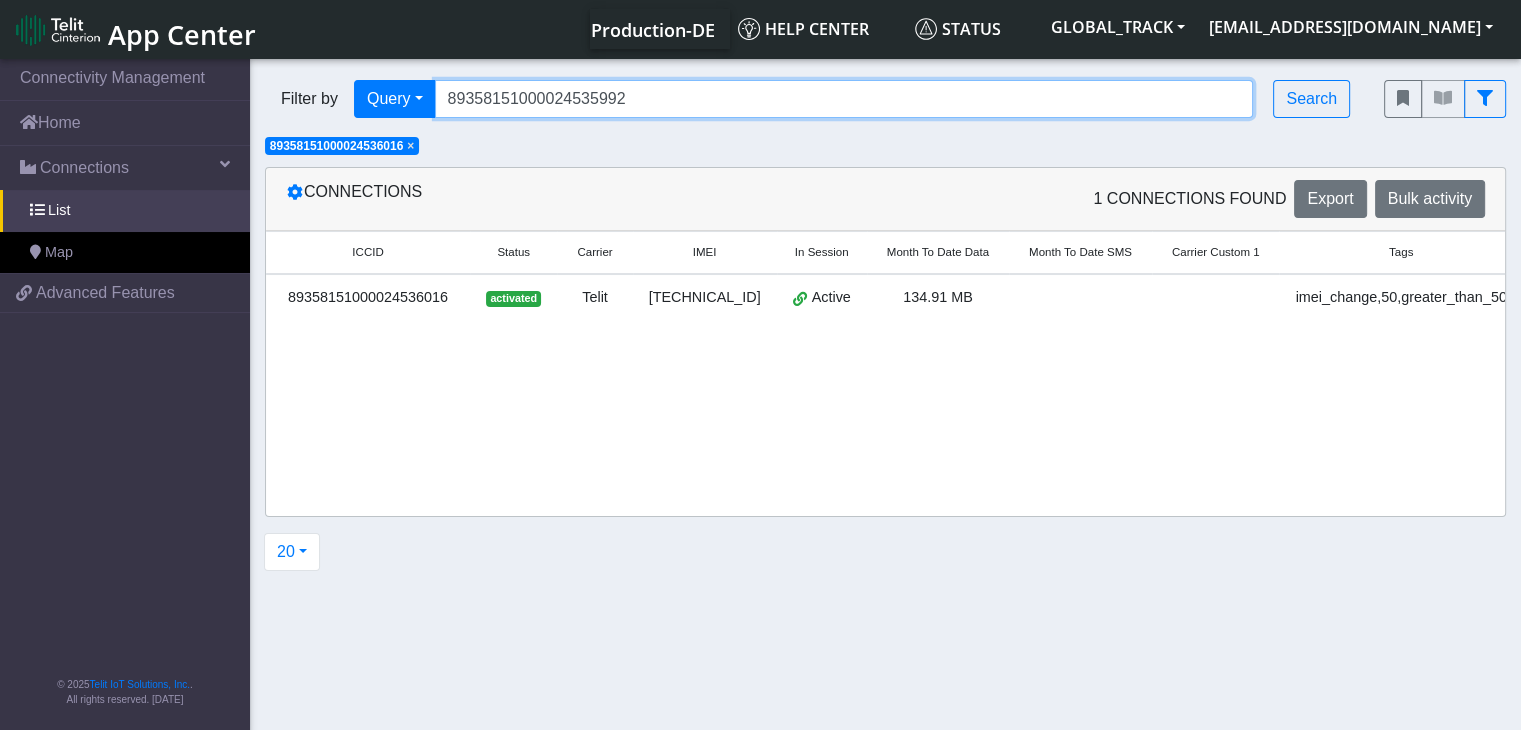 type on "89358151000024535992" 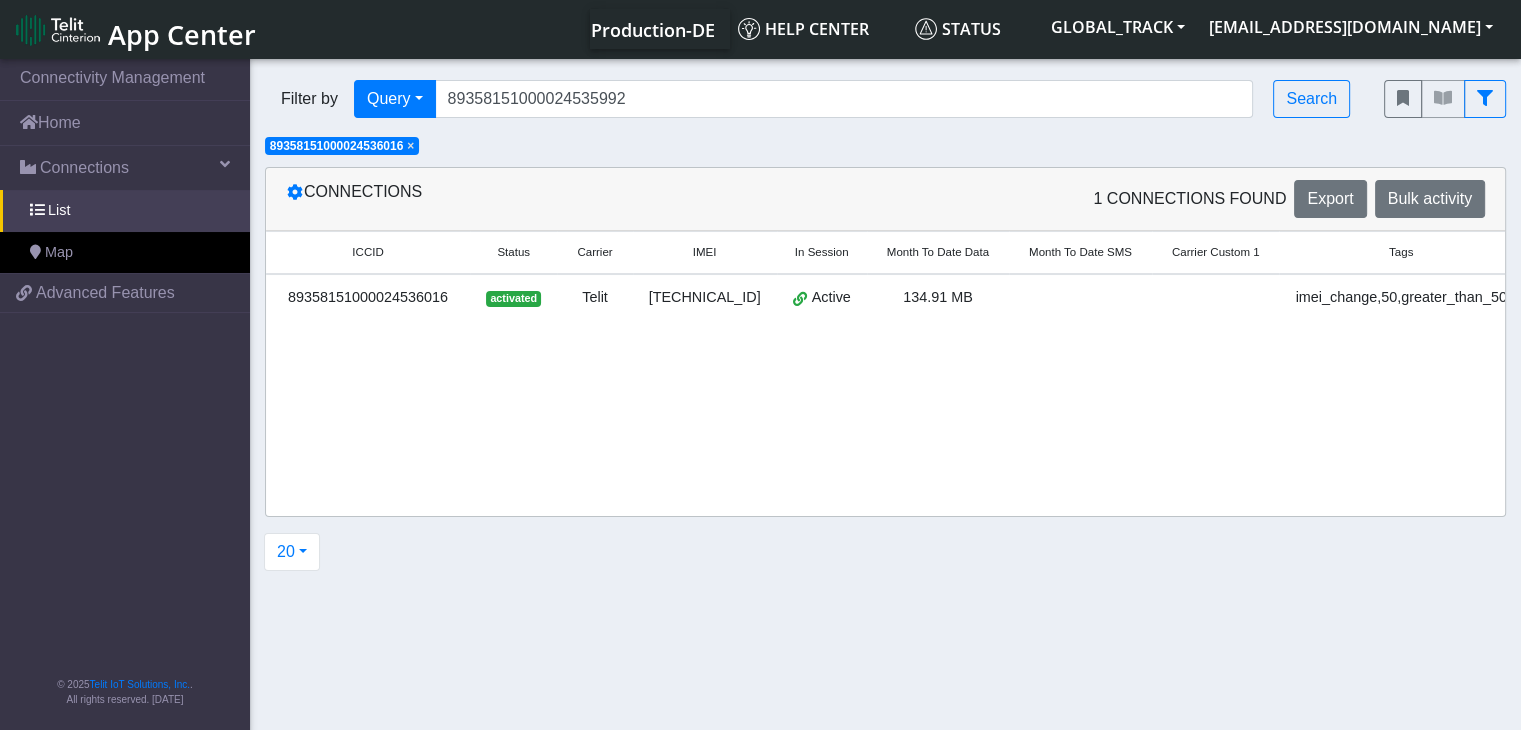click on "×" 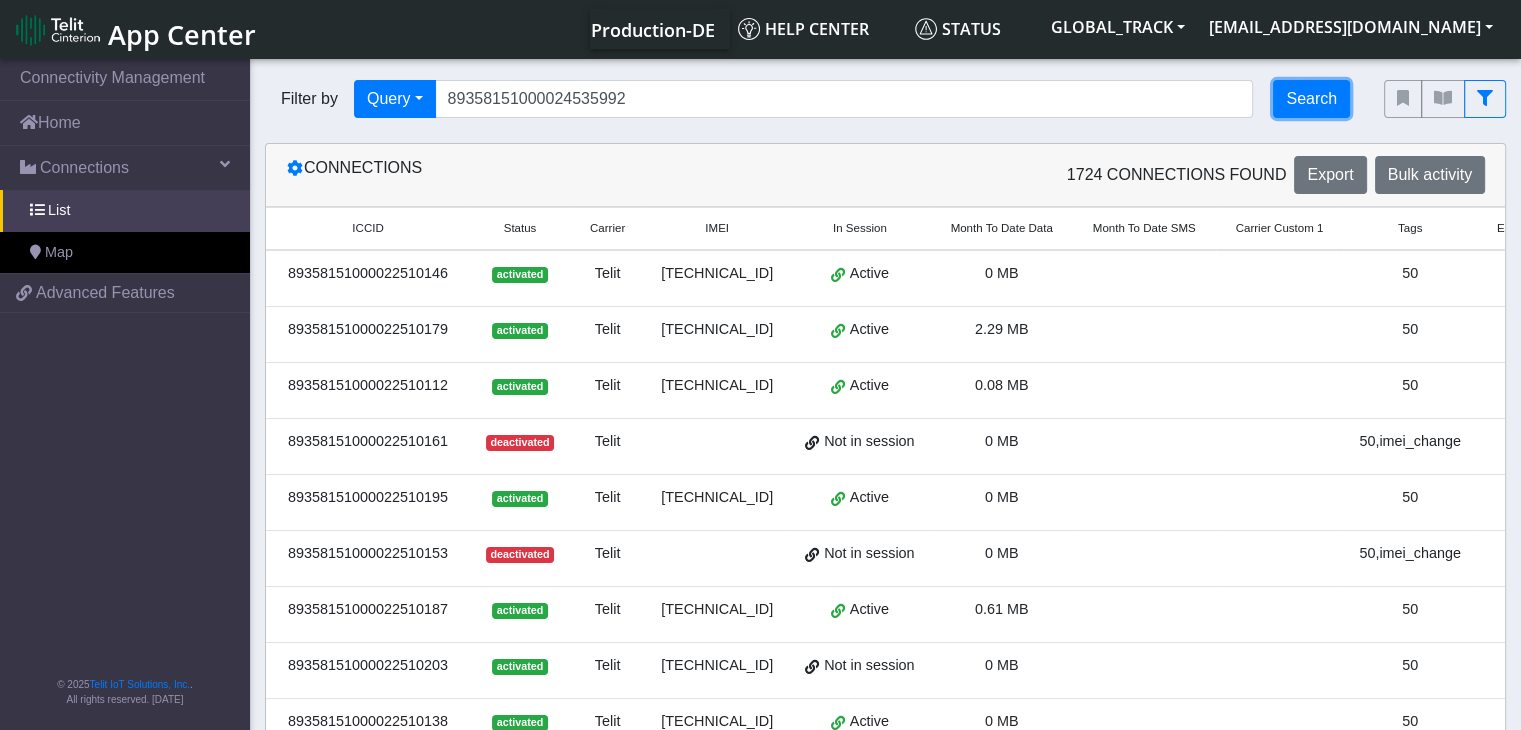 click on "Search" 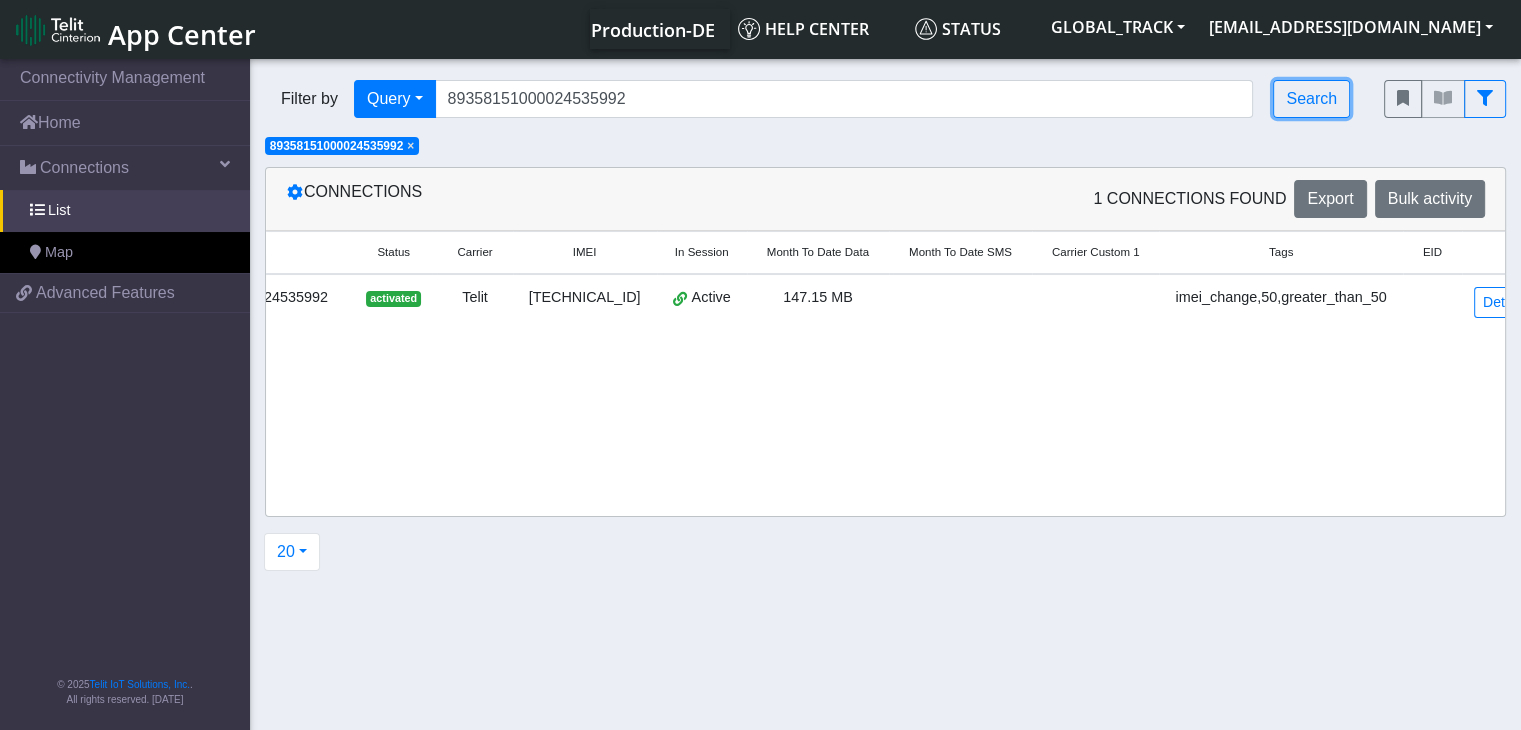 scroll, scrollTop: 0, scrollLeft: 143, axis: horizontal 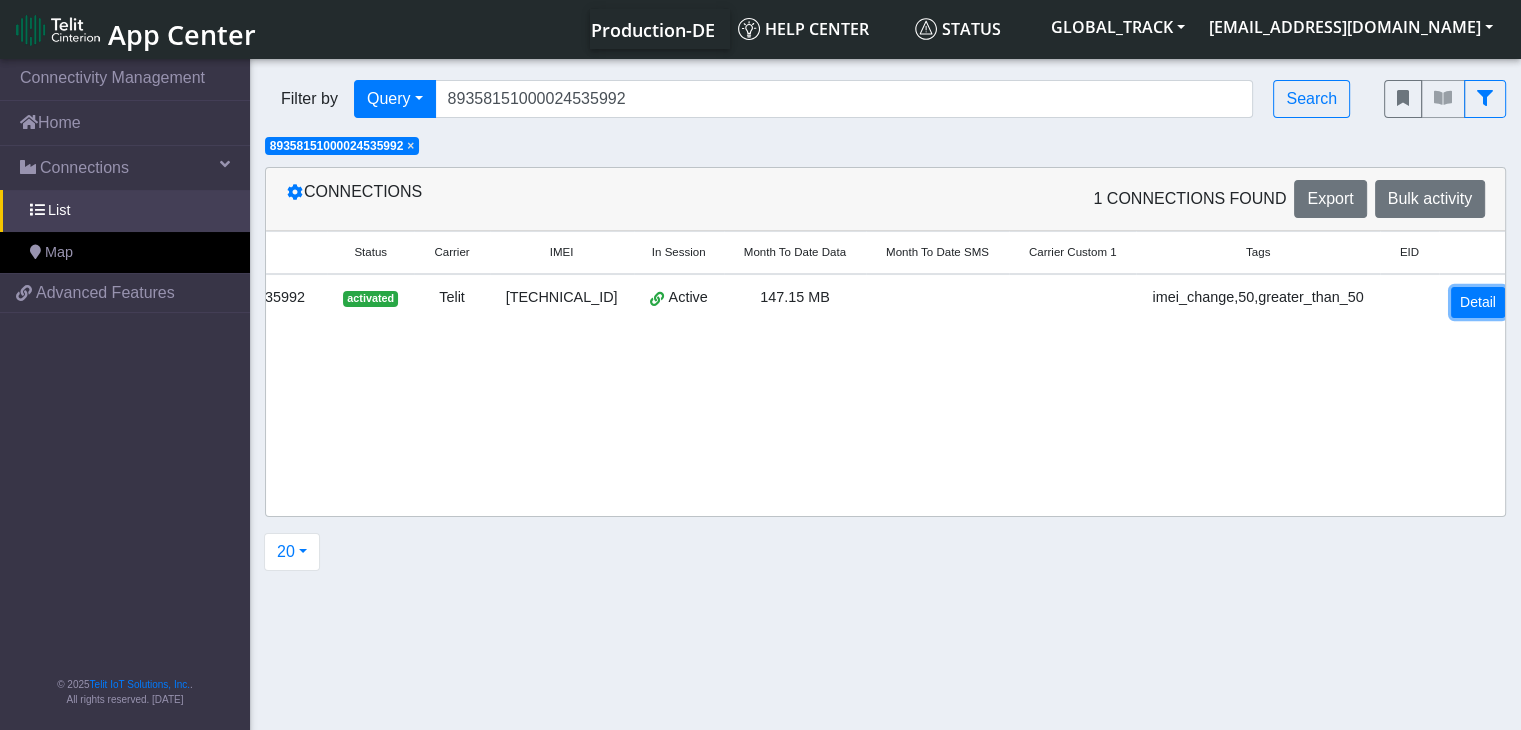 click on "Detail" at bounding box center (1478, 302) 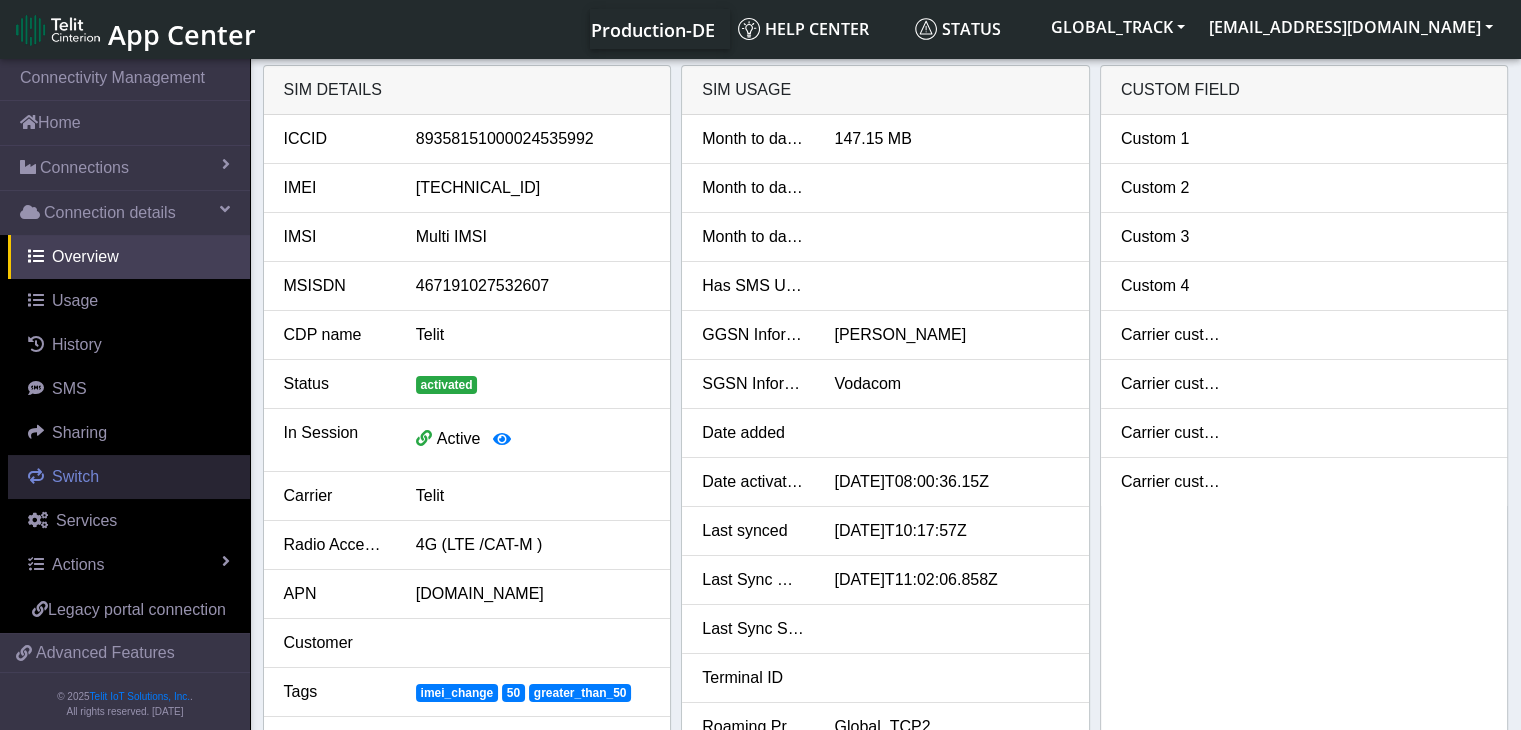 click on "Switch" at bounding box center (129, 477) 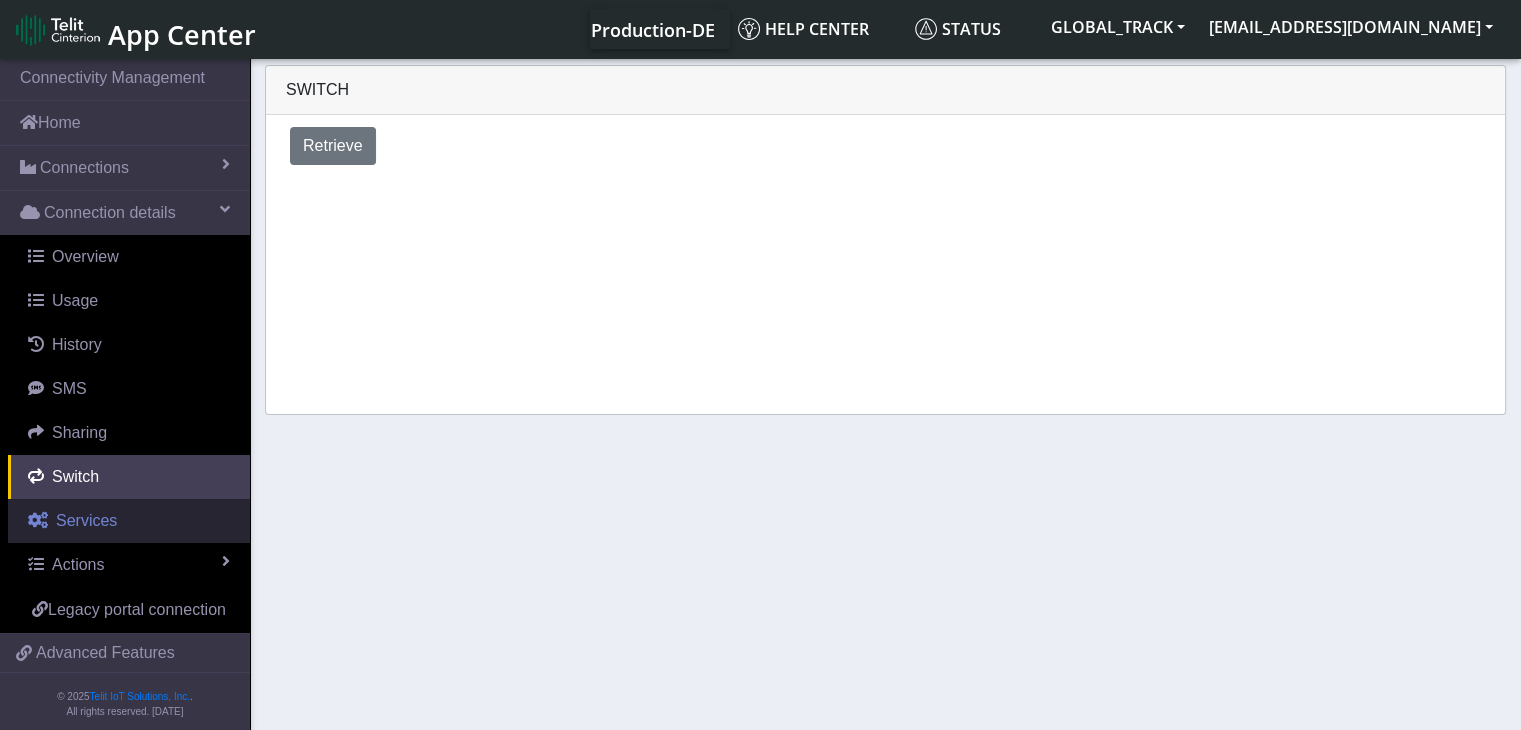 click on "Services" at bounding box center [129, 521] 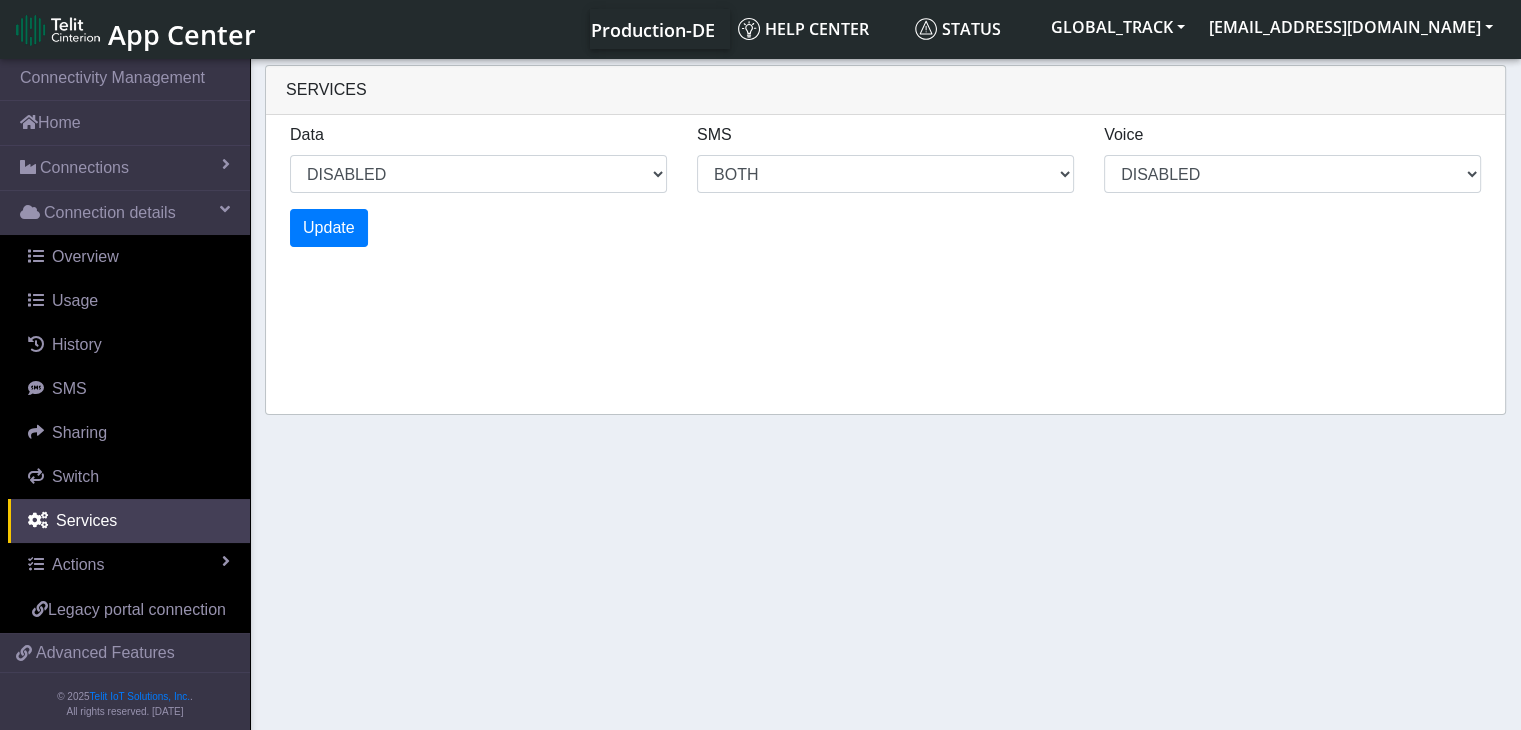 click on "Data ENABLED DISABLED SMS MO MT BOTH DISABLED Voice DISABLED" 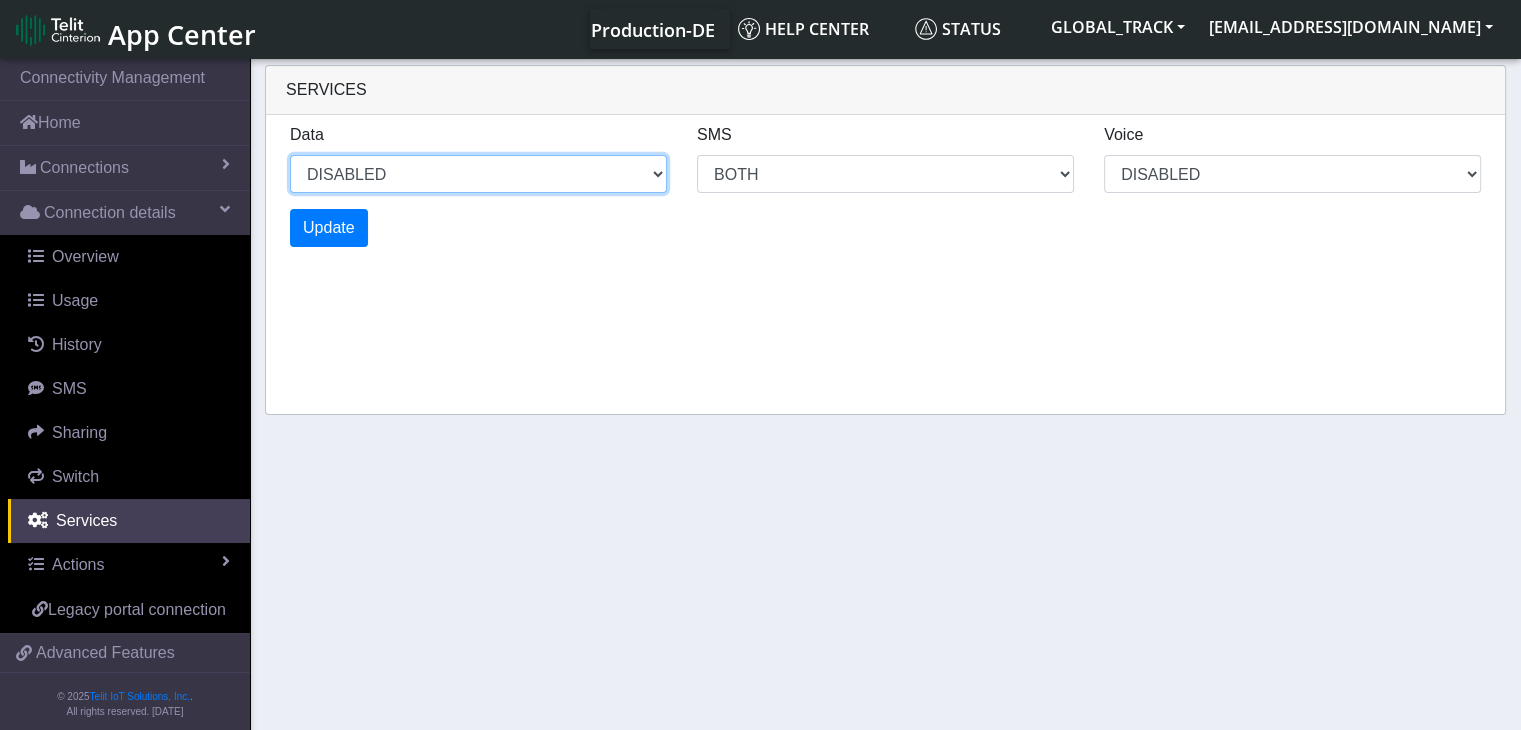 click on "ENABLED DISABLED" at bounding box center (478, 174) 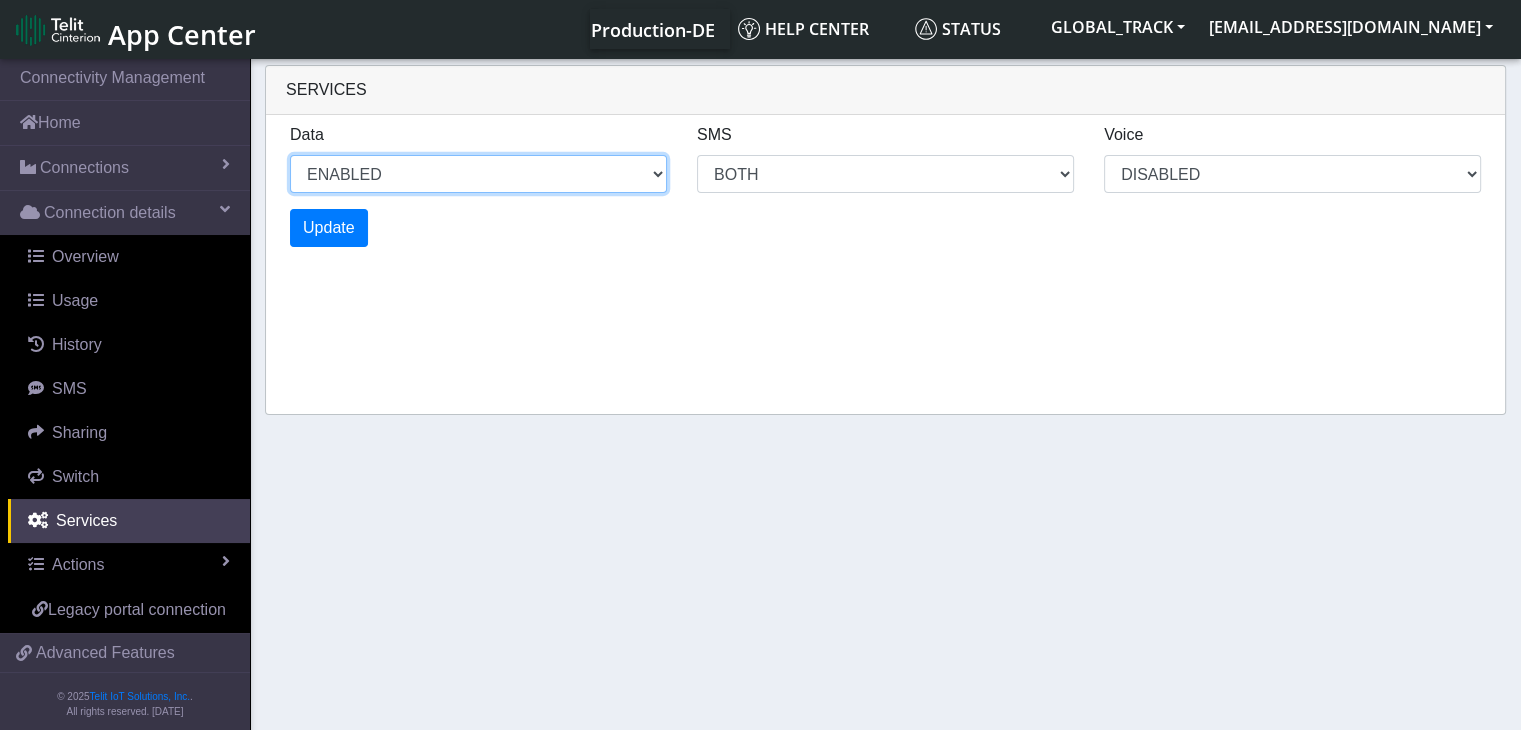 click on "ENABLED DISABLED" at bounding box center [478, 174] 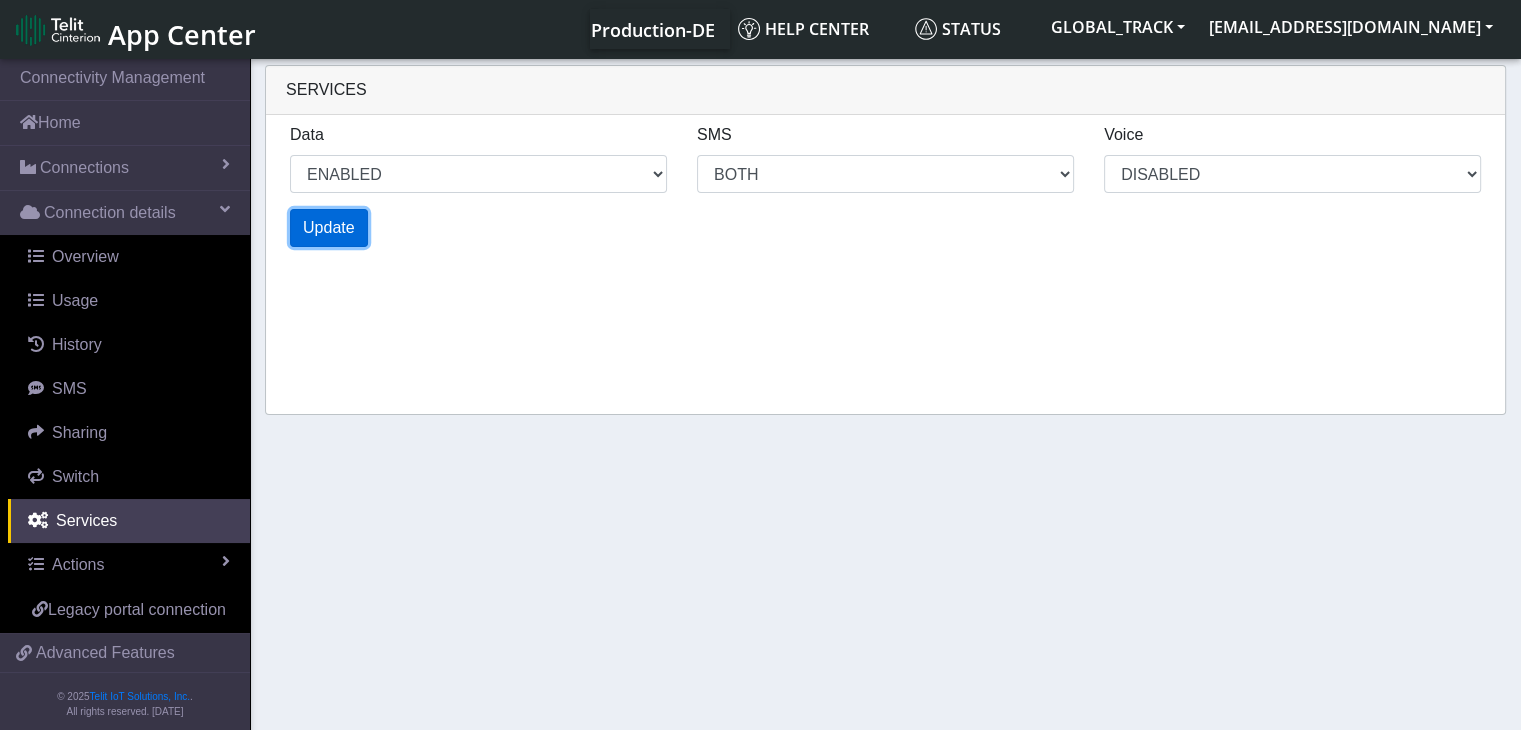 click on "Update" 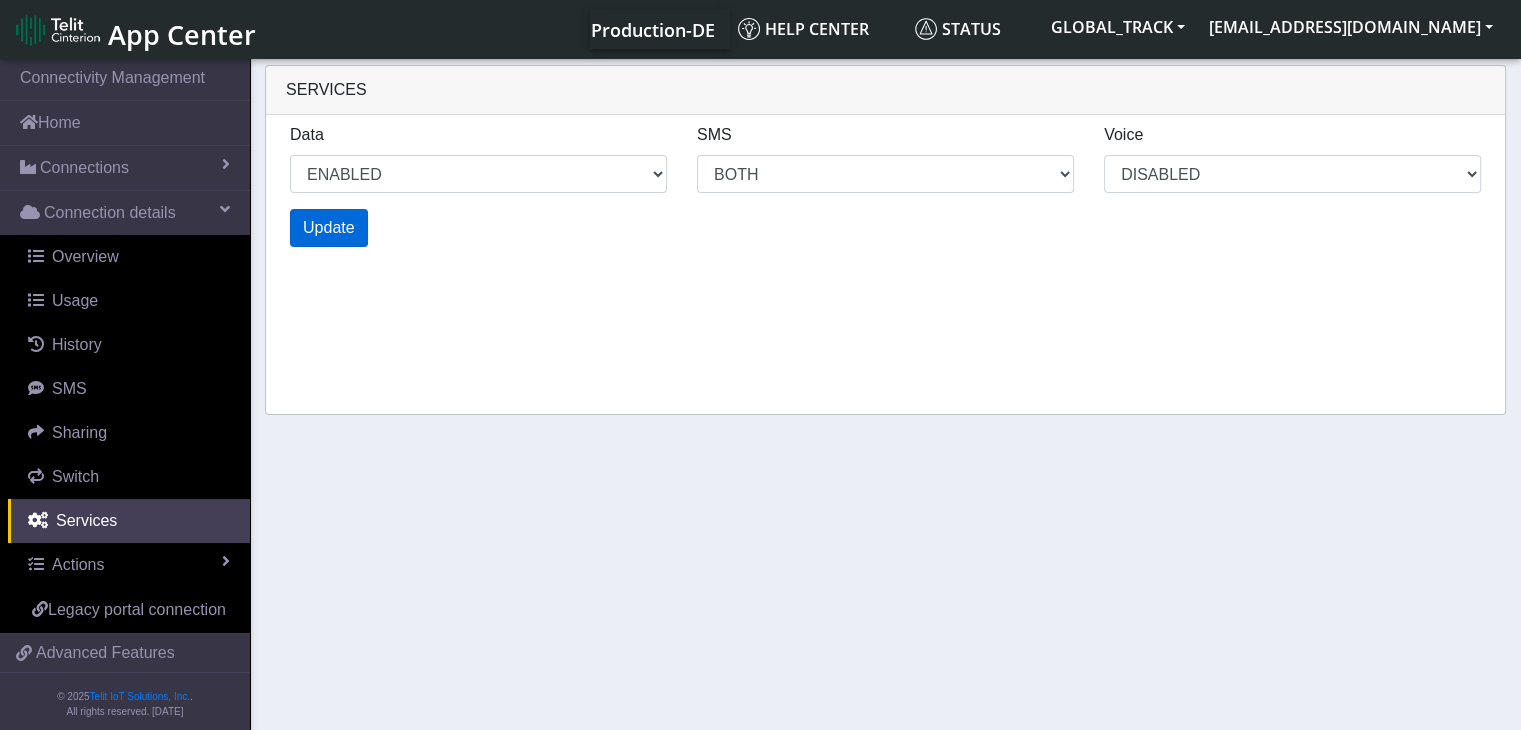 select on "6: 0" 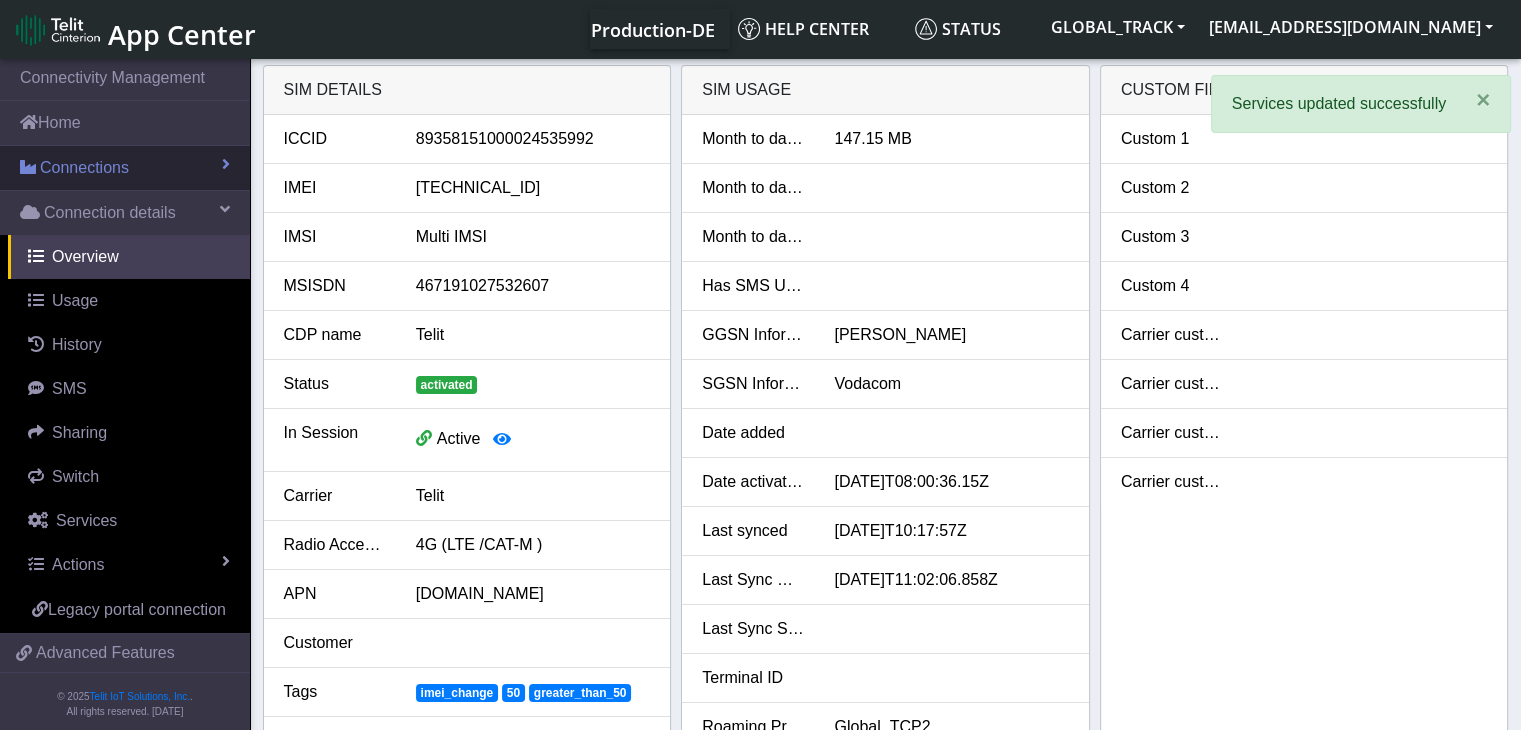 click on "Connections" at bounding box center (125, 168) 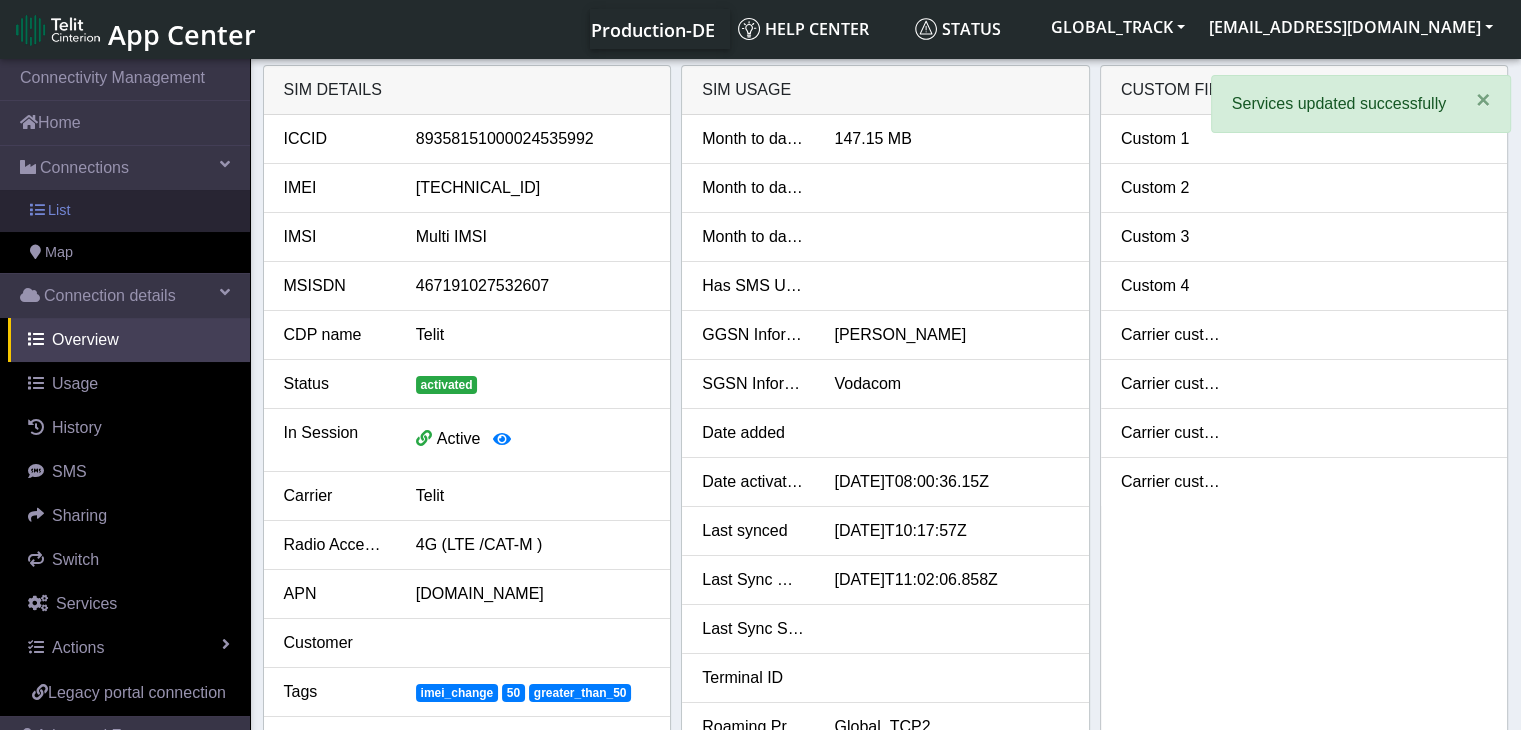 click on "List" at bounding box center (125, 211) 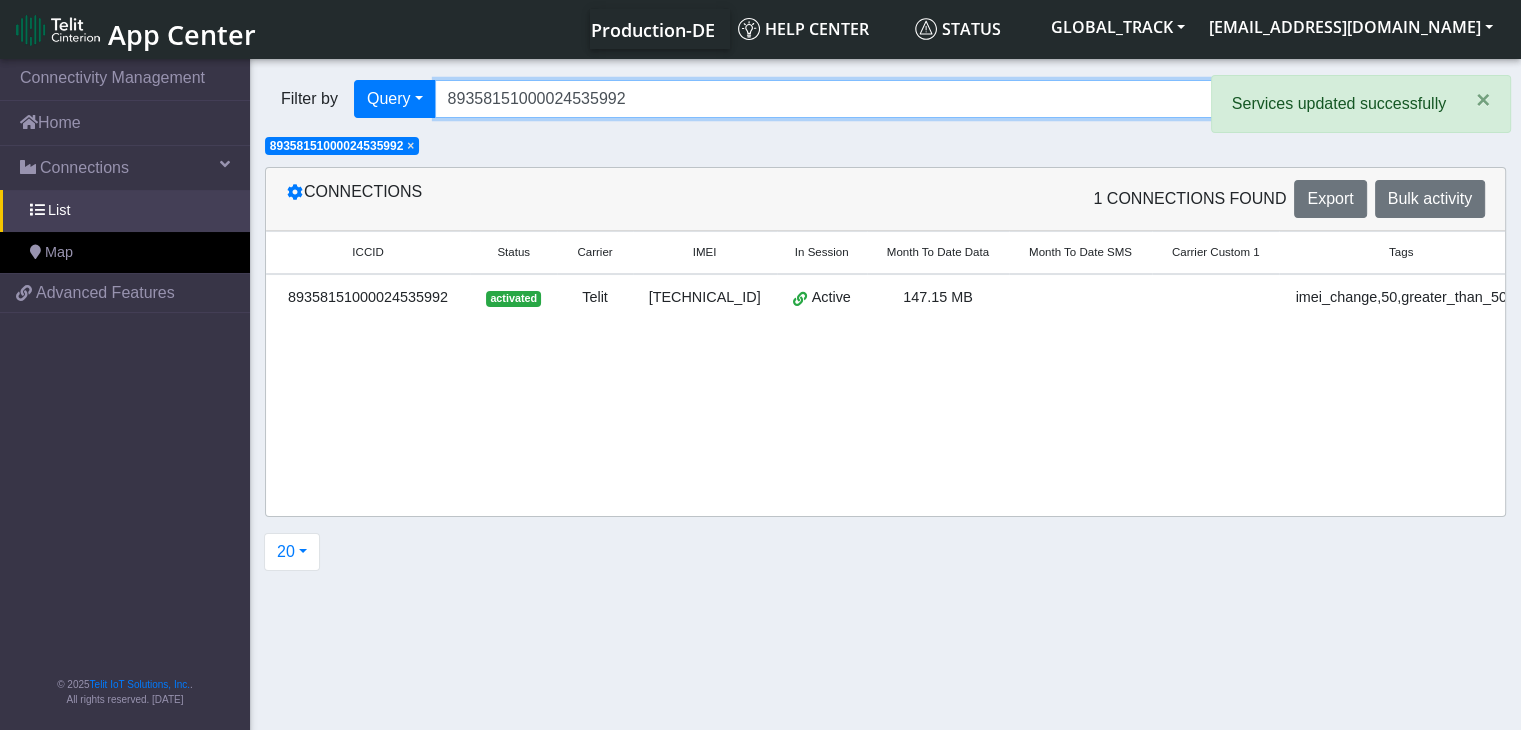 drag, startPoint x: 437, startPoint y: 120, endPoint x: 416, endPoint y: 119, distance: 21.023796 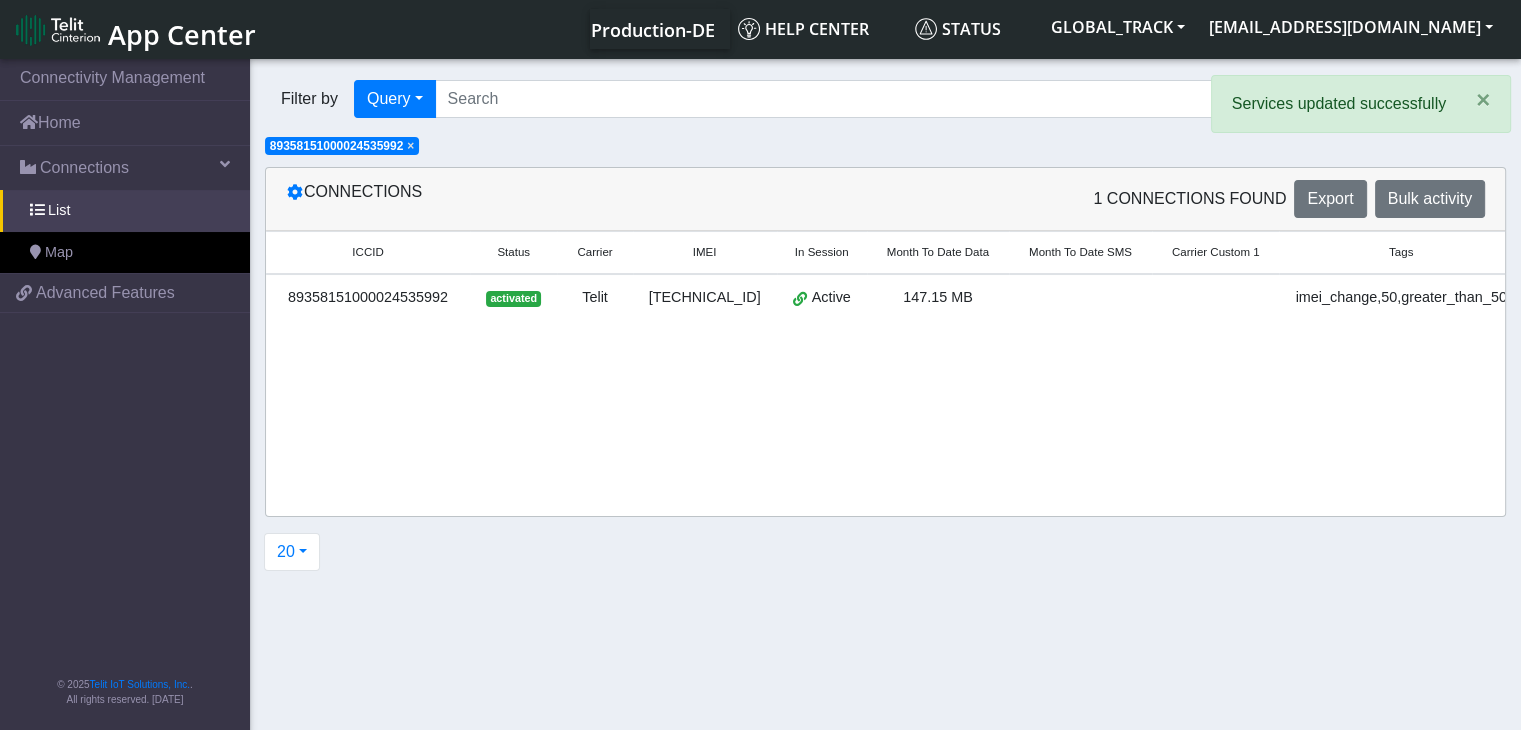 click on "×" 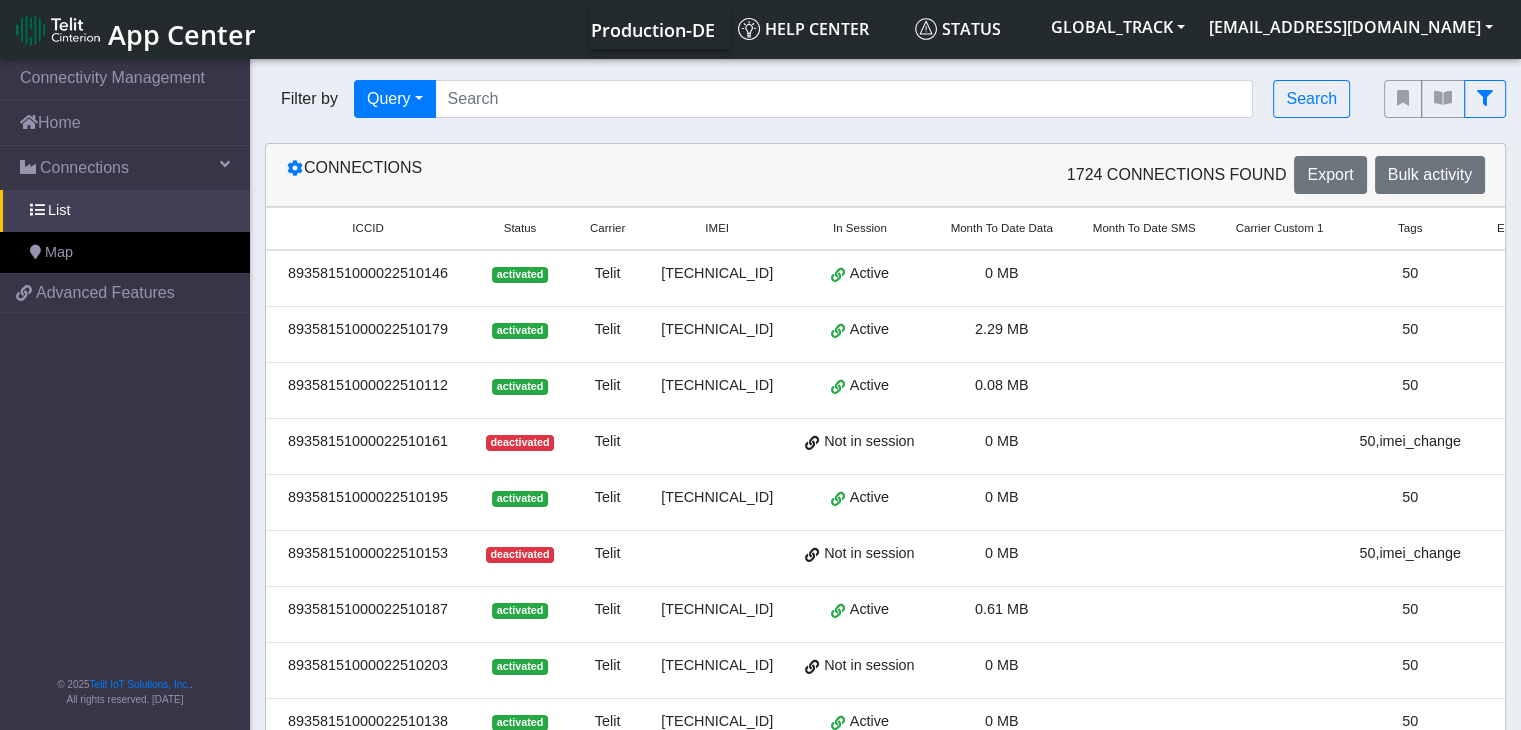 click on "Connections   1724 Connections found  Export Bulk activity" 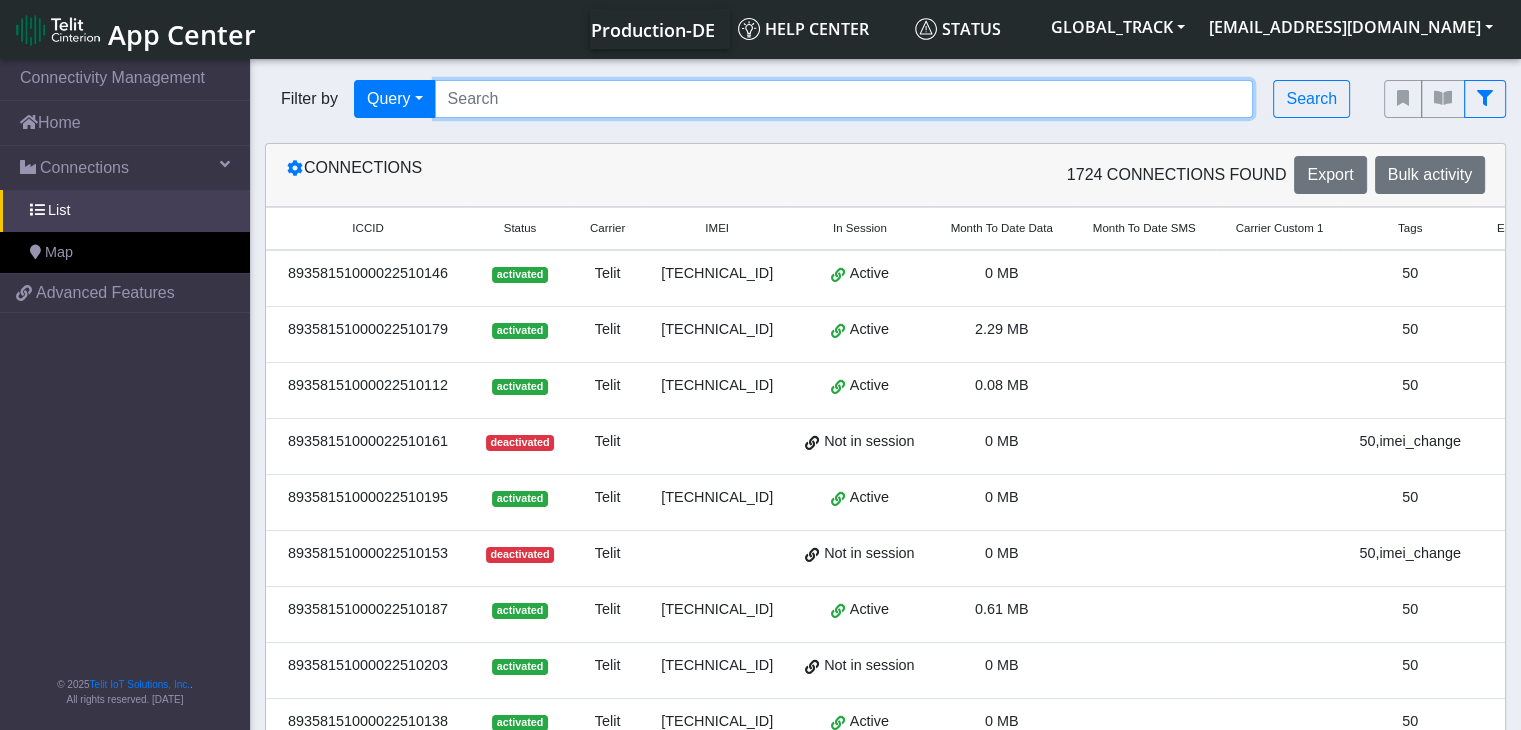 click at bounding box center (844, 99) 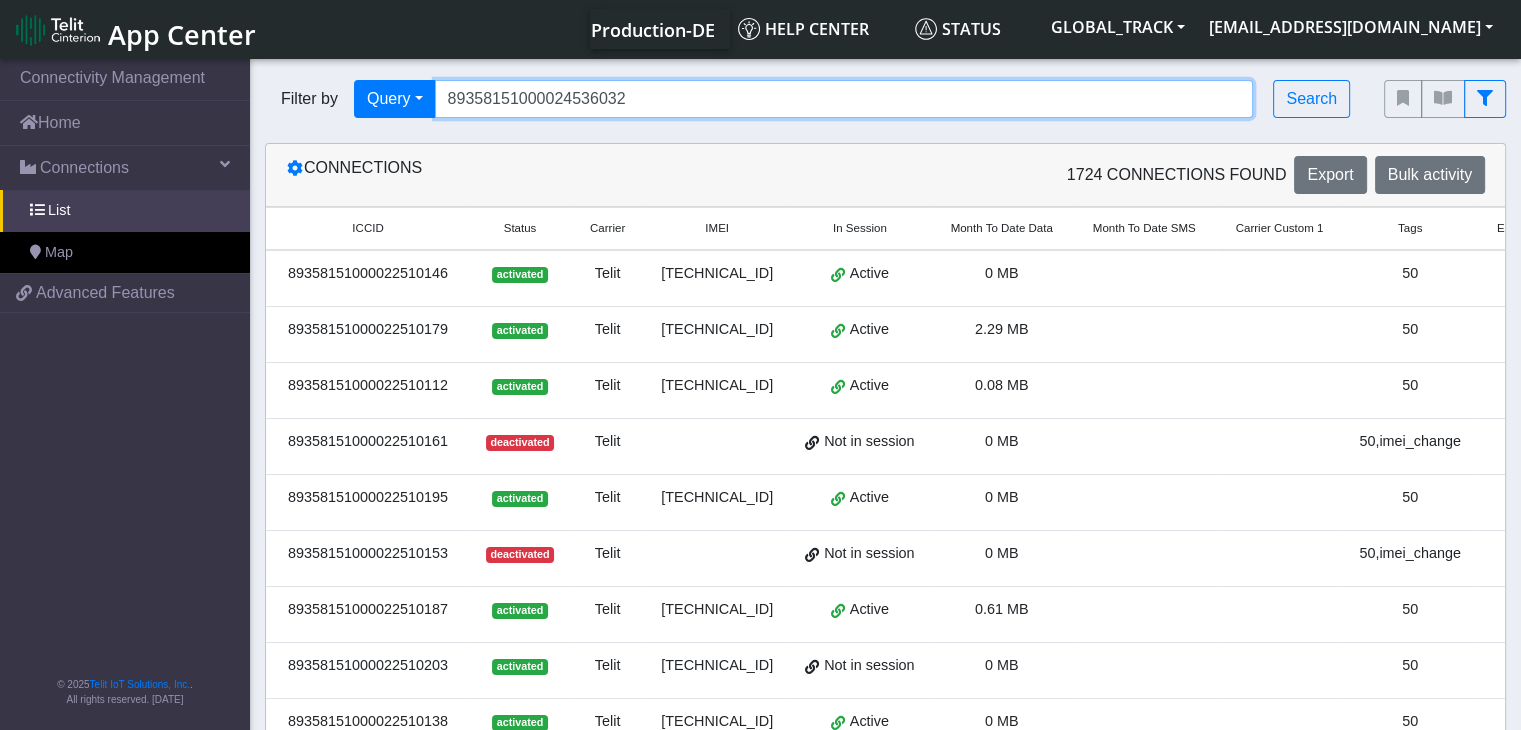 click on "89358151000024536032" at bounding box center (844, 99) 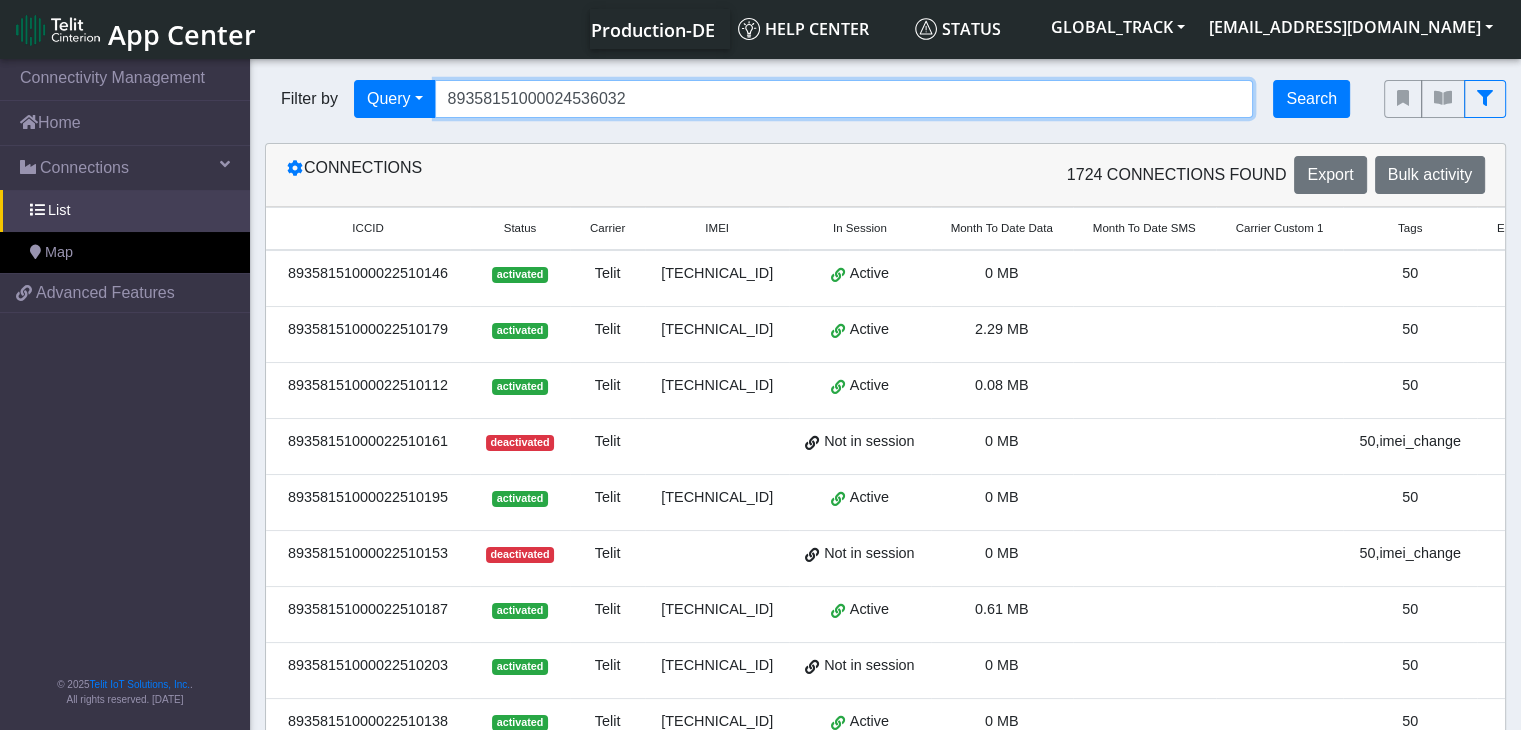 type on "89358151000024536032" 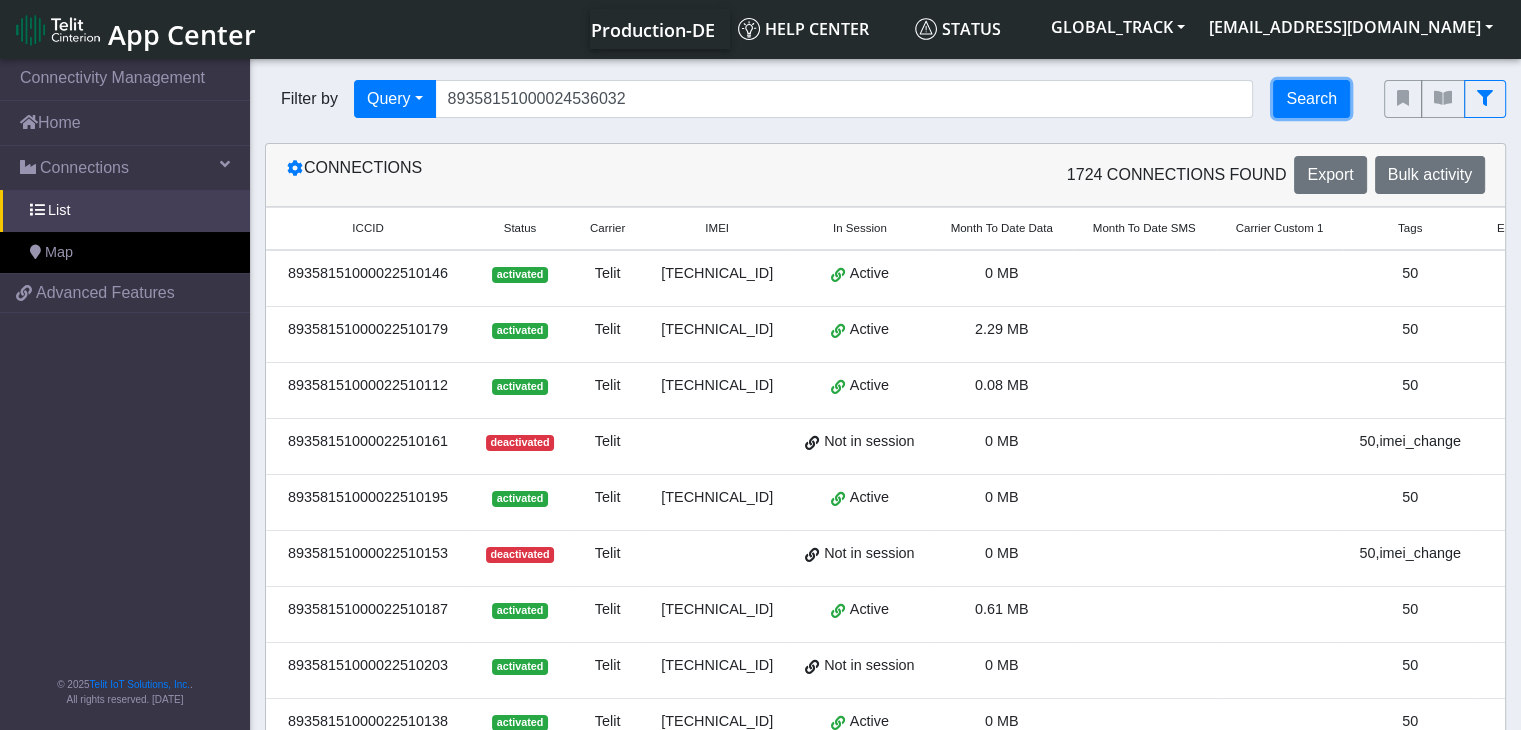 click on "Search" 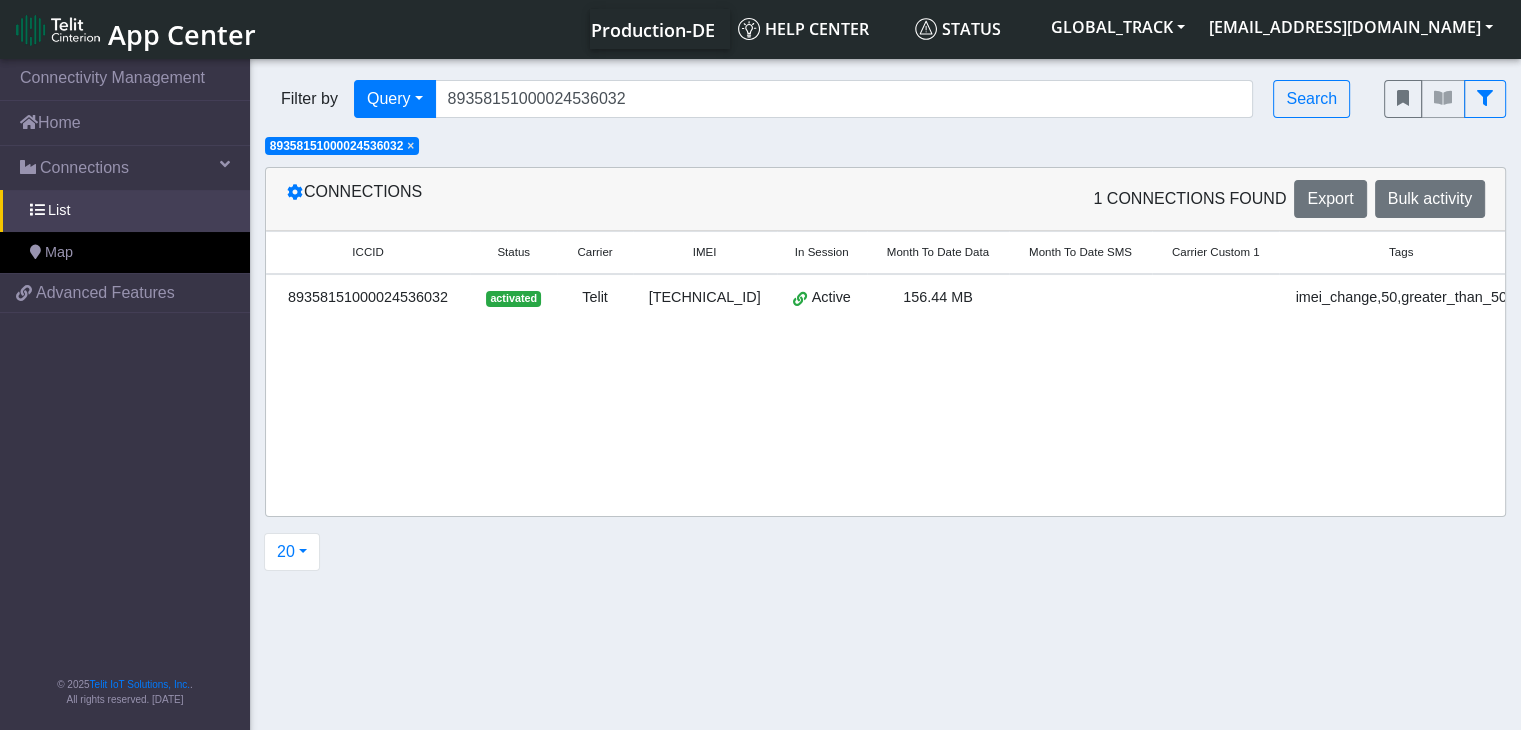 click at bounding box center (1216, 302) 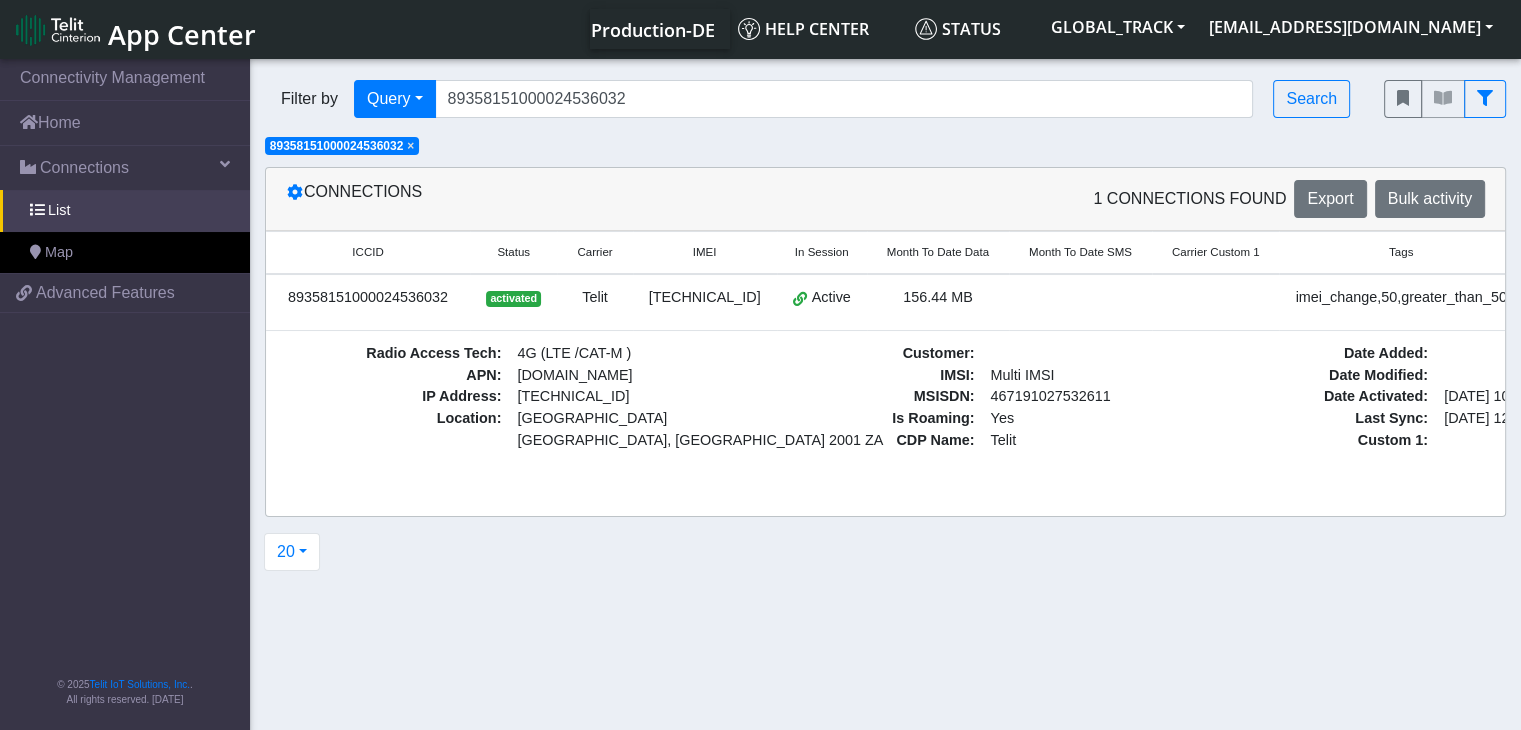 scroll, scrollTop: 0, scrollLeft: 146, axis: horizontal 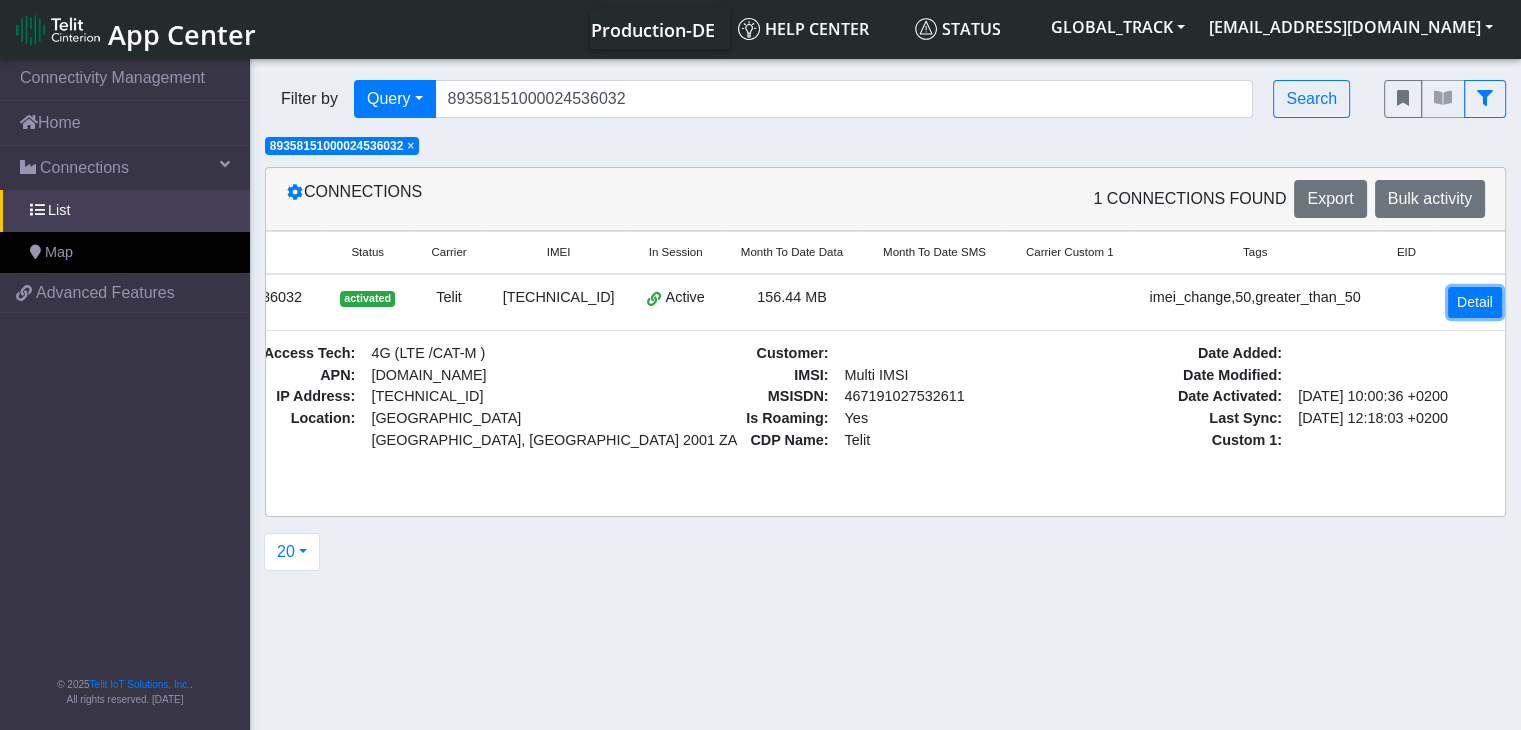 click on "Detail" at bounding box center (1475, 302) 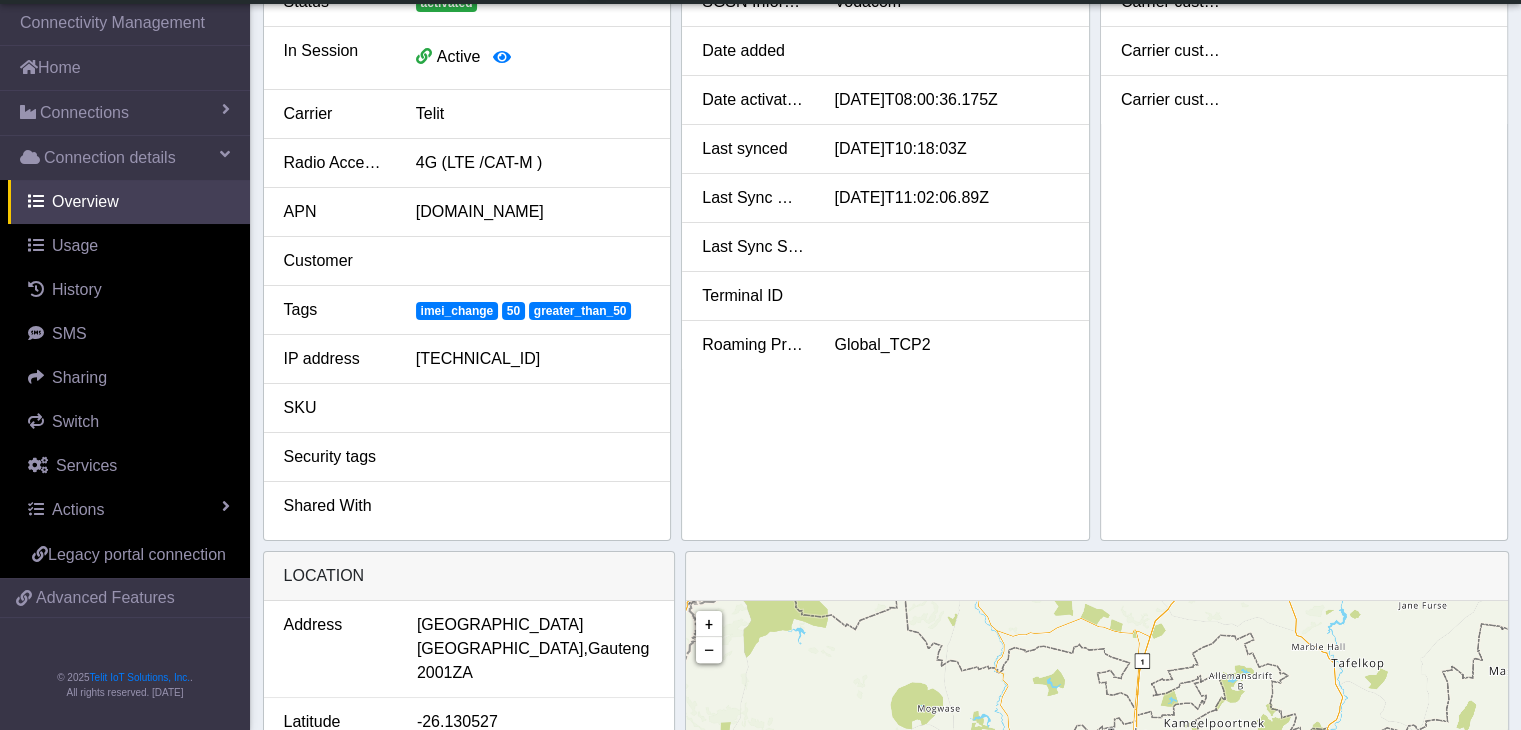 scroll, scrollTop: 400, scrollLeft: 0, axis: vertical 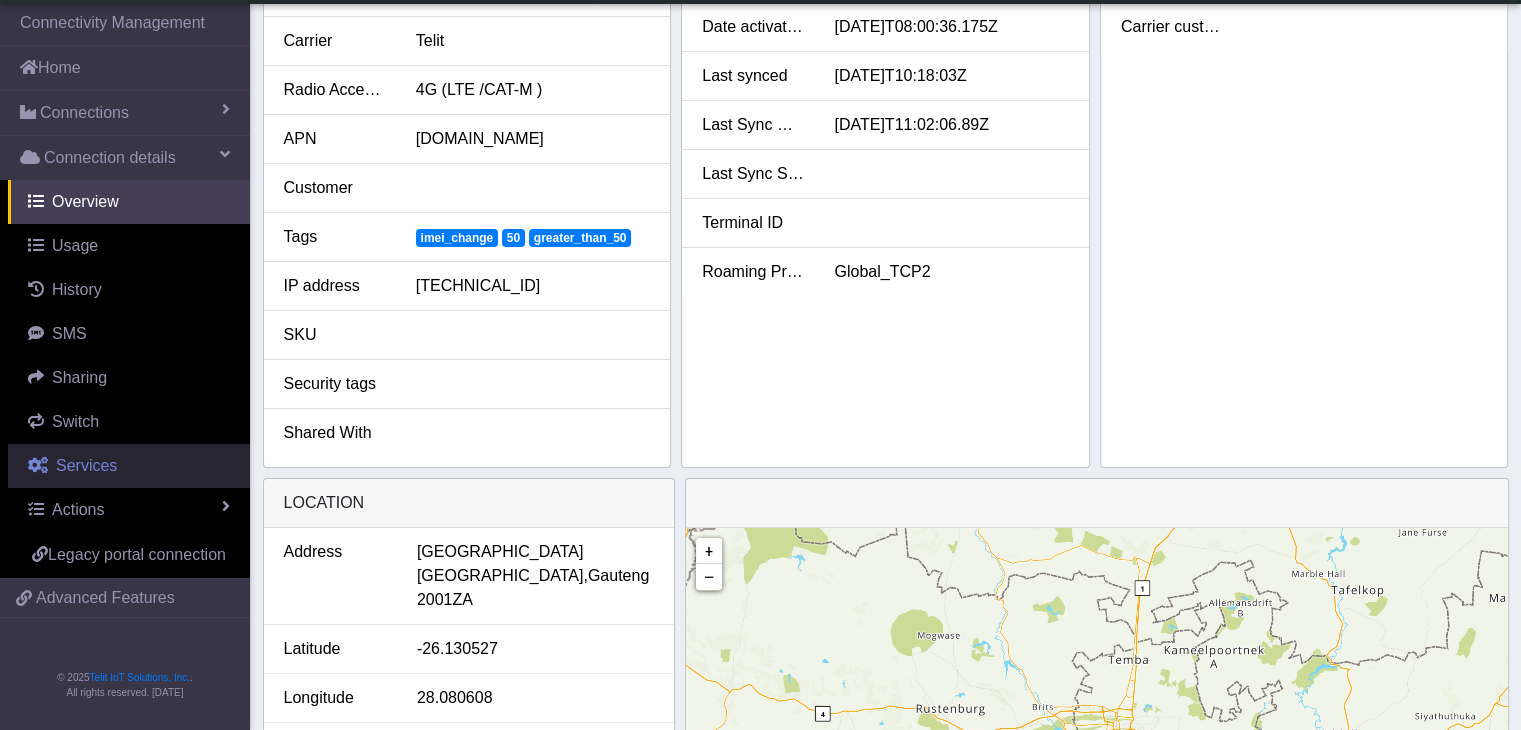 click on "Services" at bounding box center [129, 466] 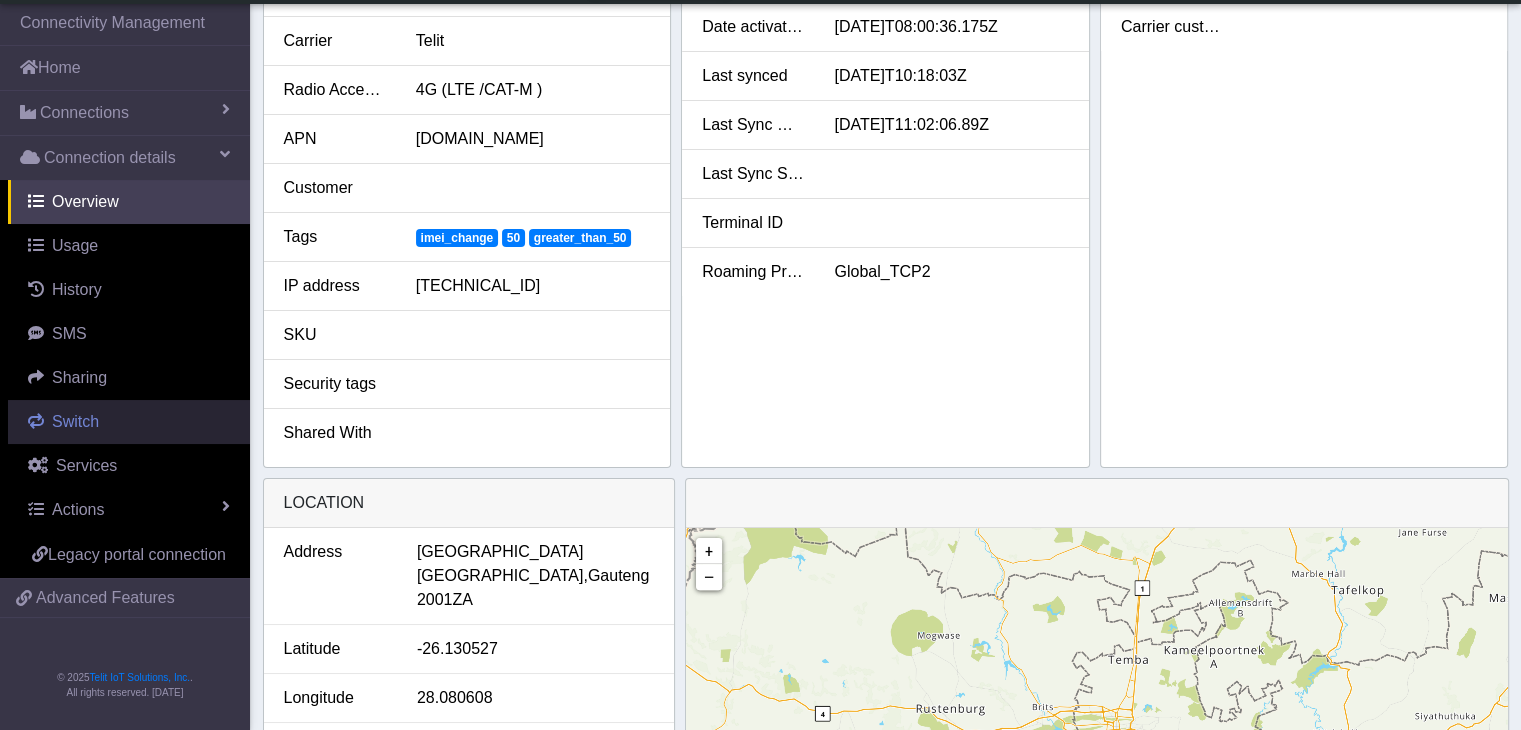 scroll, scrollTop: 0, scrollLeft: 0, axis: both 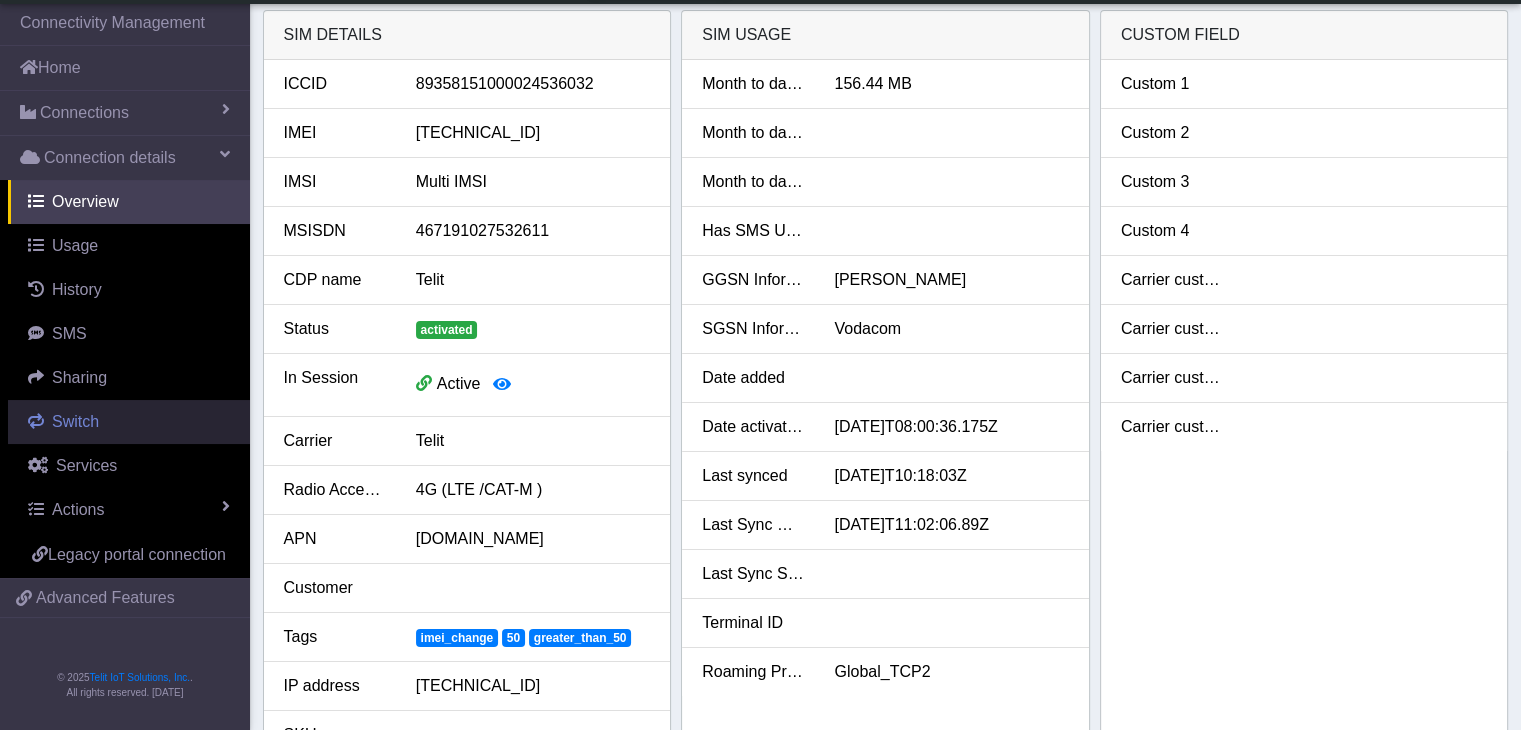 select on "1: 1" 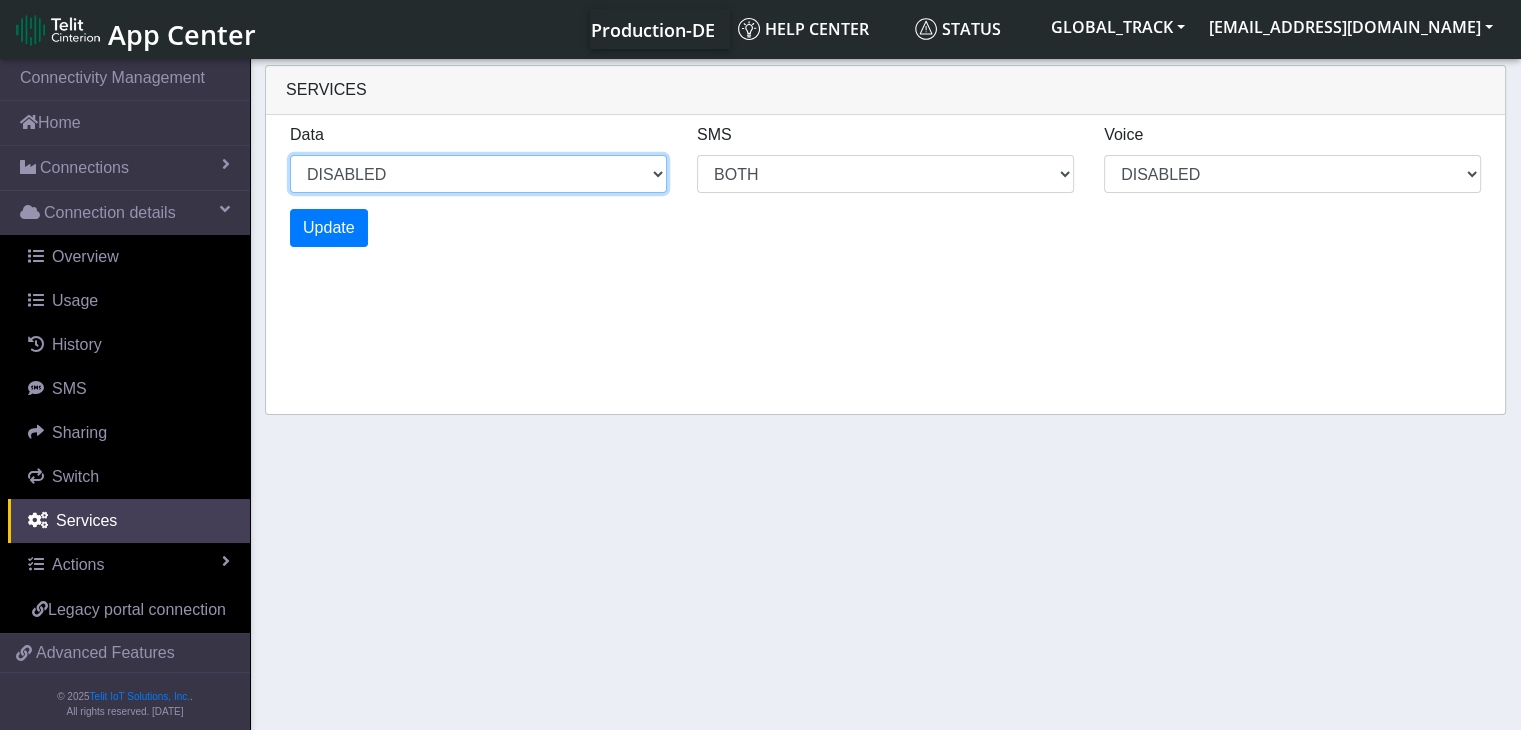 click on "ENABLED DISABLED" at bounding box center [478, 174] 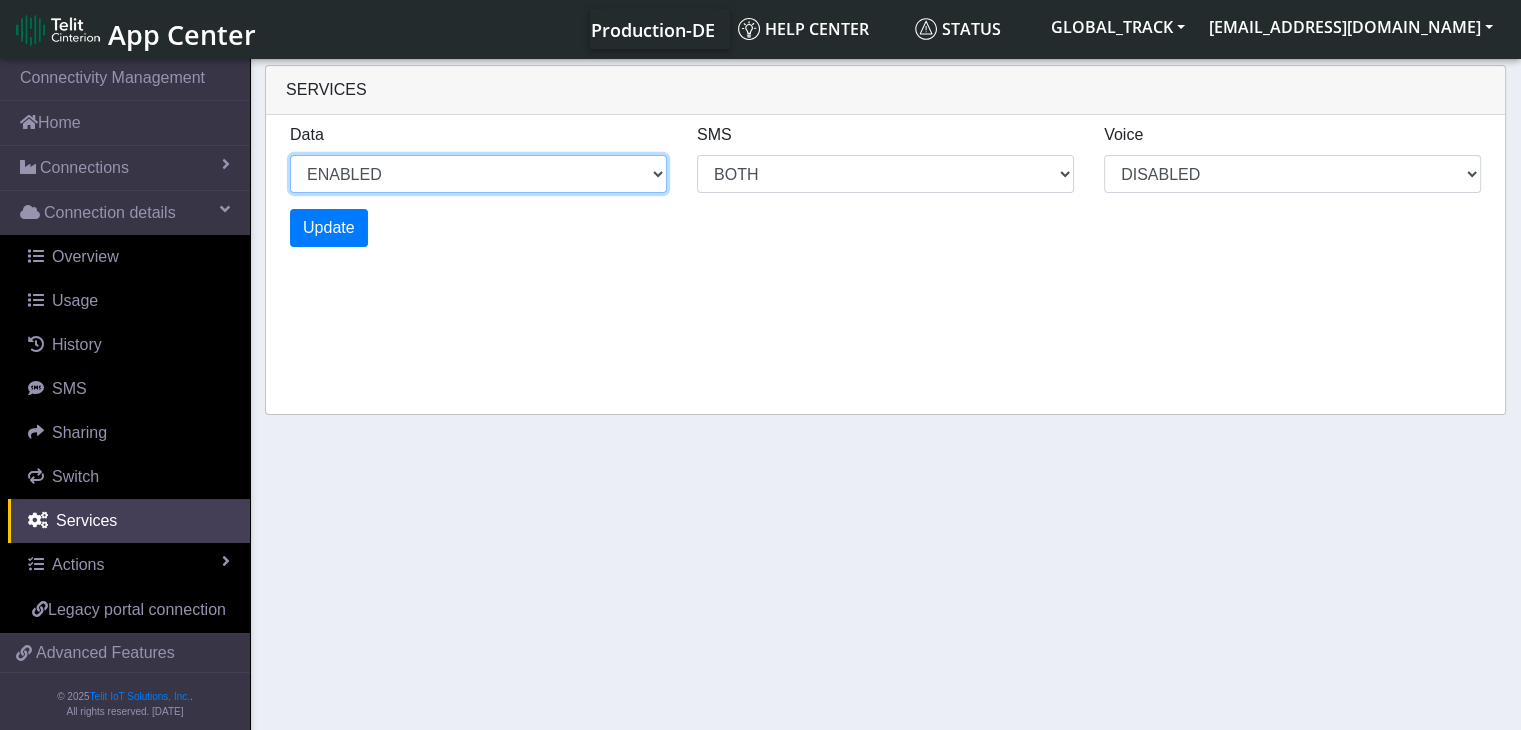 click on "ENABLED DISABLED" at bounding box center [478, 174] 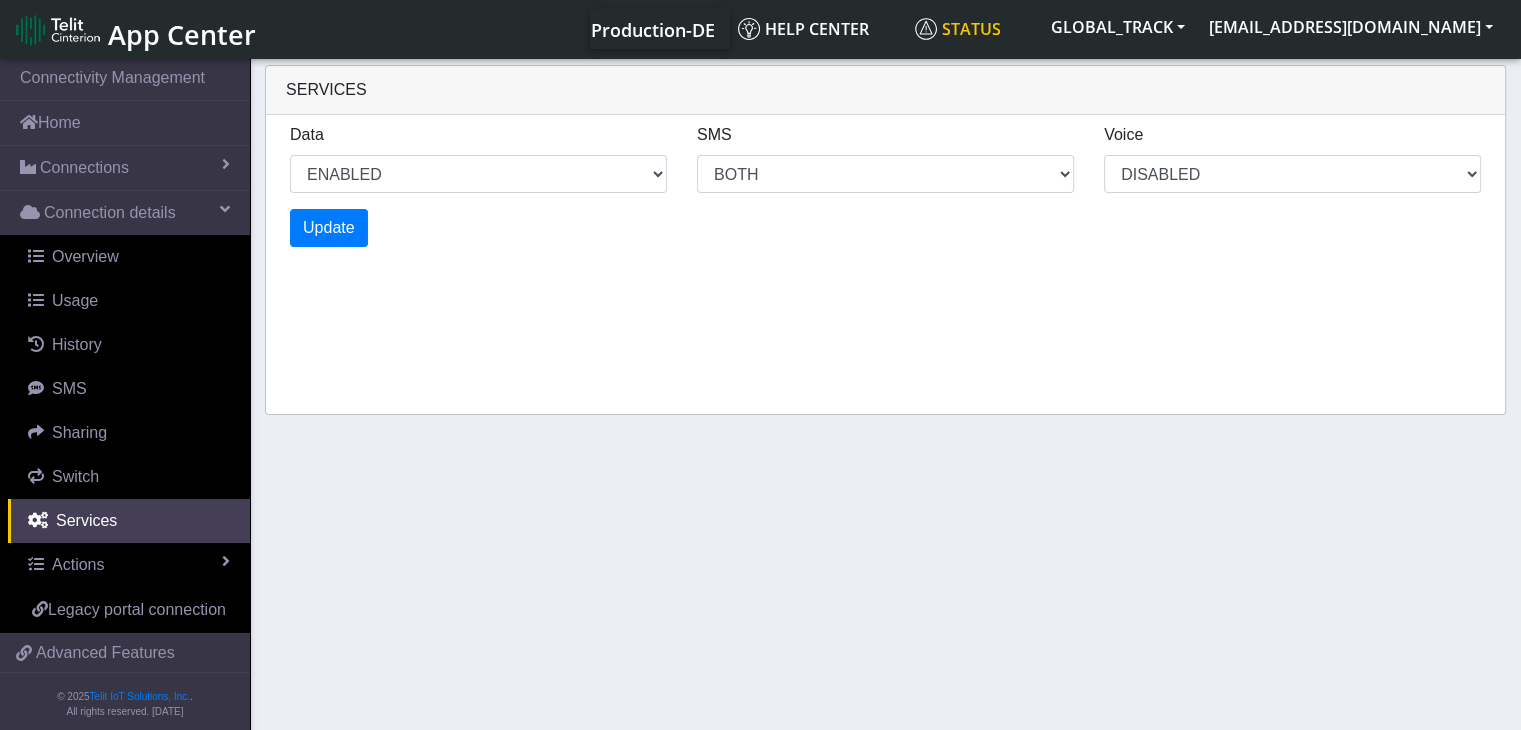 select on "4: 0" 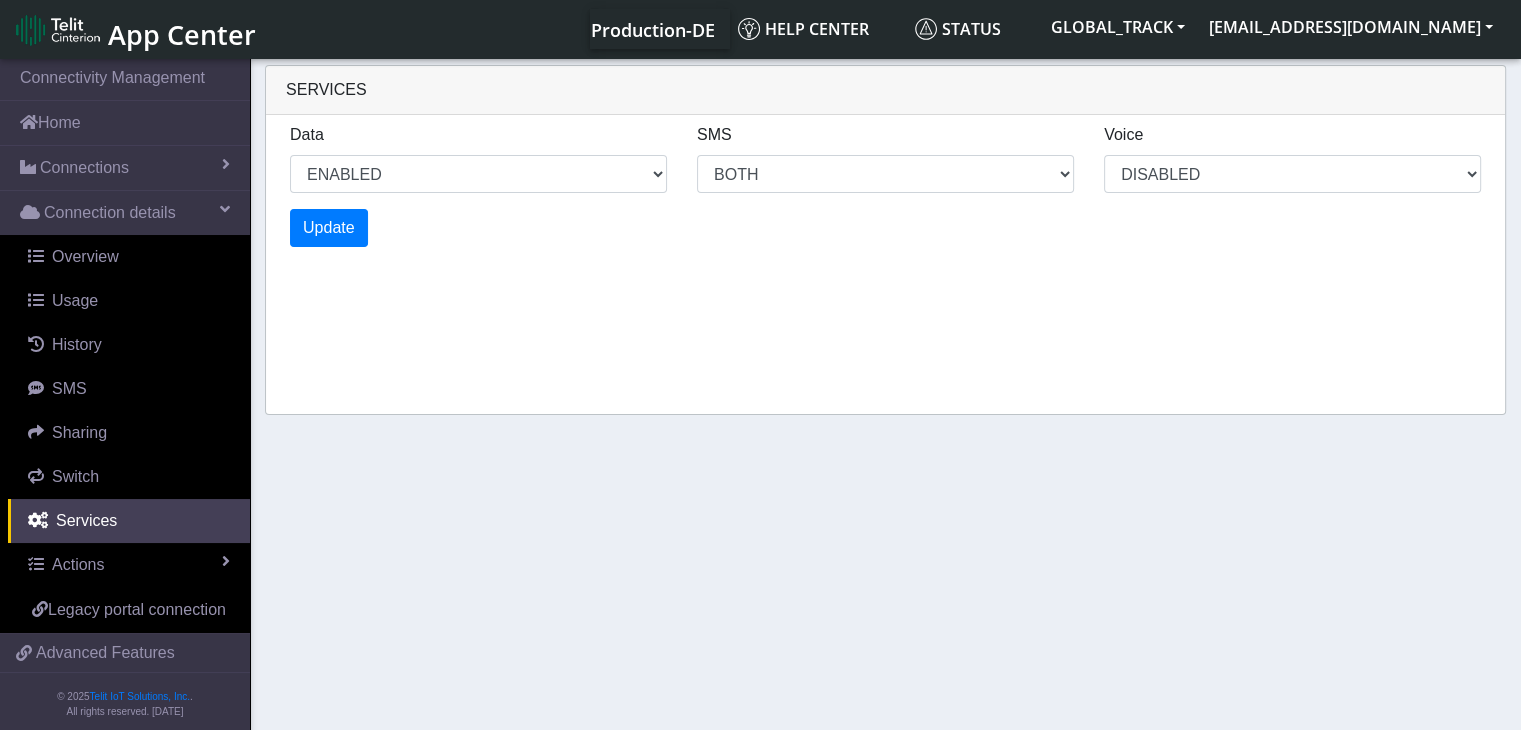 click on "Connectivity Management   Home  Connections List Map Connection details Overview Usage History SMS Sharing Switch Services Actions Edit Refresh Change status Set IMEI 9bba34b60d0c8a99b4375e96f229d79f 5c7cadf0b2157c2553346ae2  Legacy portal connection  9bba34b60d0c8a99b4375e96f229d79f 5c7cadf0b2157c2553346ae2  Advanced Features   © 2025  Telit IoT Solutions, Inc. .  All rights reserved. [DATE] Filter by  Query          Query   In Session   Not connected   Tags   Country   Operator  89358151000024536032  Search  × 89358151000024536032 Services Data ENABLED DISABLED SMS MO MT BOTH DISABLED Voice DISABLED Update" 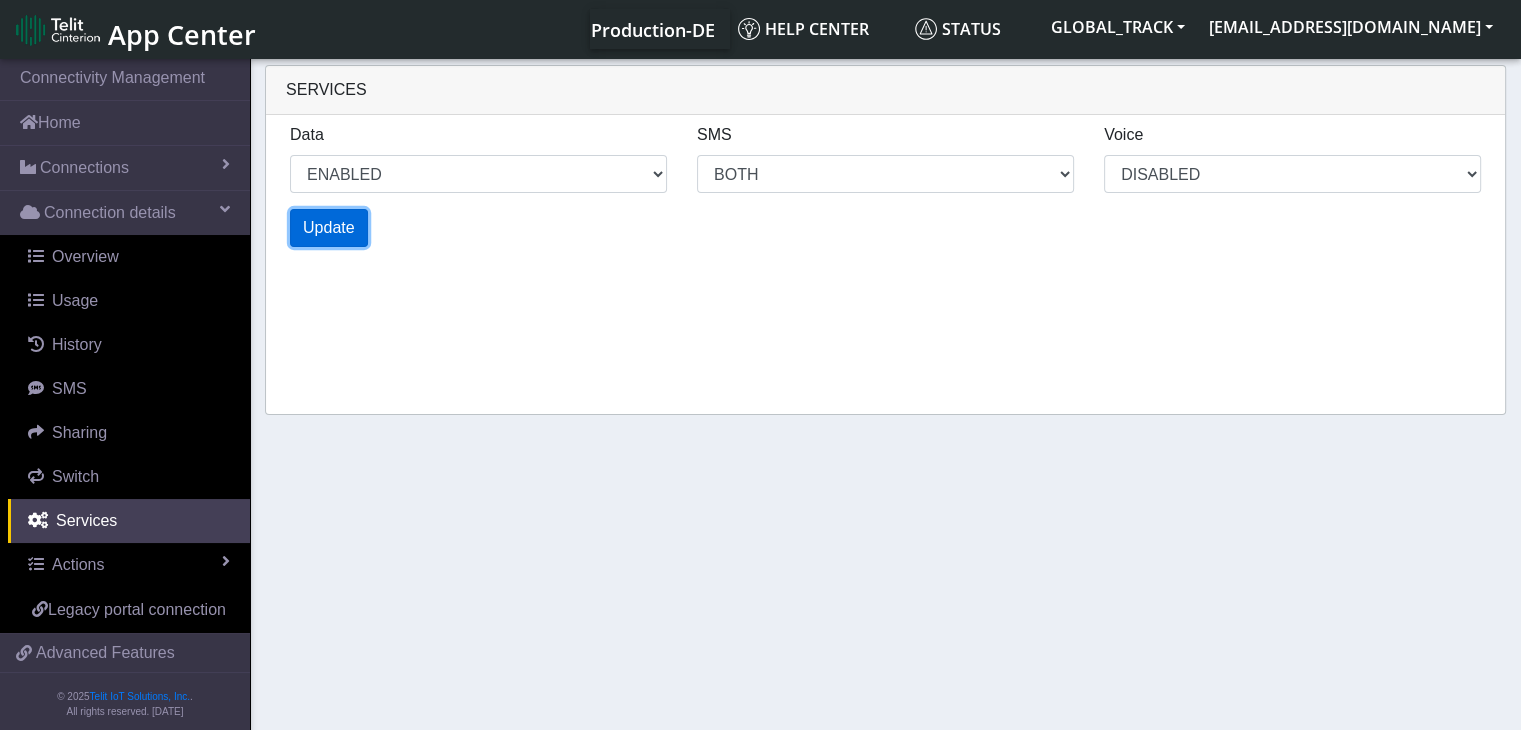 click on "Update" 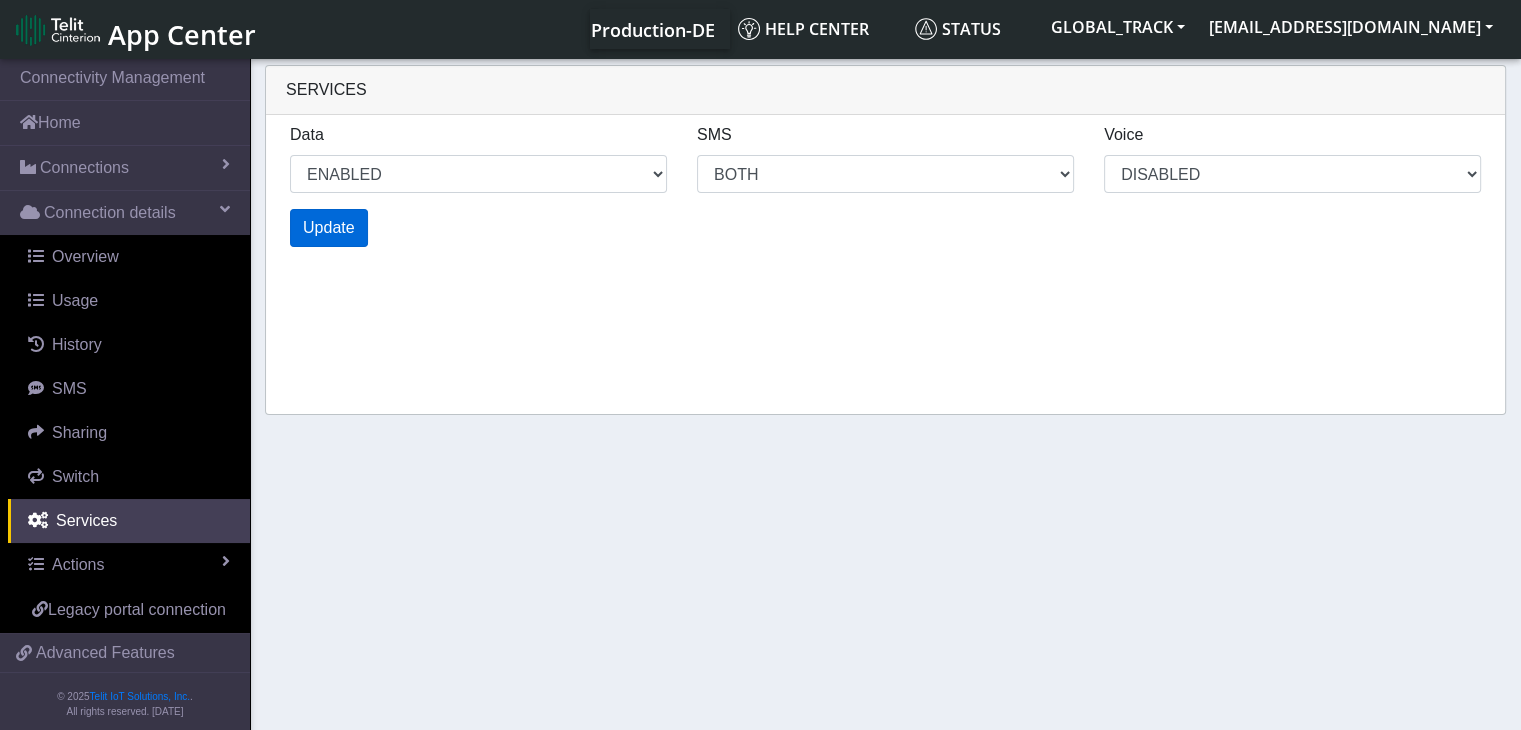 select on "8: 0" 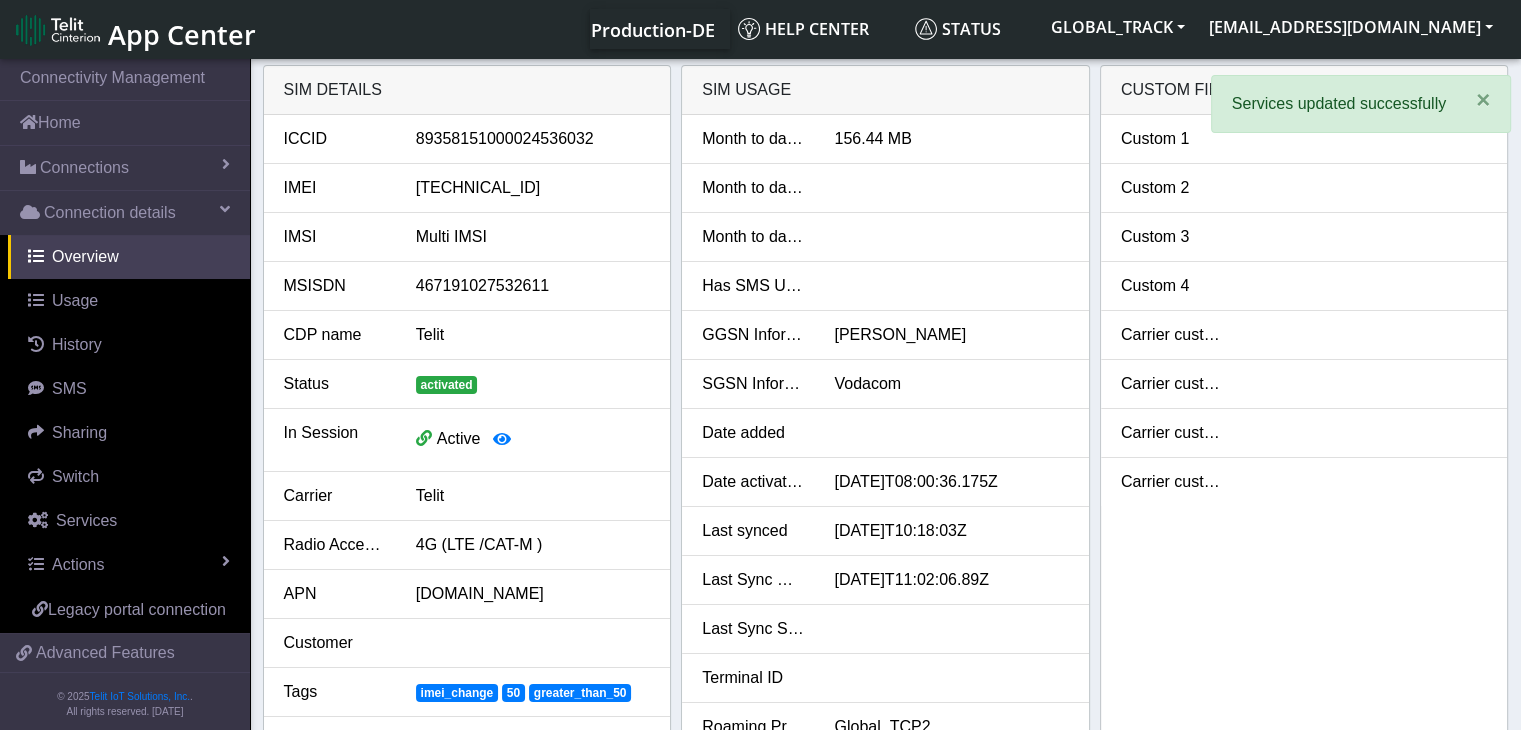 click on "Terminal ID" at bounding box center (885, 678) 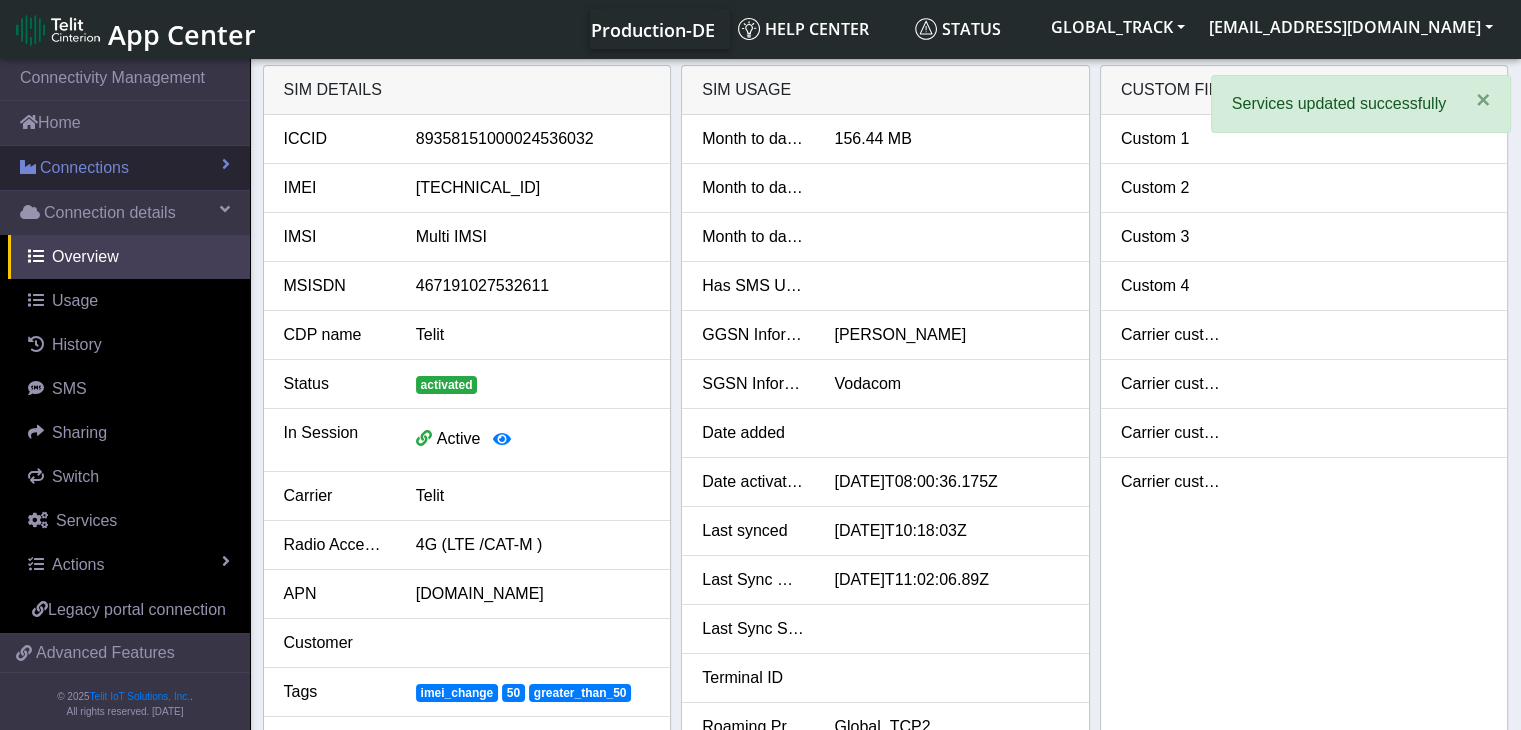 click on "Connections" at bounding box center (84, 168) 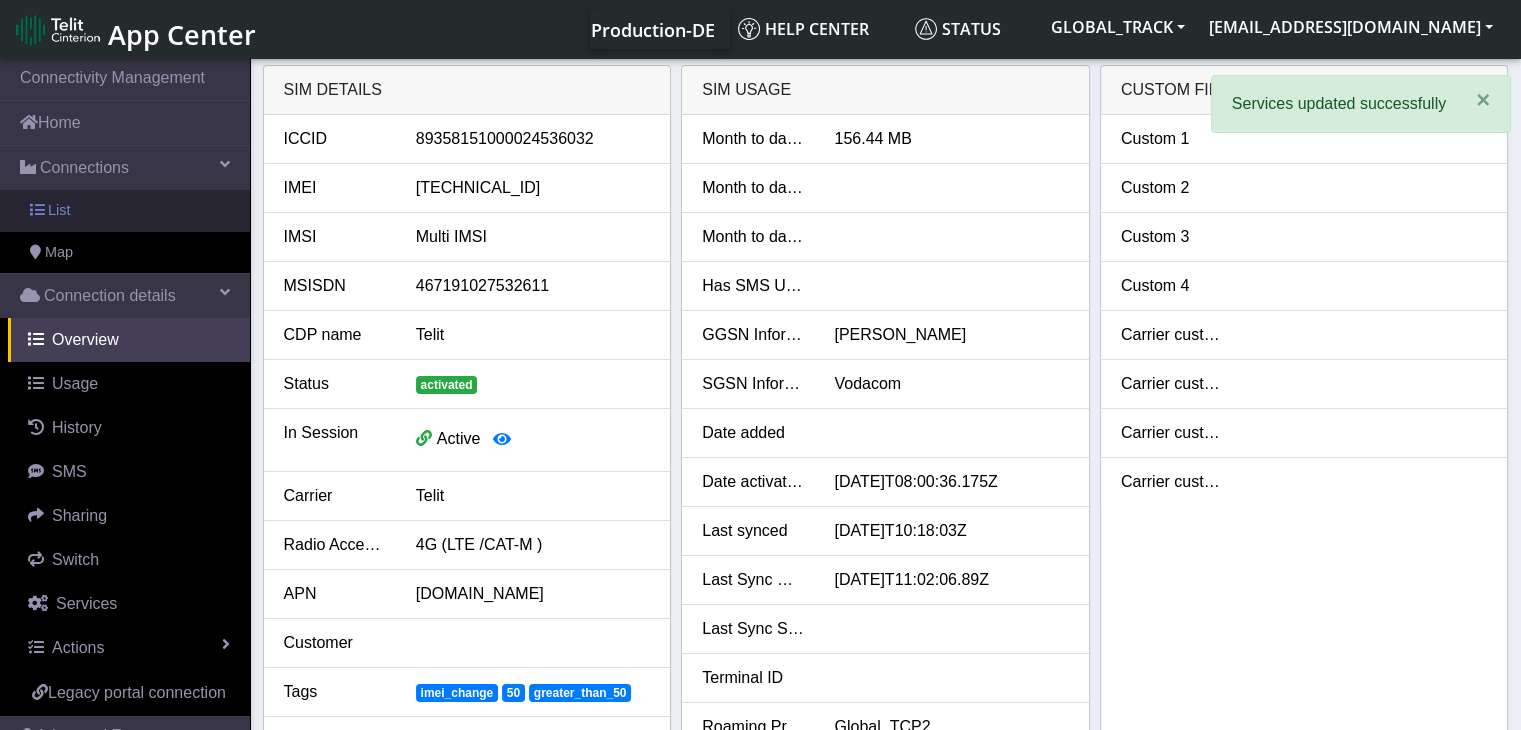 click on "List" at bounding box center [125, 211] 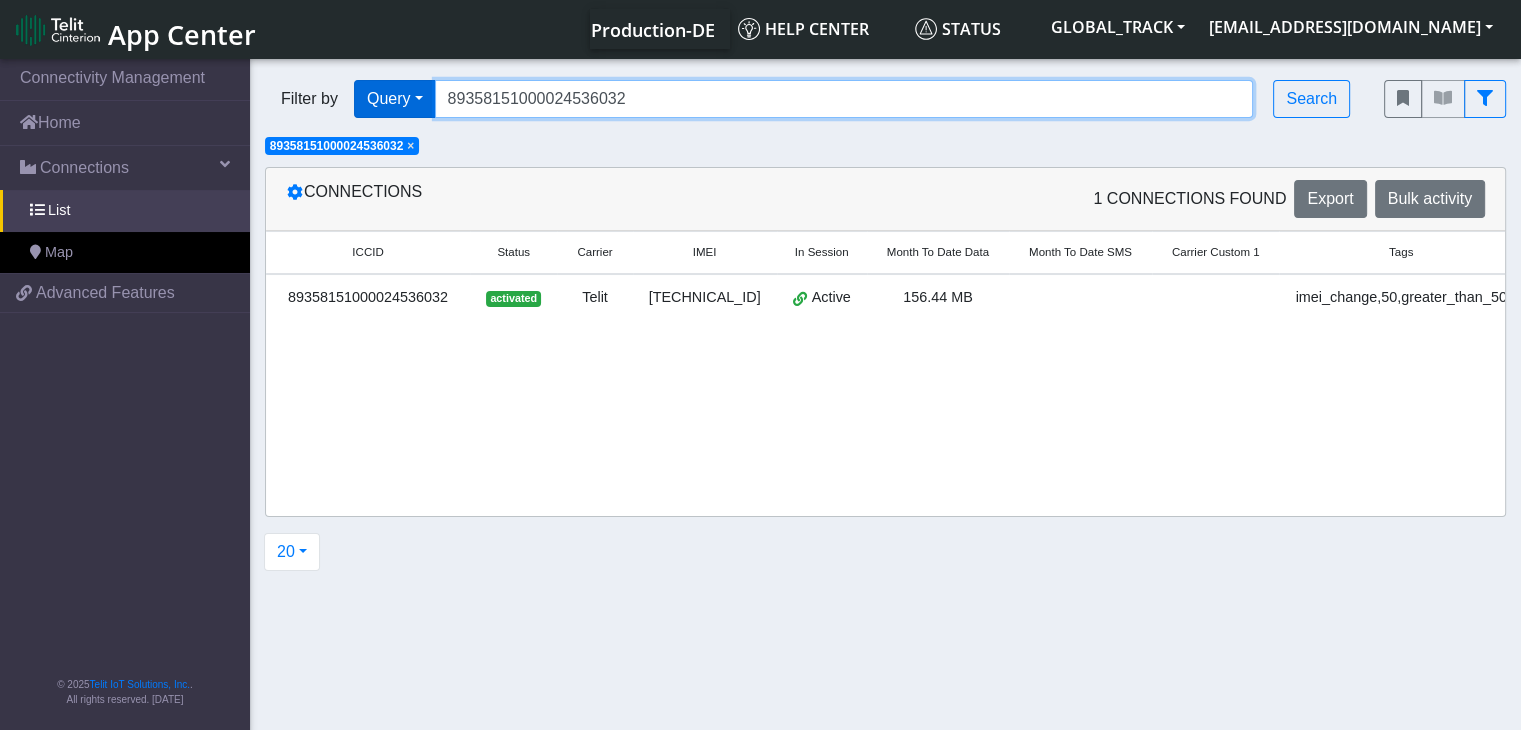 drag, startPoint x: 492, startPoint y: 100, endPoint x: 403, endPoint y: 100, distance: 89 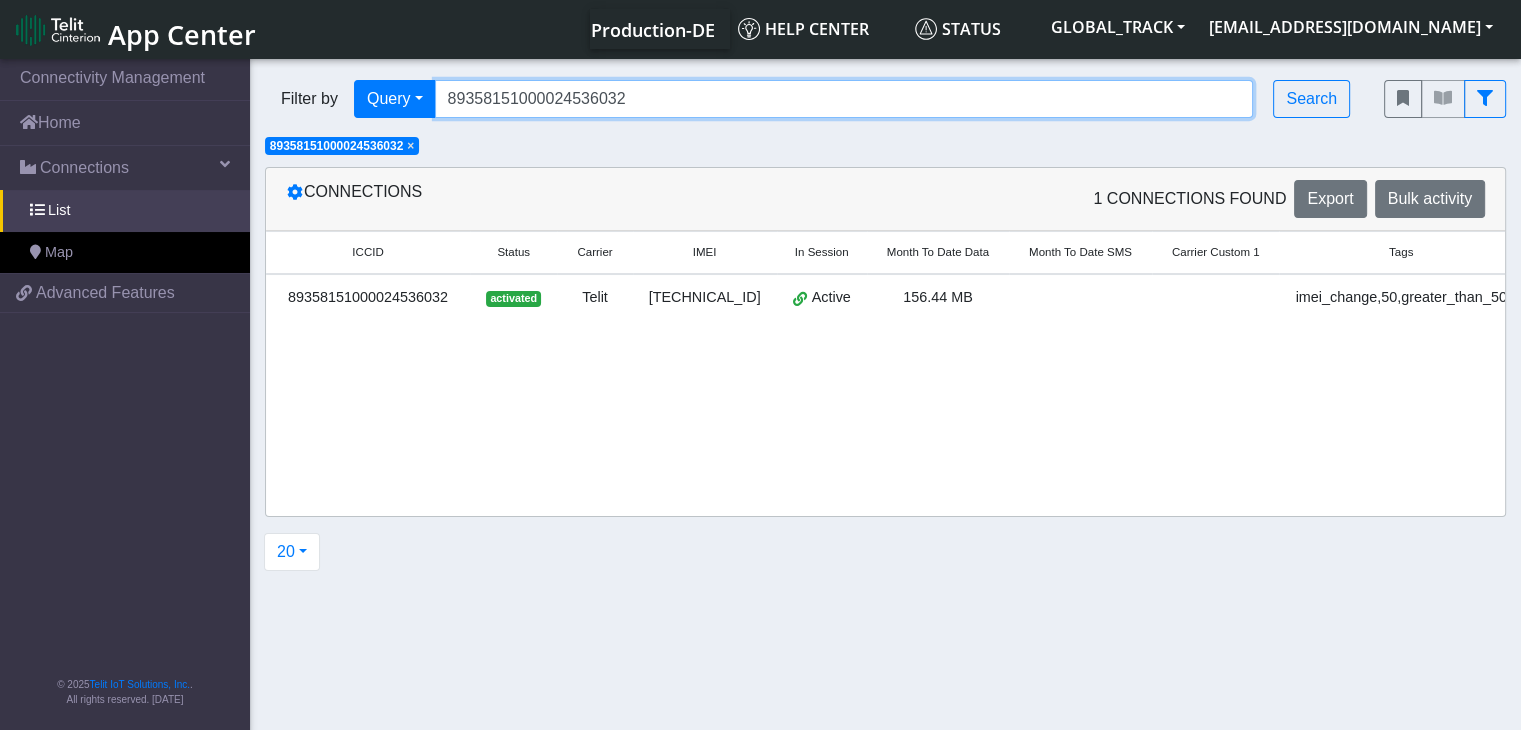 paste on "362" 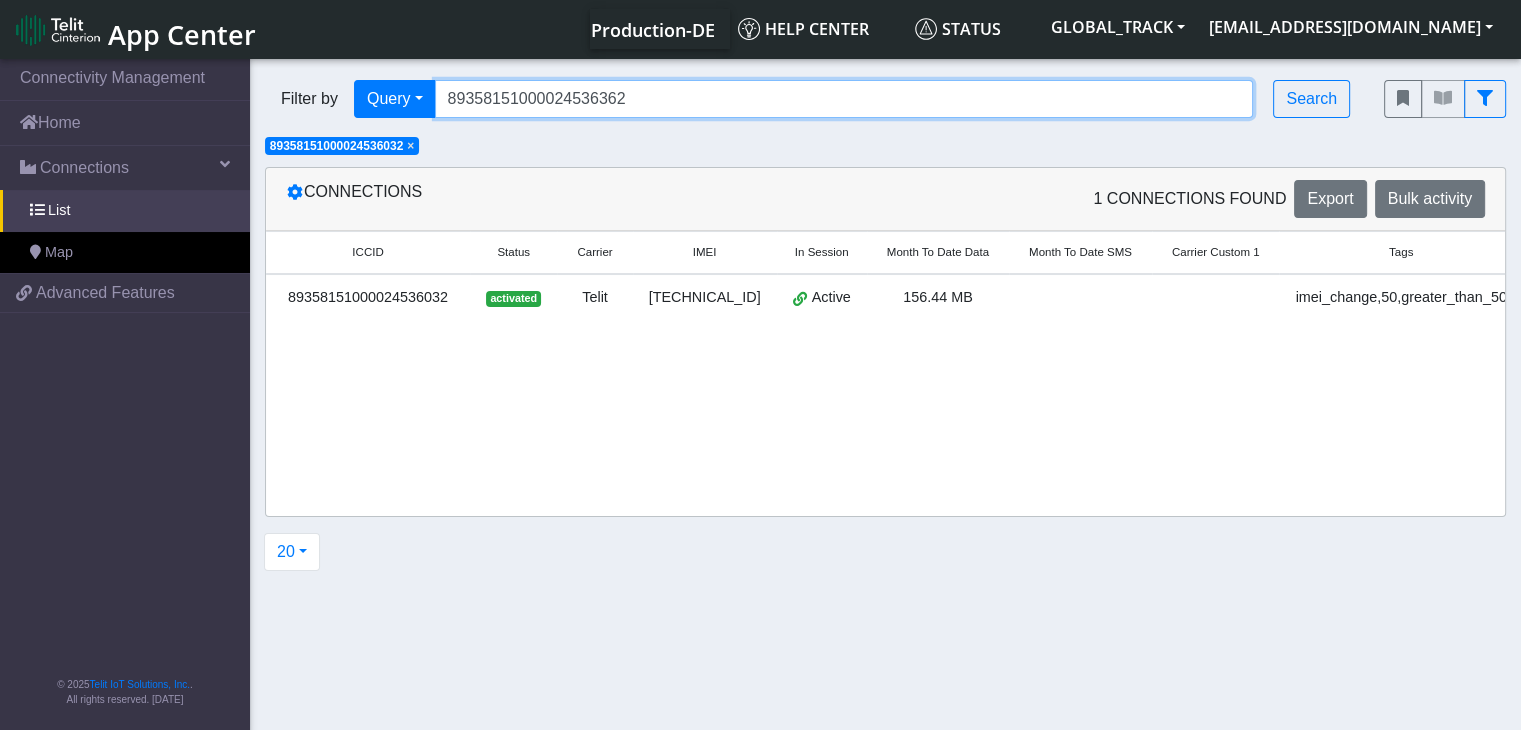 type on "89358151000024536362" 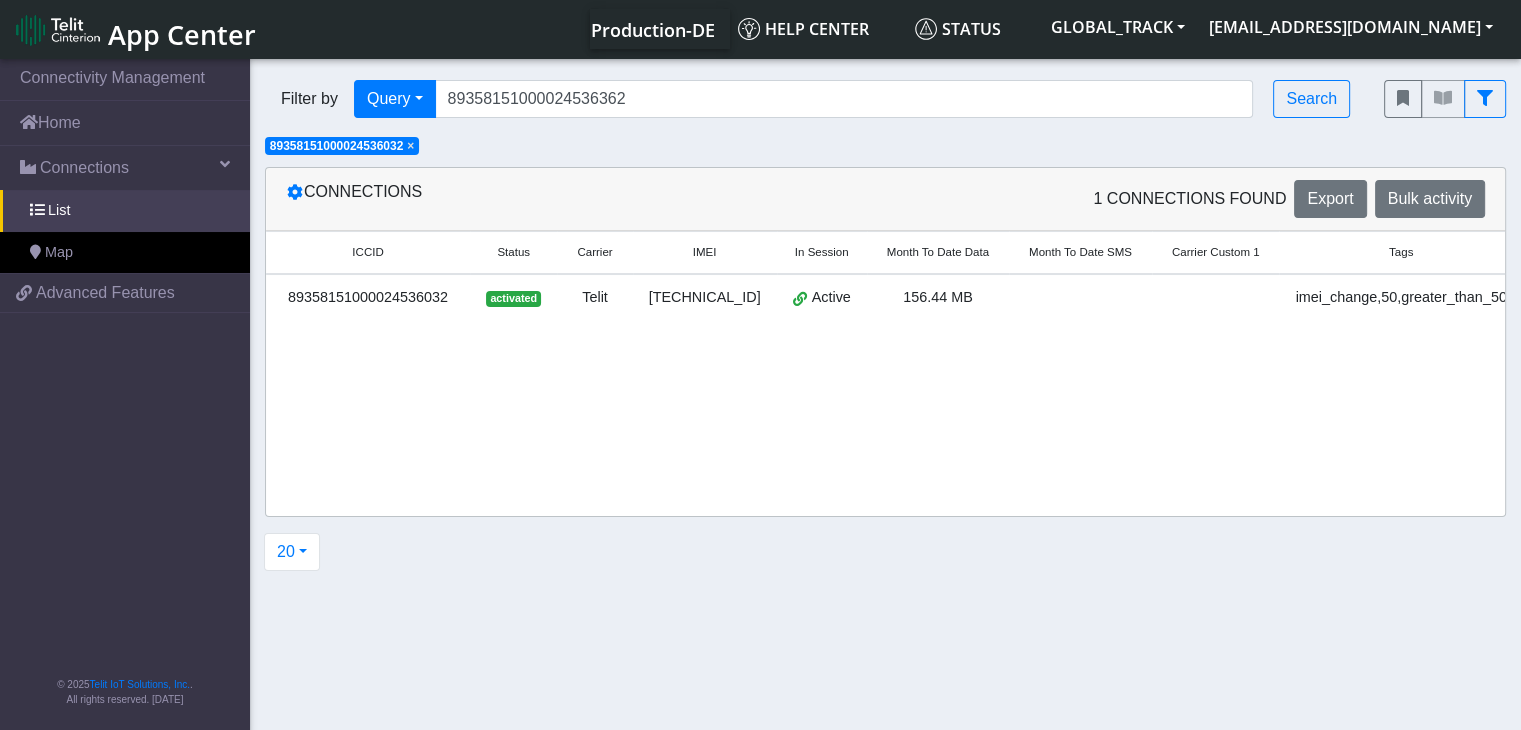 click on "×" 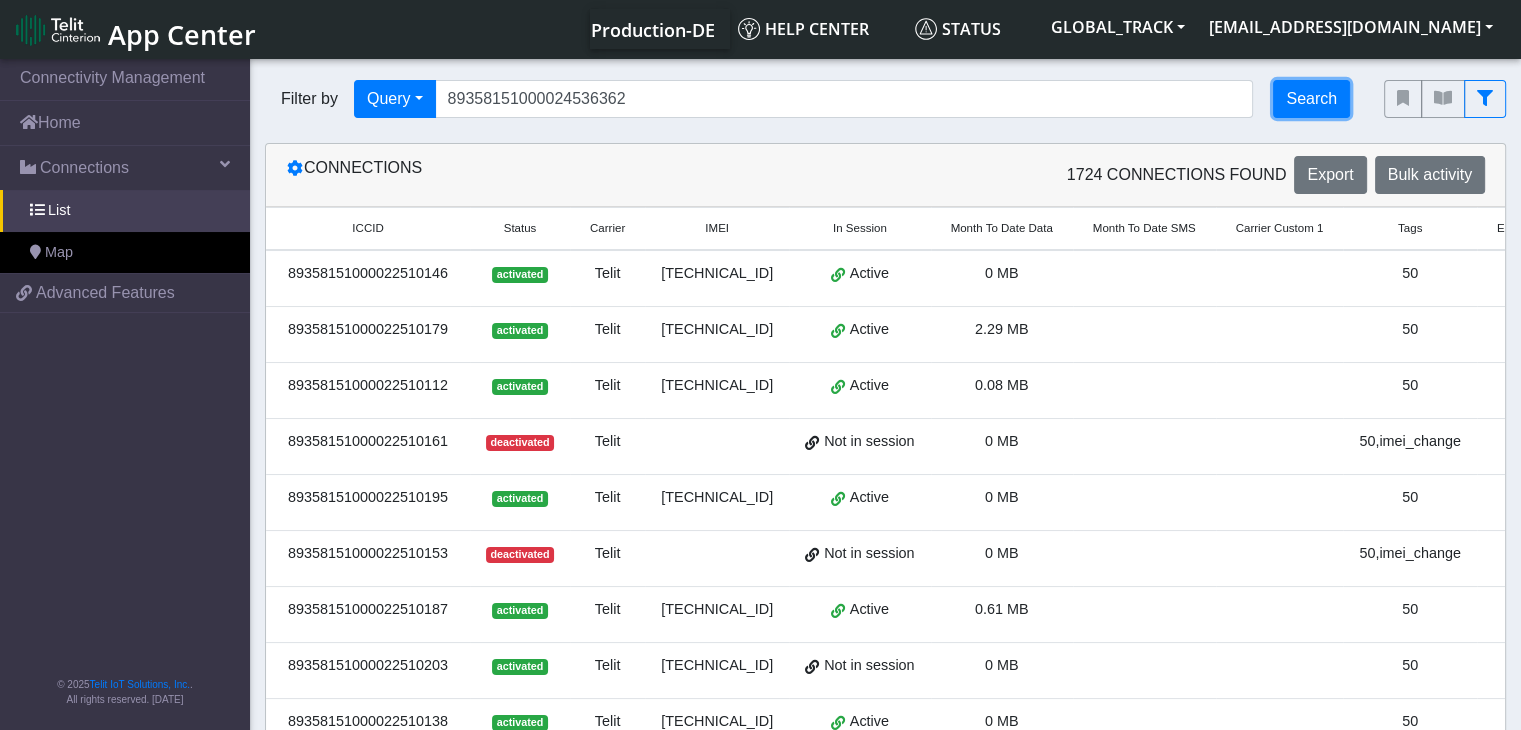click on "Search" 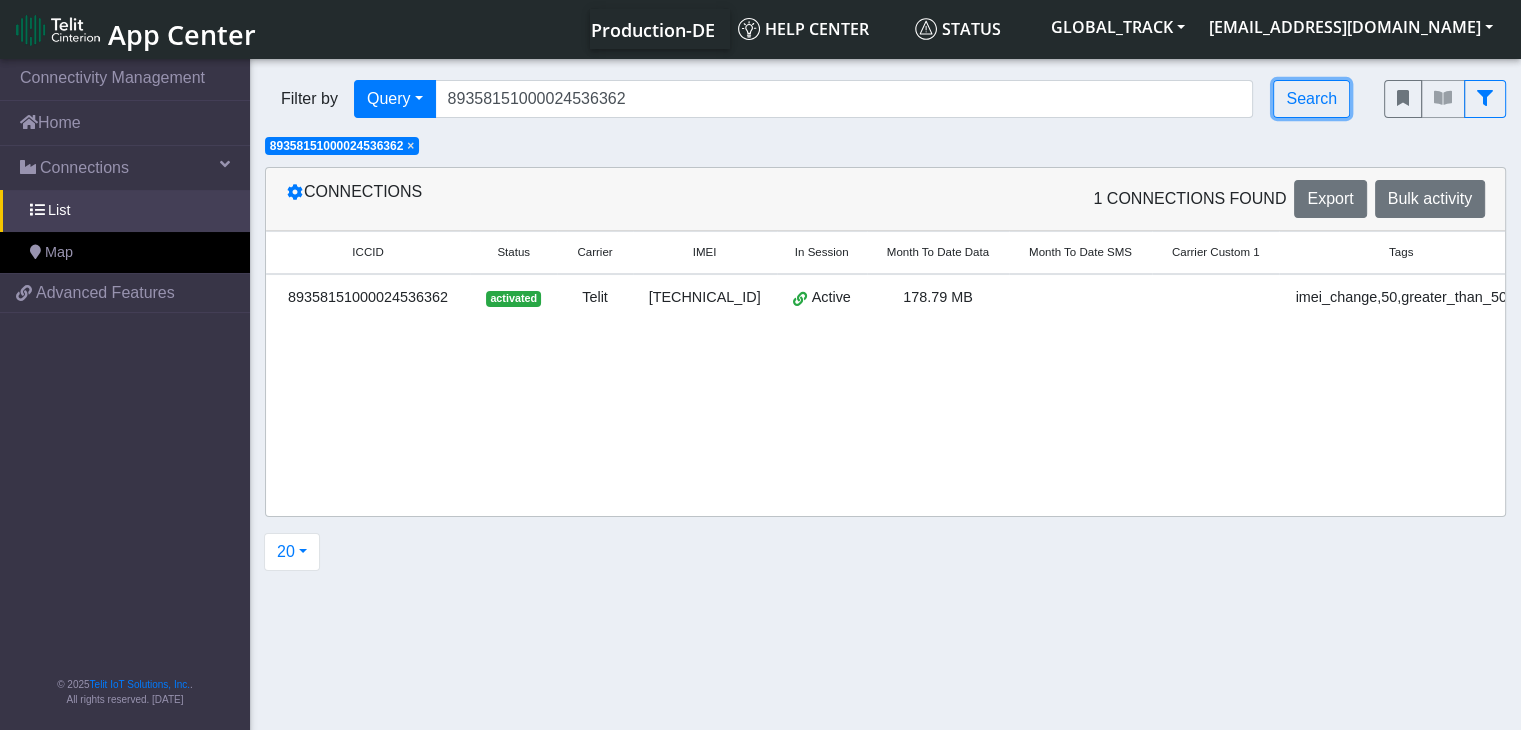 scroll, scrollTop: 0, scrollLeft: 143, axis: horizontal 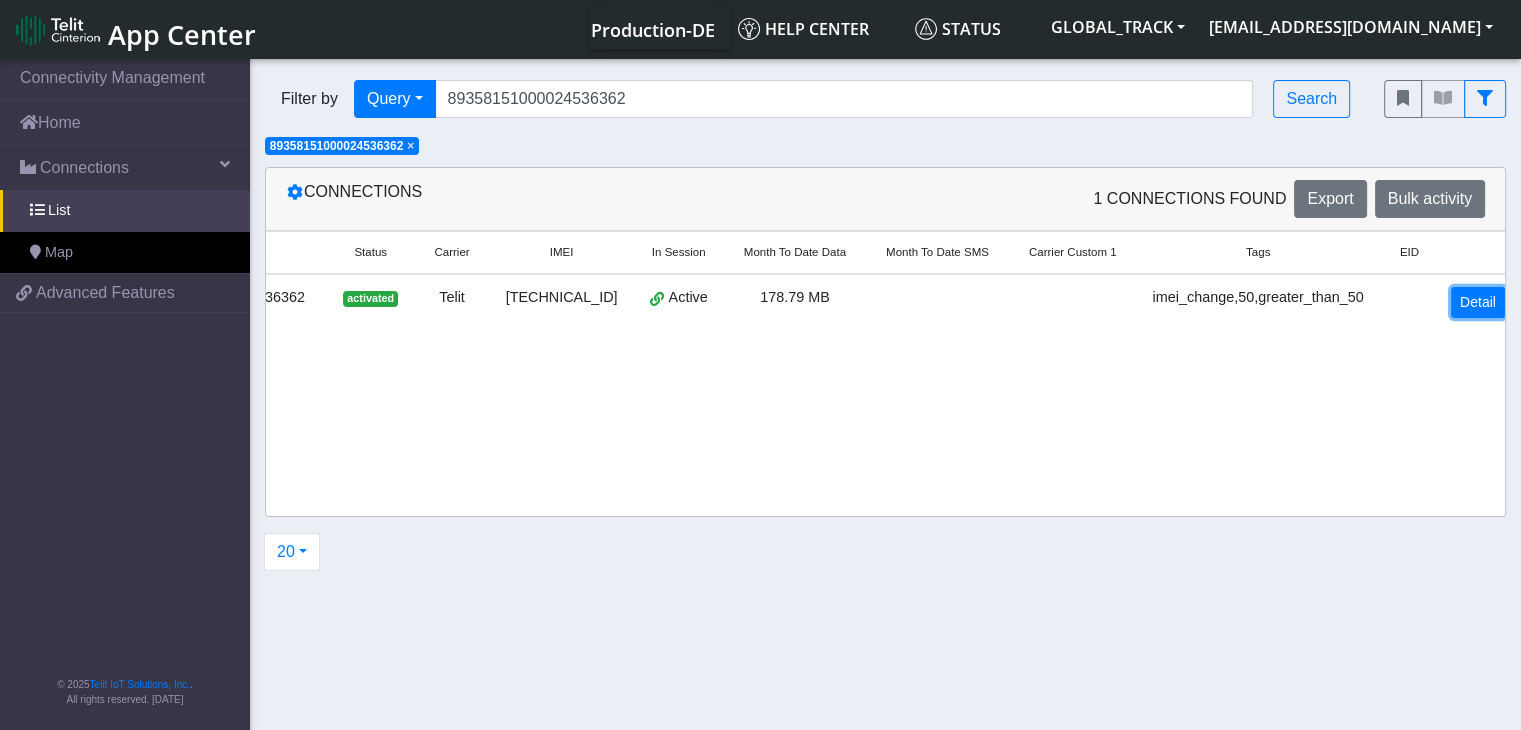 click on "Detail" at bounding box center [1478, 302] 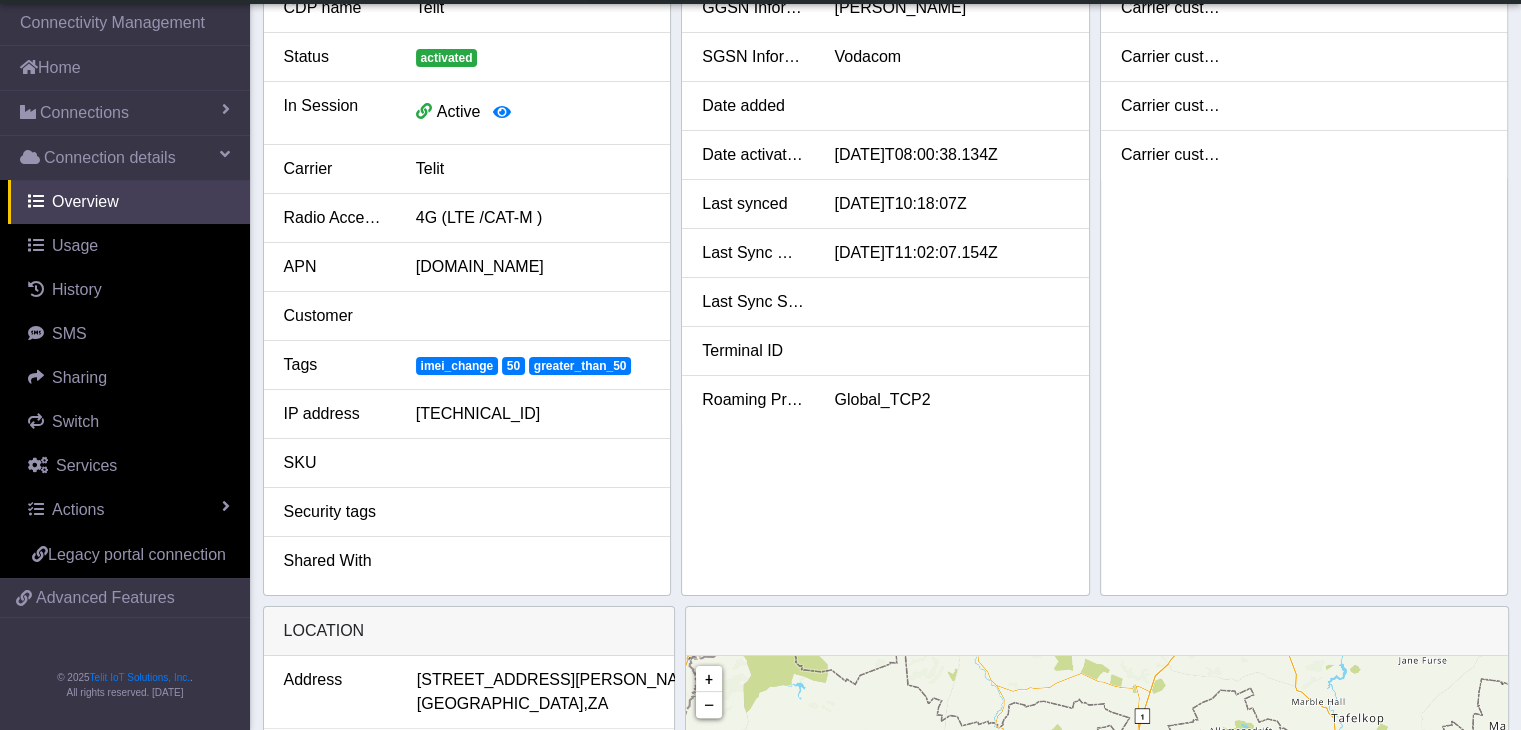 scroll, scrollTop: 0, scrollLeft: 0, axis: both 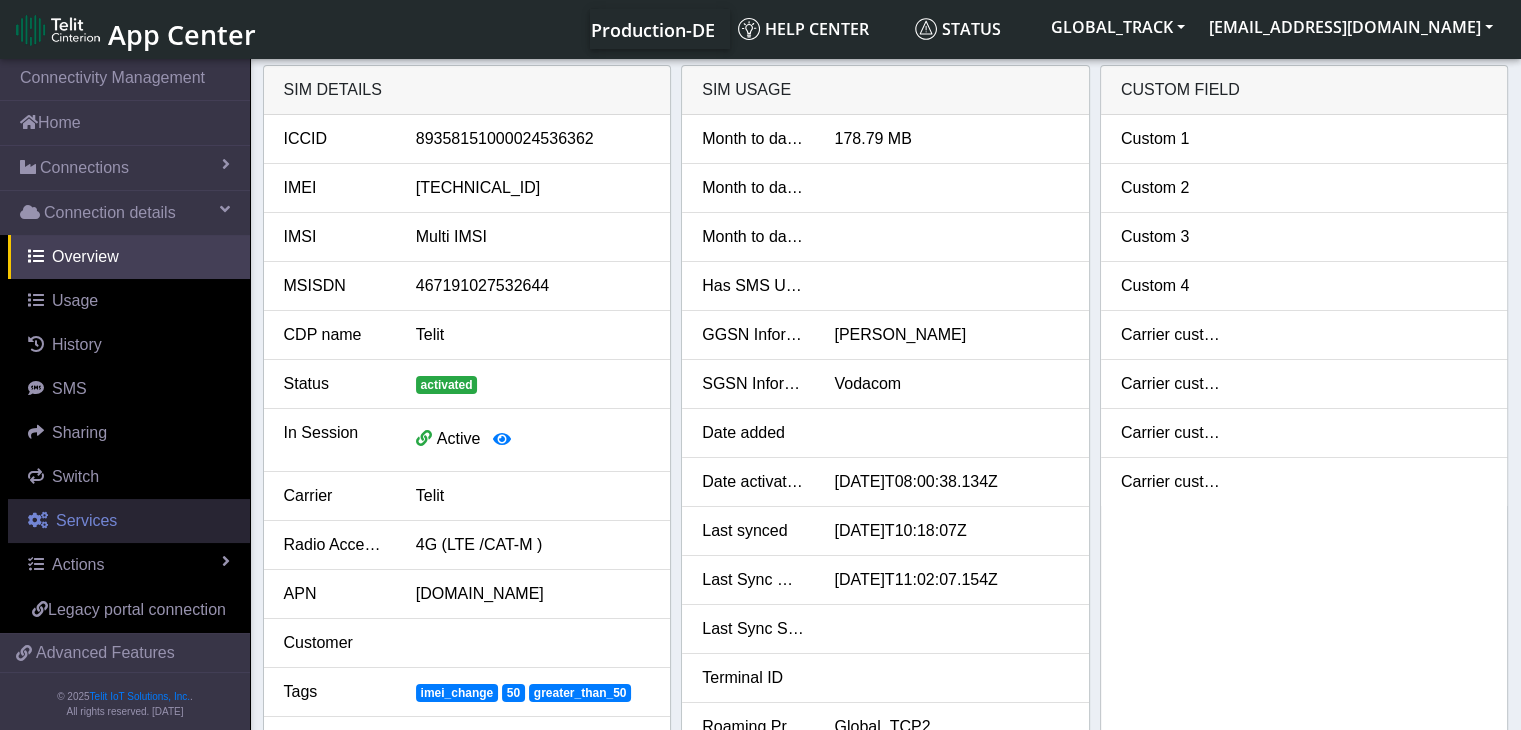 click on "Services" at bounding box center [129, 521] 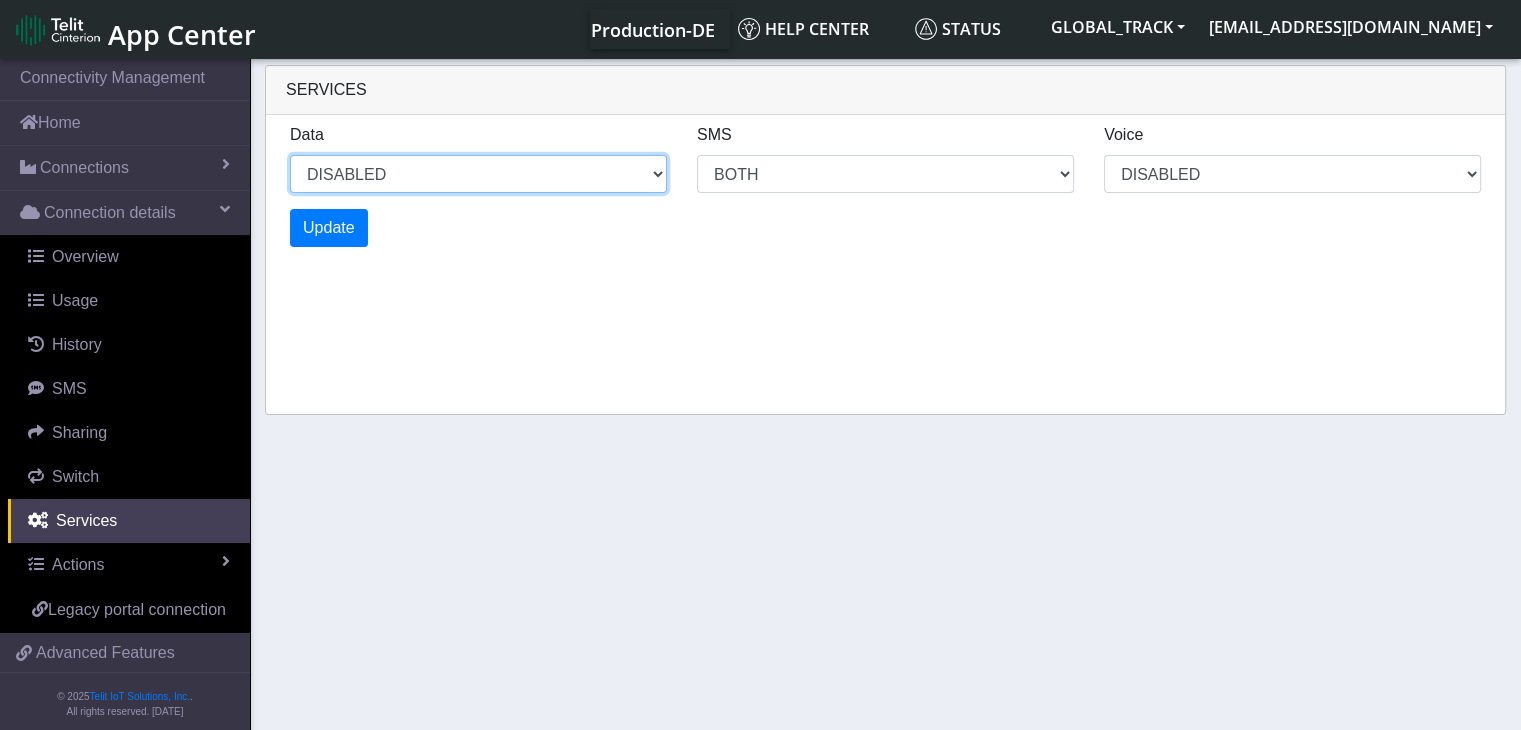 click on "ENABLED DISABLED" at bounding box center [478, 174] 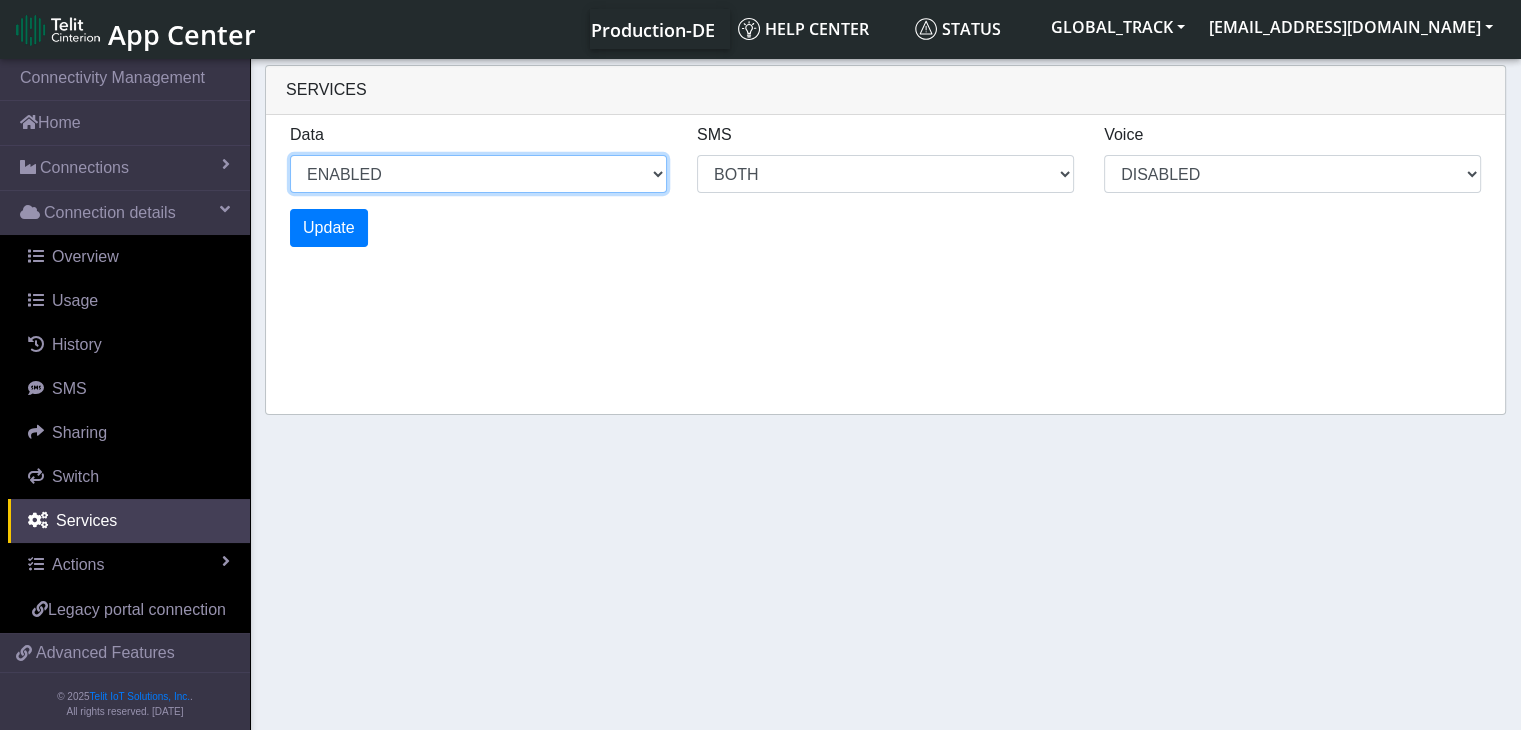 click on "ENABLED DISABLED" at bounding box center [478, 174] 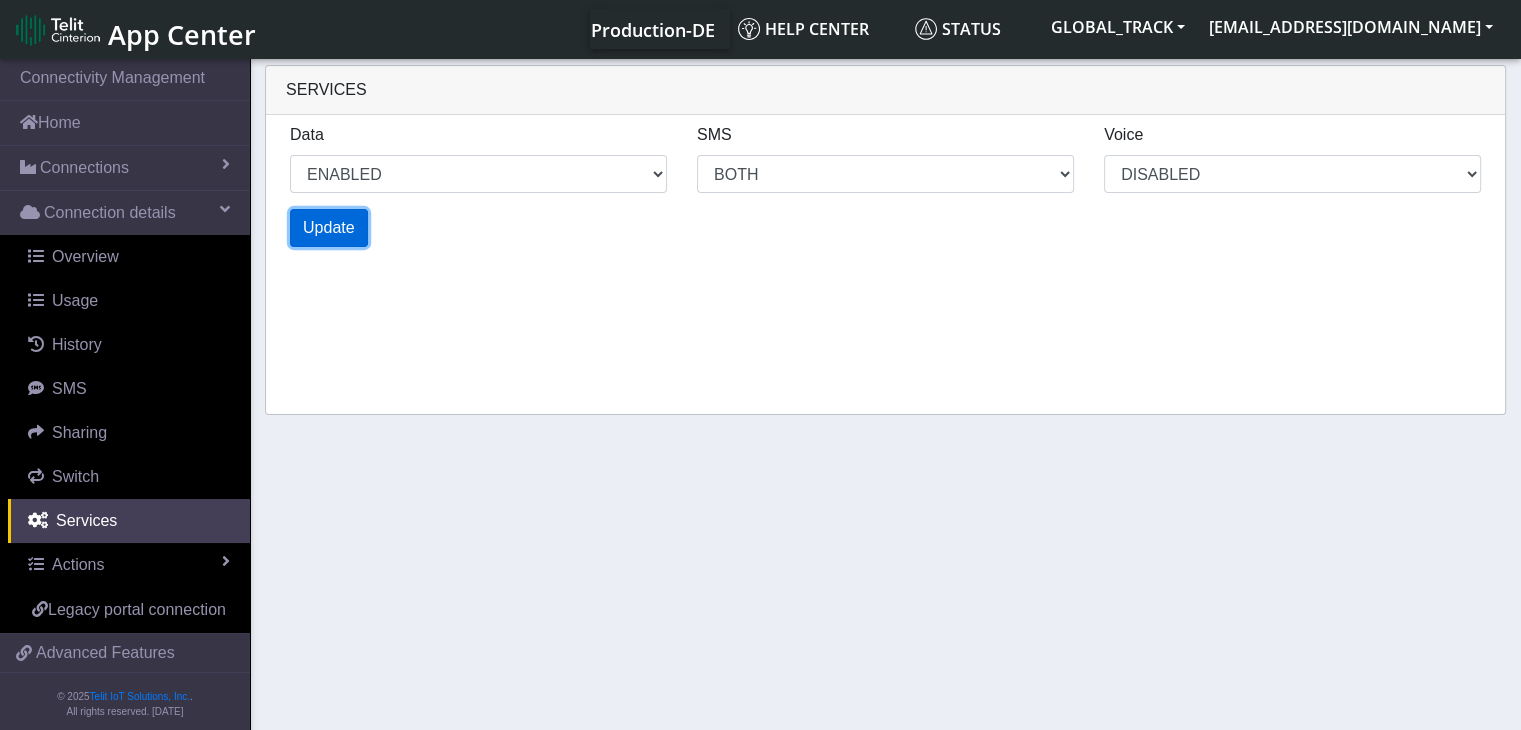 click on "Update" 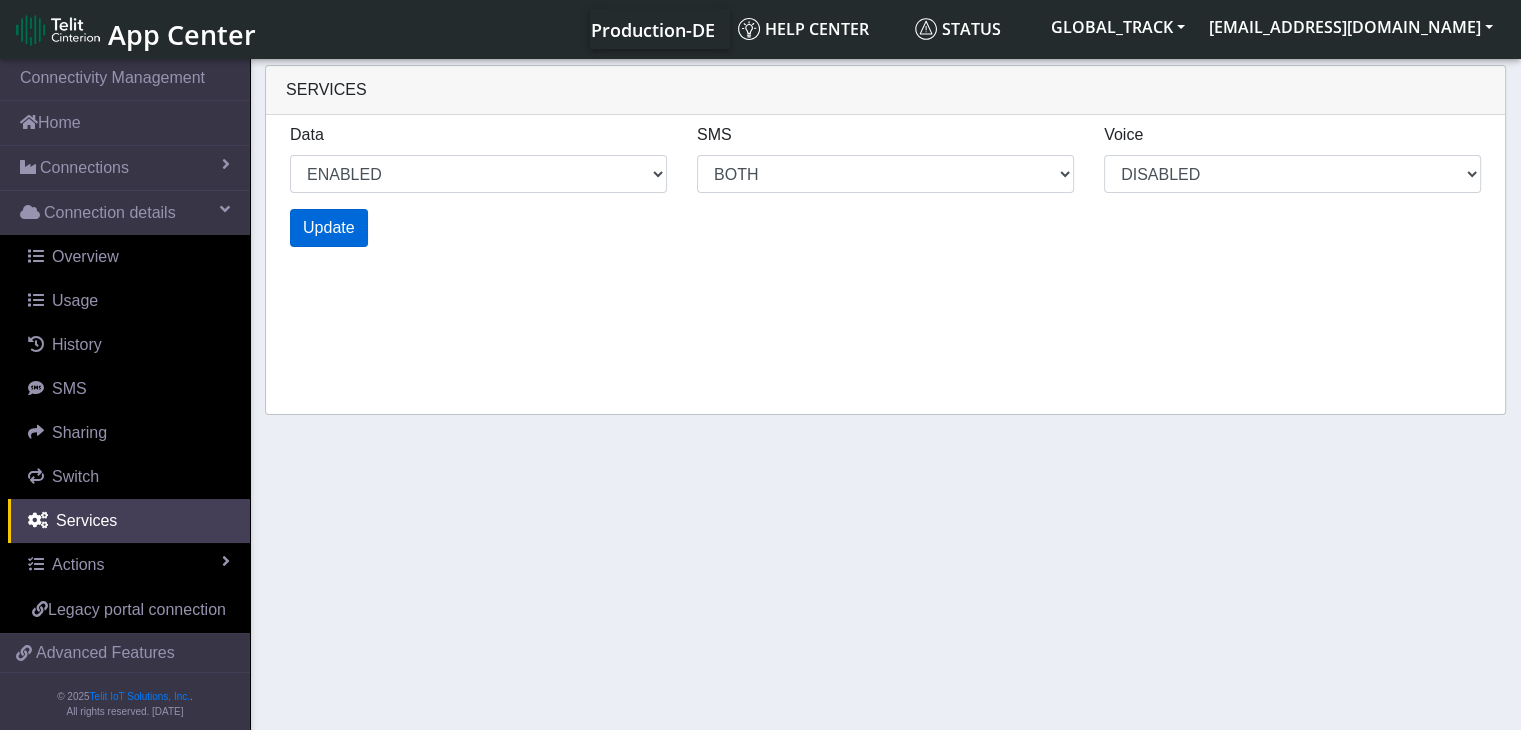 select on "6: 0" 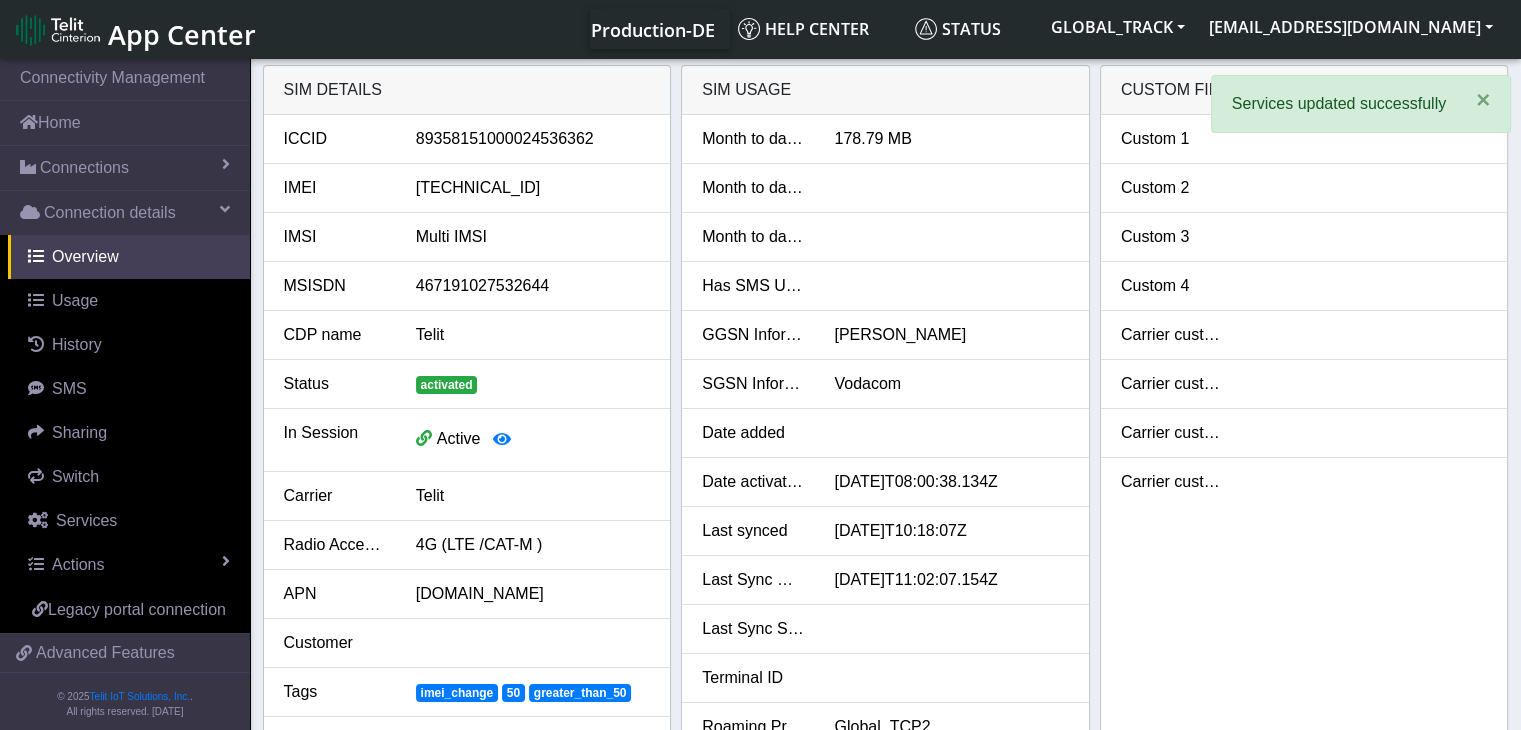 click at bounding box center [951, 629] 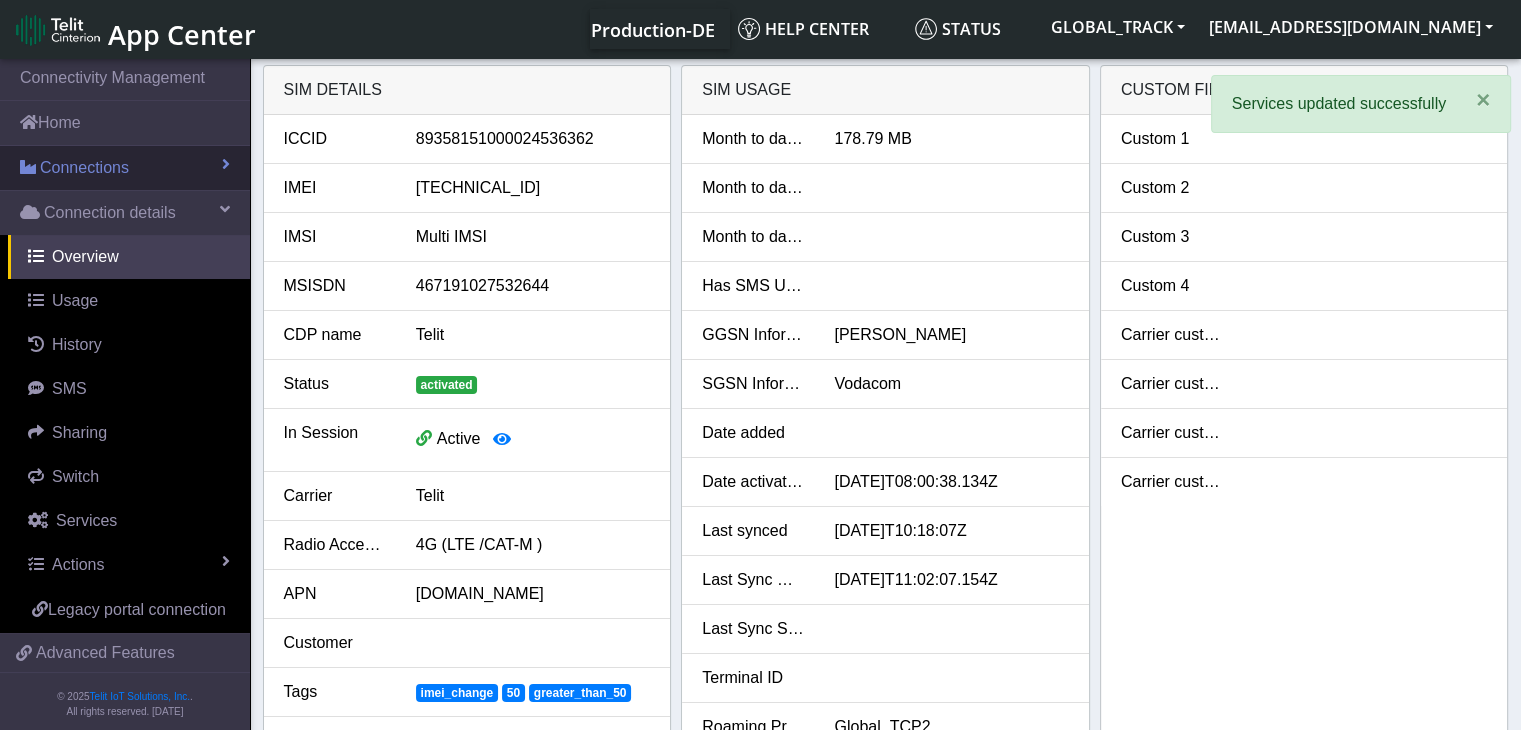 click on "Connections" at bounding box center (84, 168) 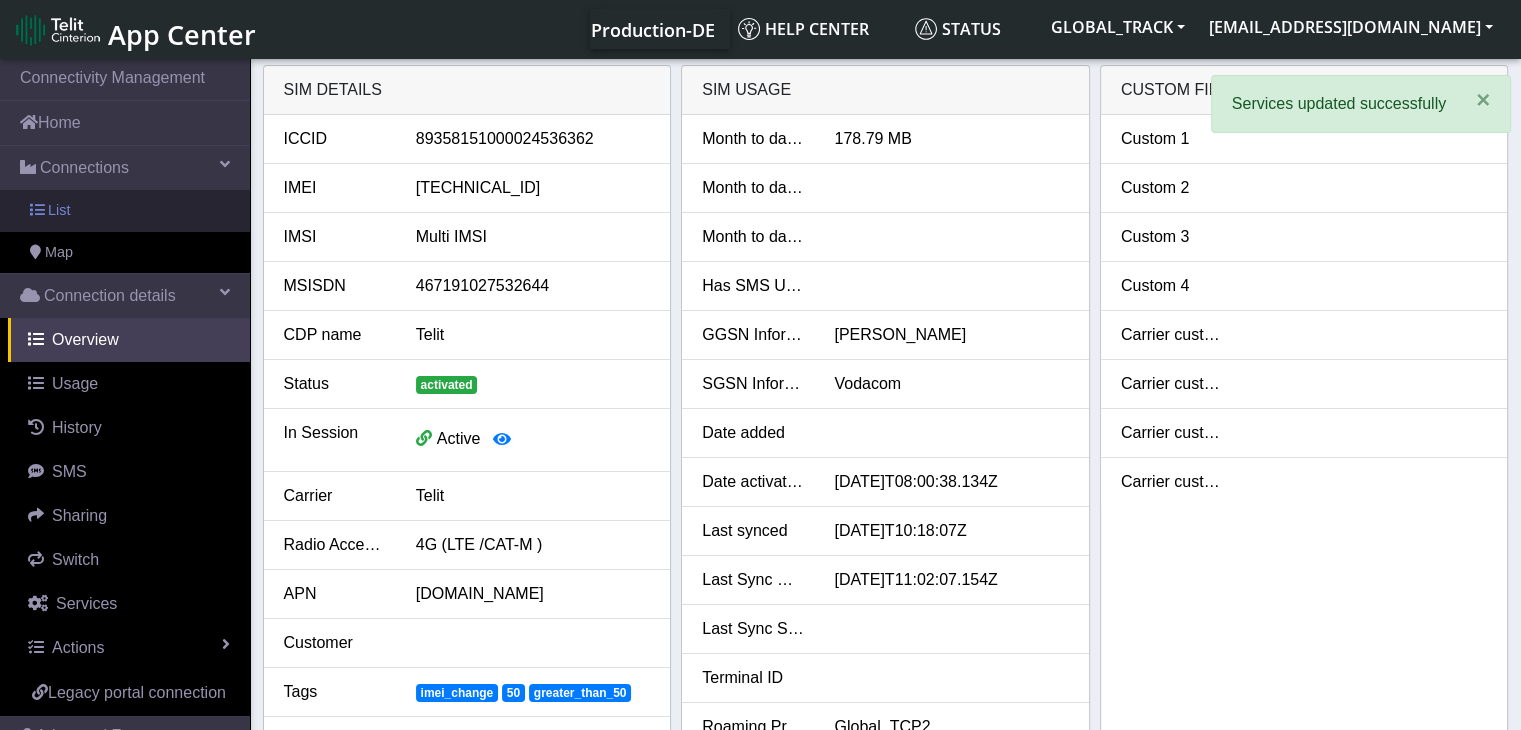 click on "List" at bounding box center (125, 211) 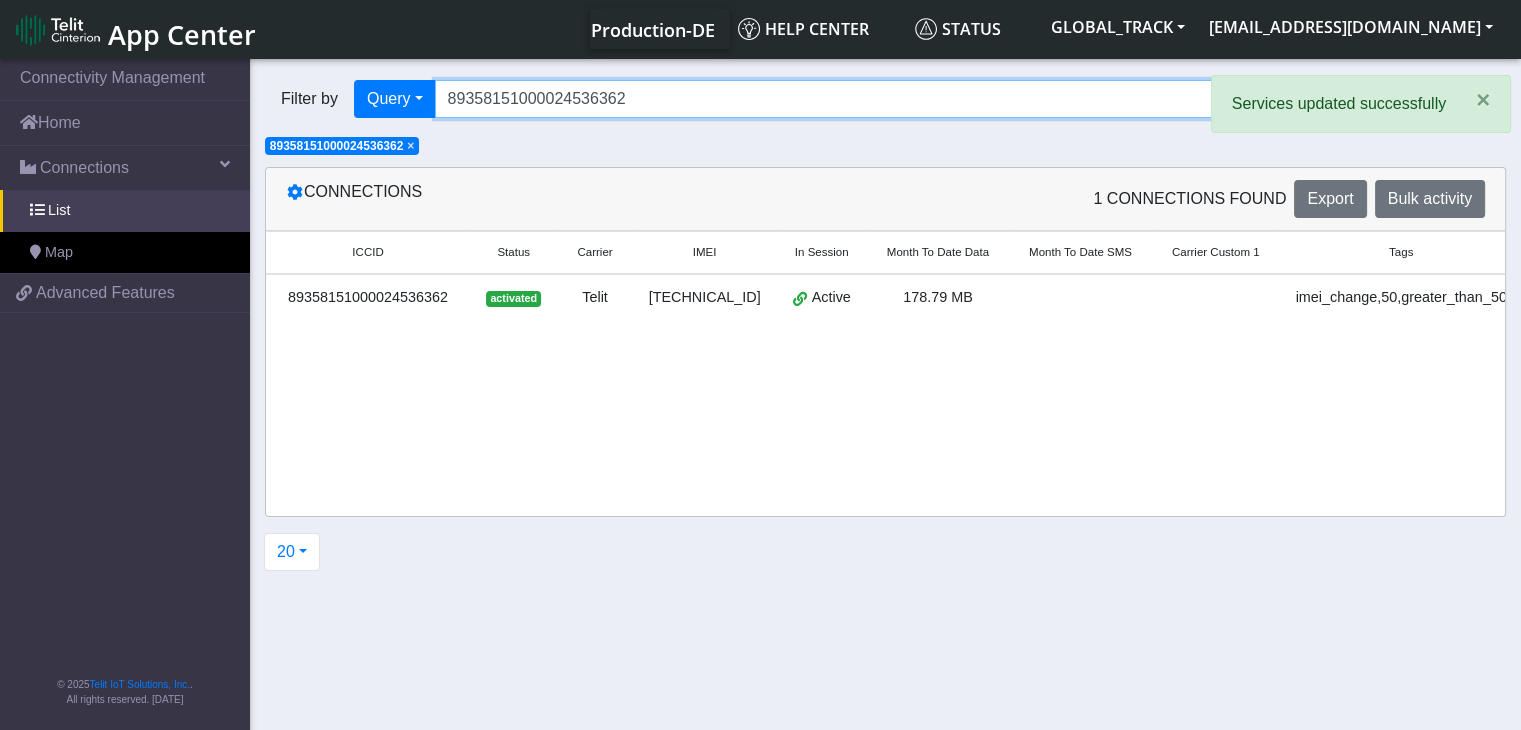 drag, startPoint x: 637, startPoint y: 103, endPoint x: 396, endPoint y: 121, distance: 241.67126 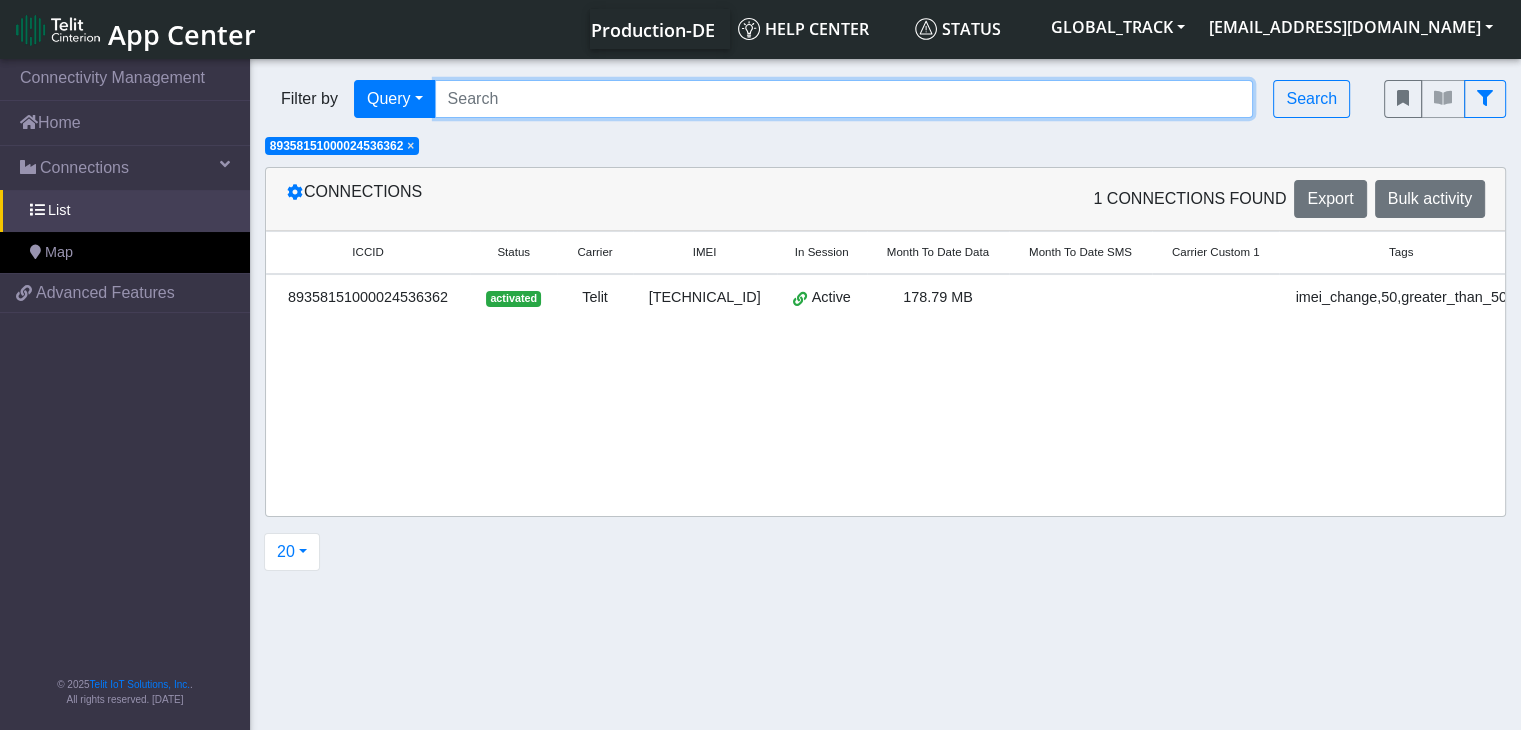 paste on "89358151000024536008" 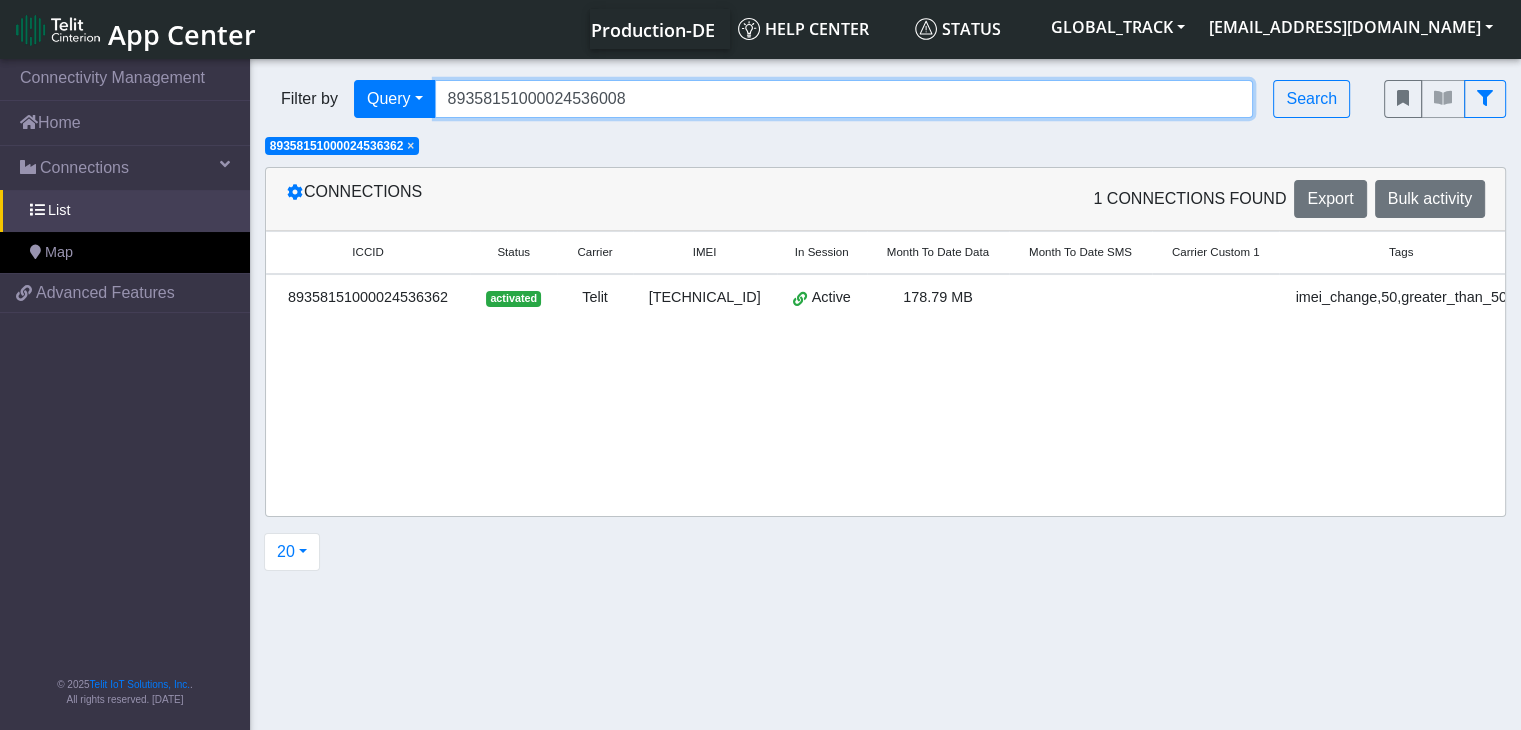 type on "89358151000024536008" 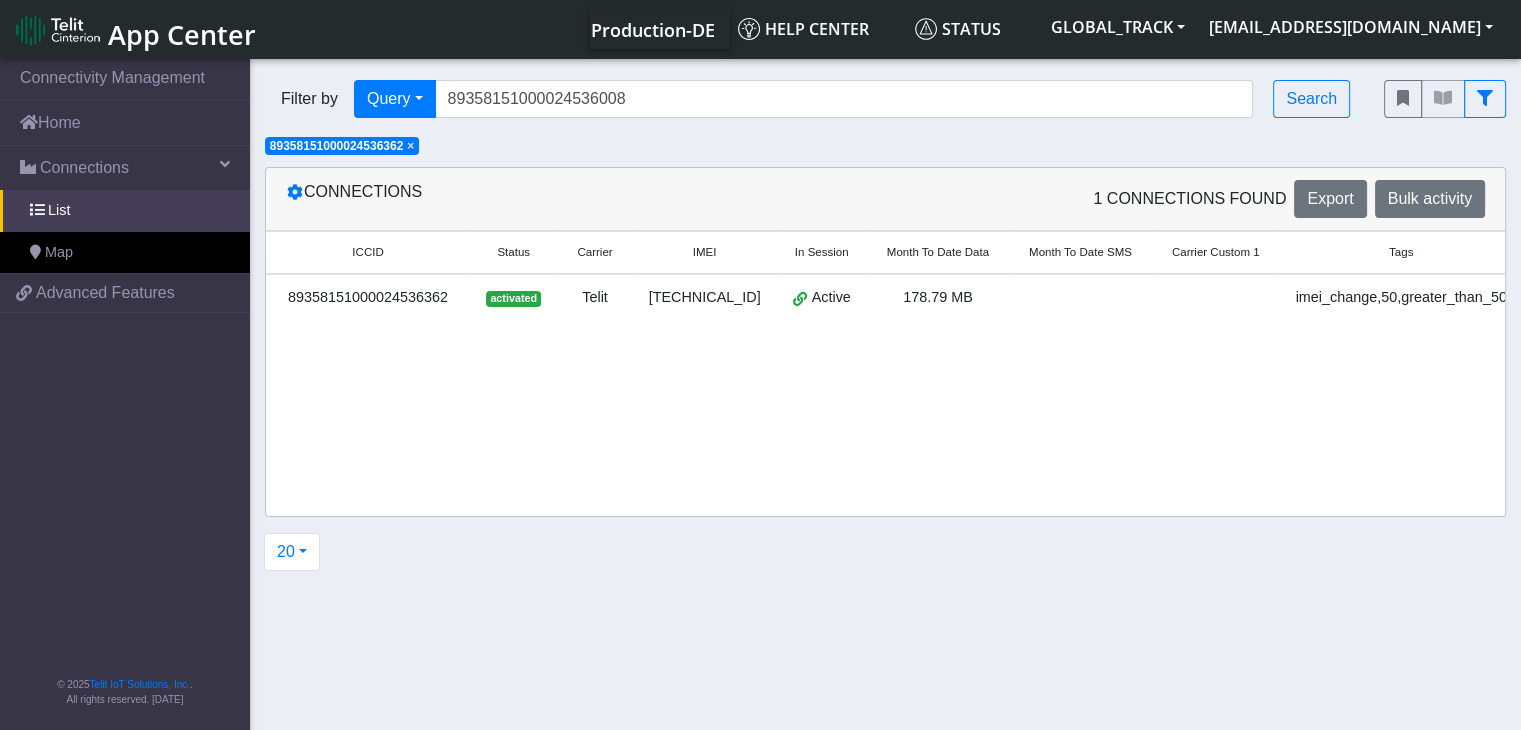 click on "×" 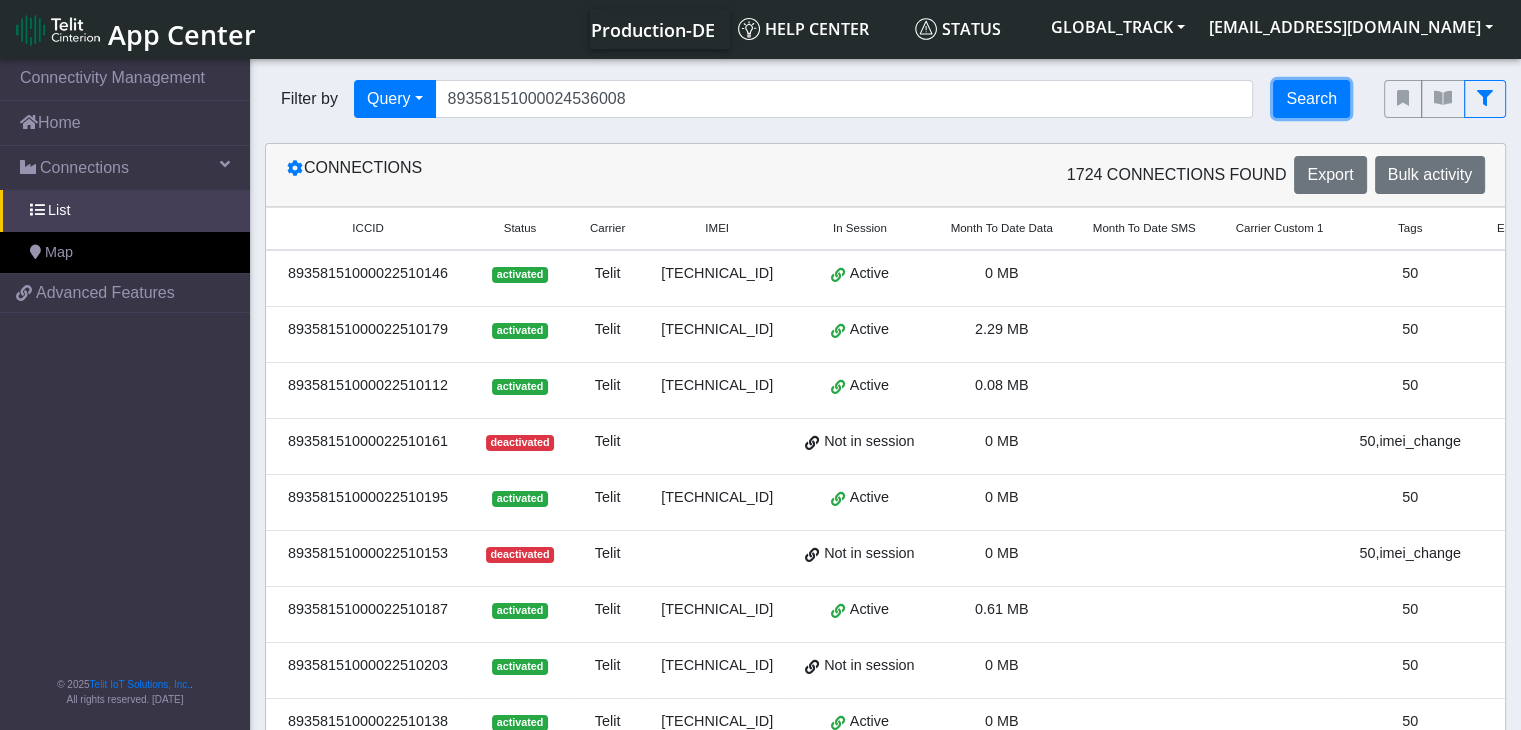 click on "Search" 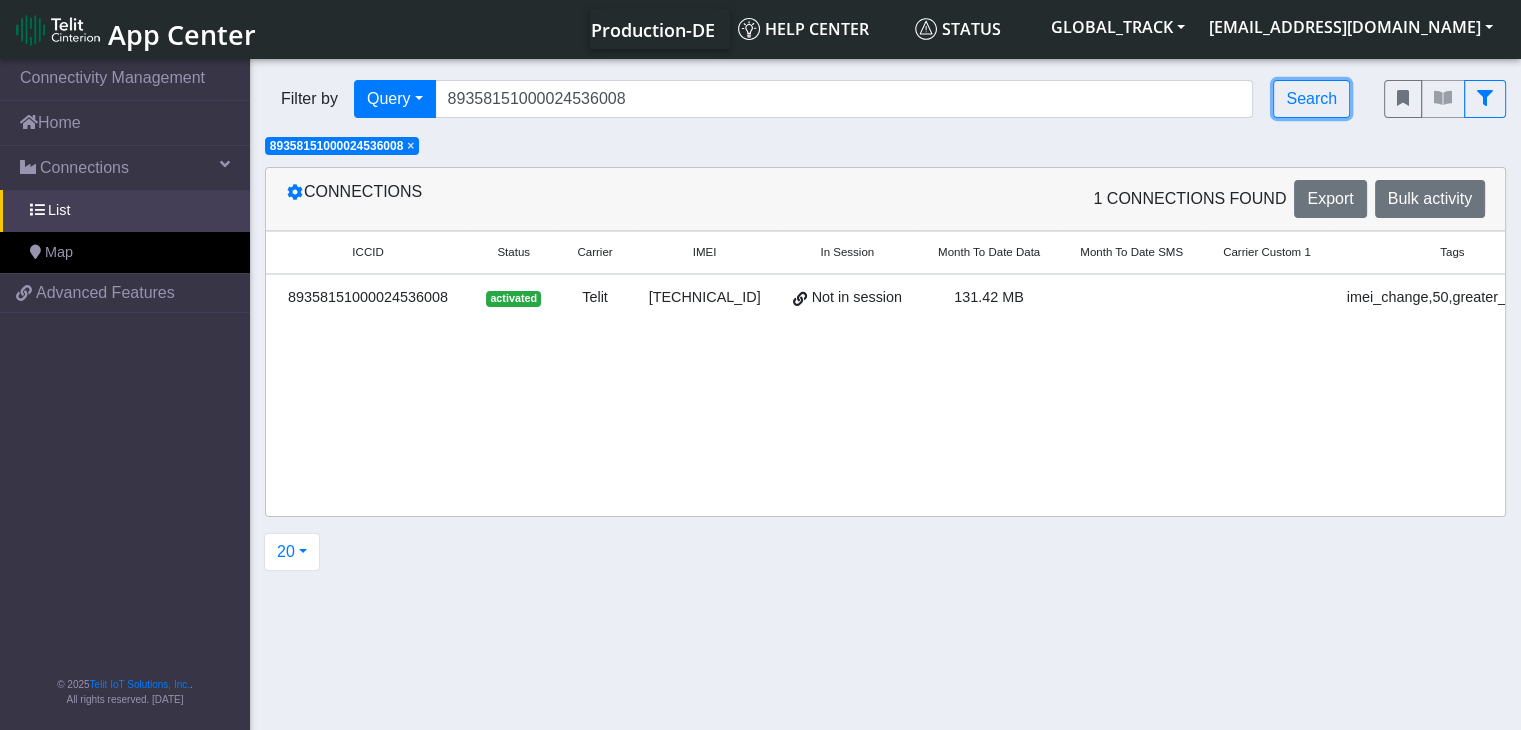 scroll, scrollTop: 0, scrollLeft: 193, axis: horizontal 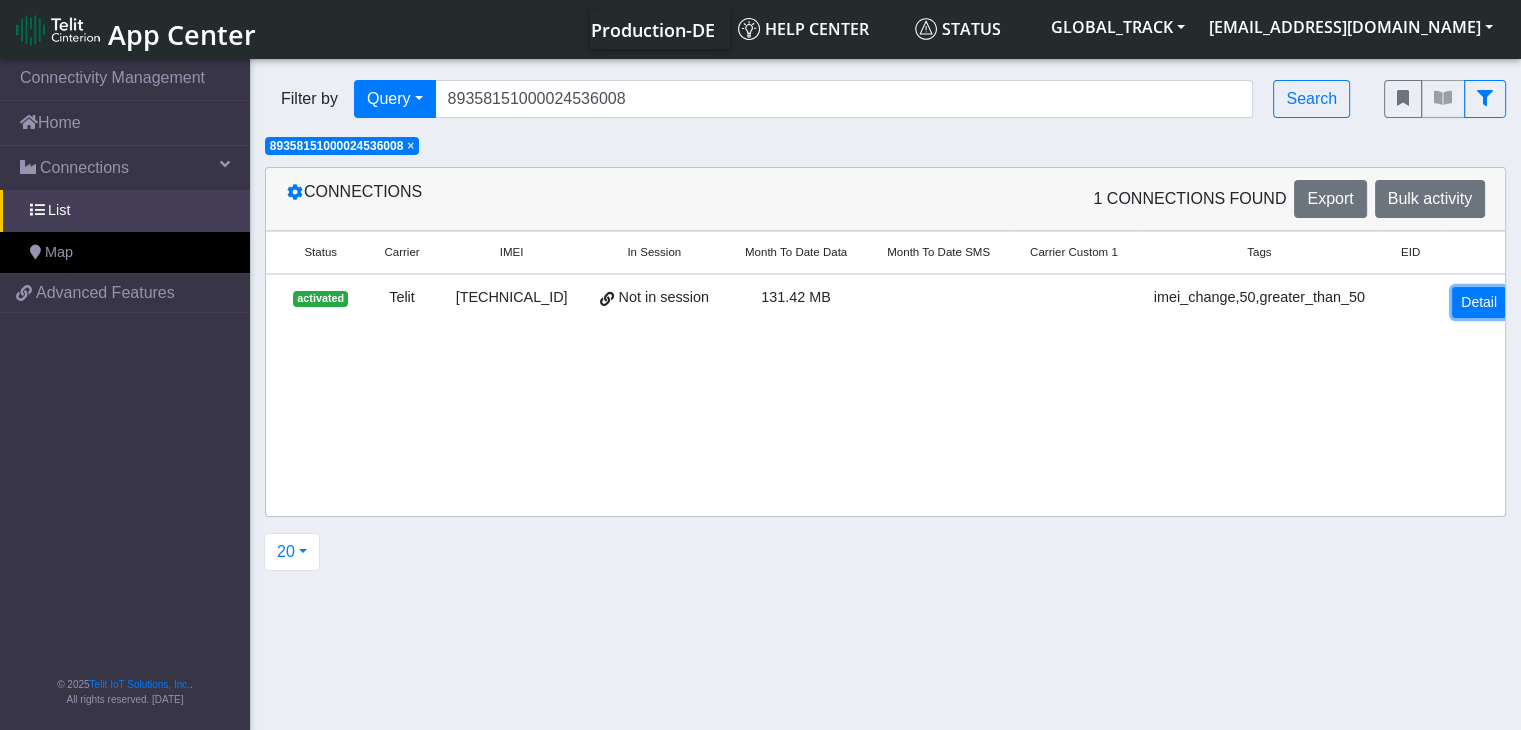 click on "Detail" at bounding box center (1479, 302) 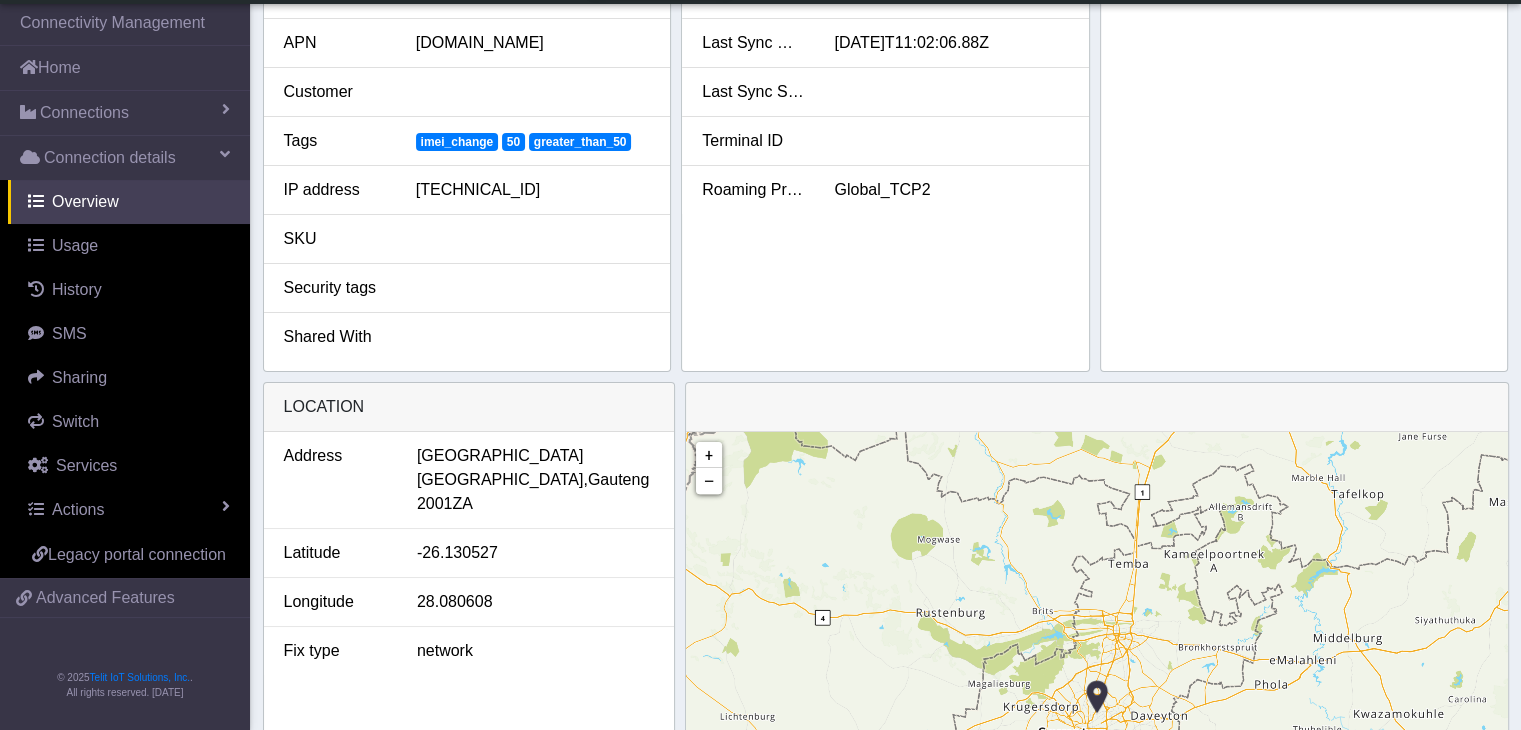 scroll, scrollTop: 480, scrollLeft: 0, axis: vertical 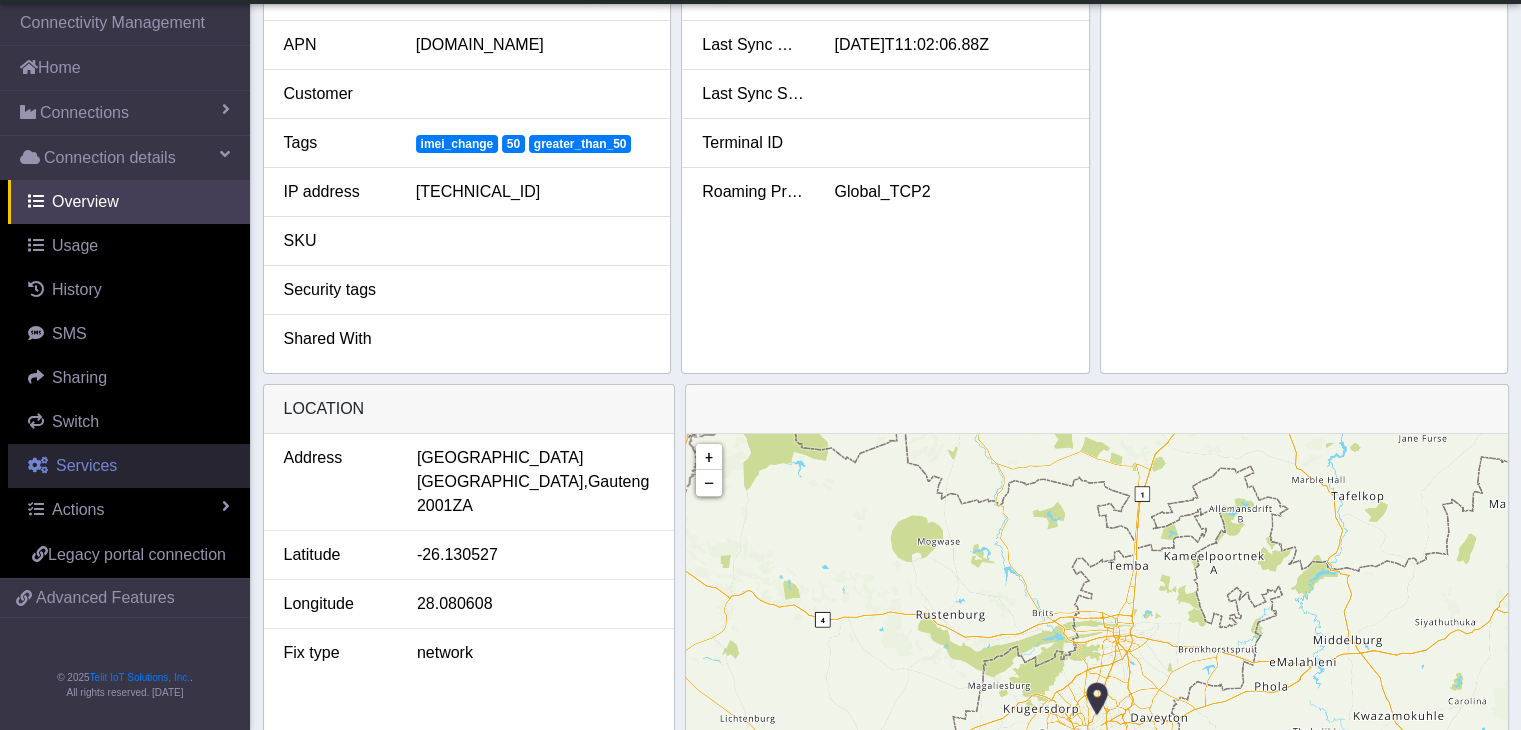 click on "Services" at bounding box center (129, 466) 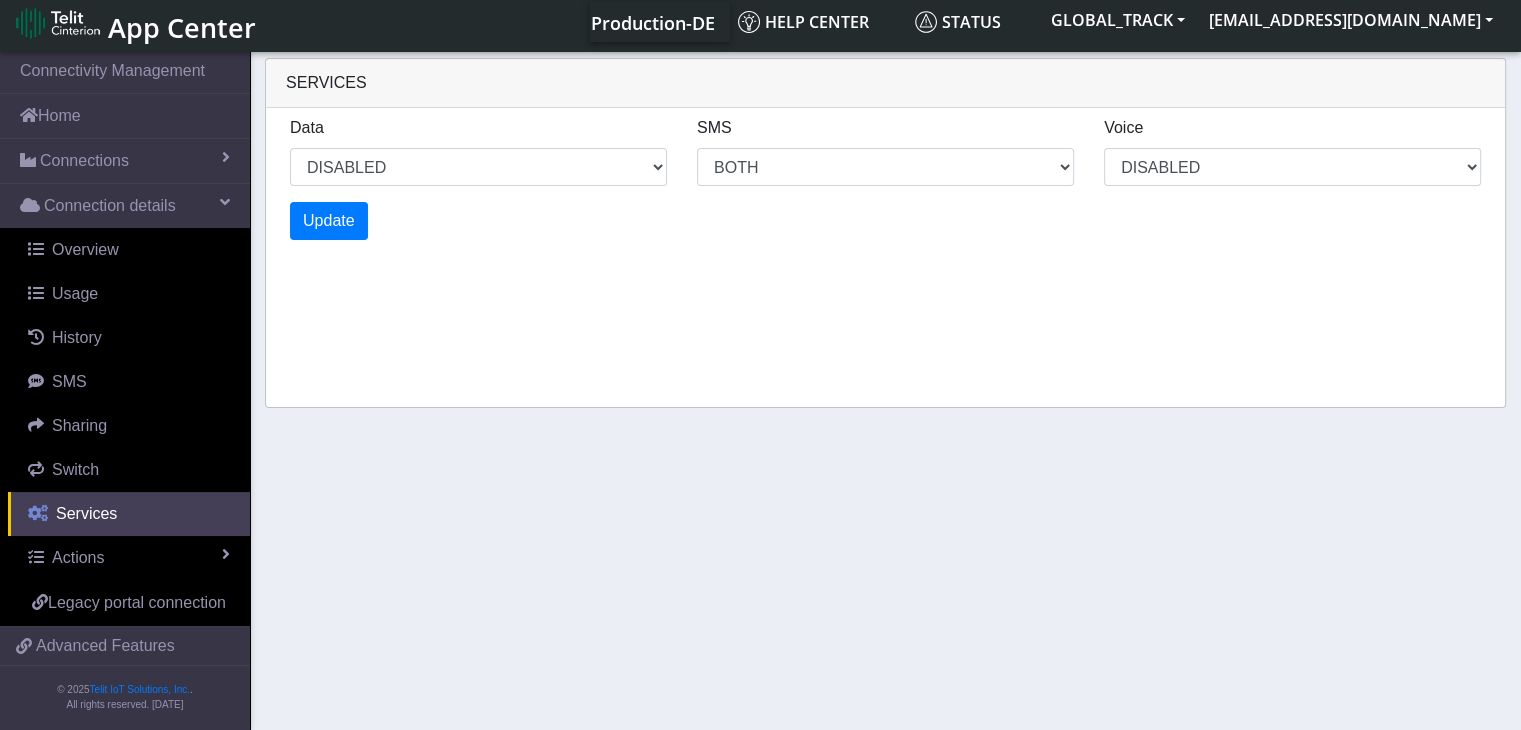 scroll, scrollTop: 0, scrollLeft: 0, axis: both 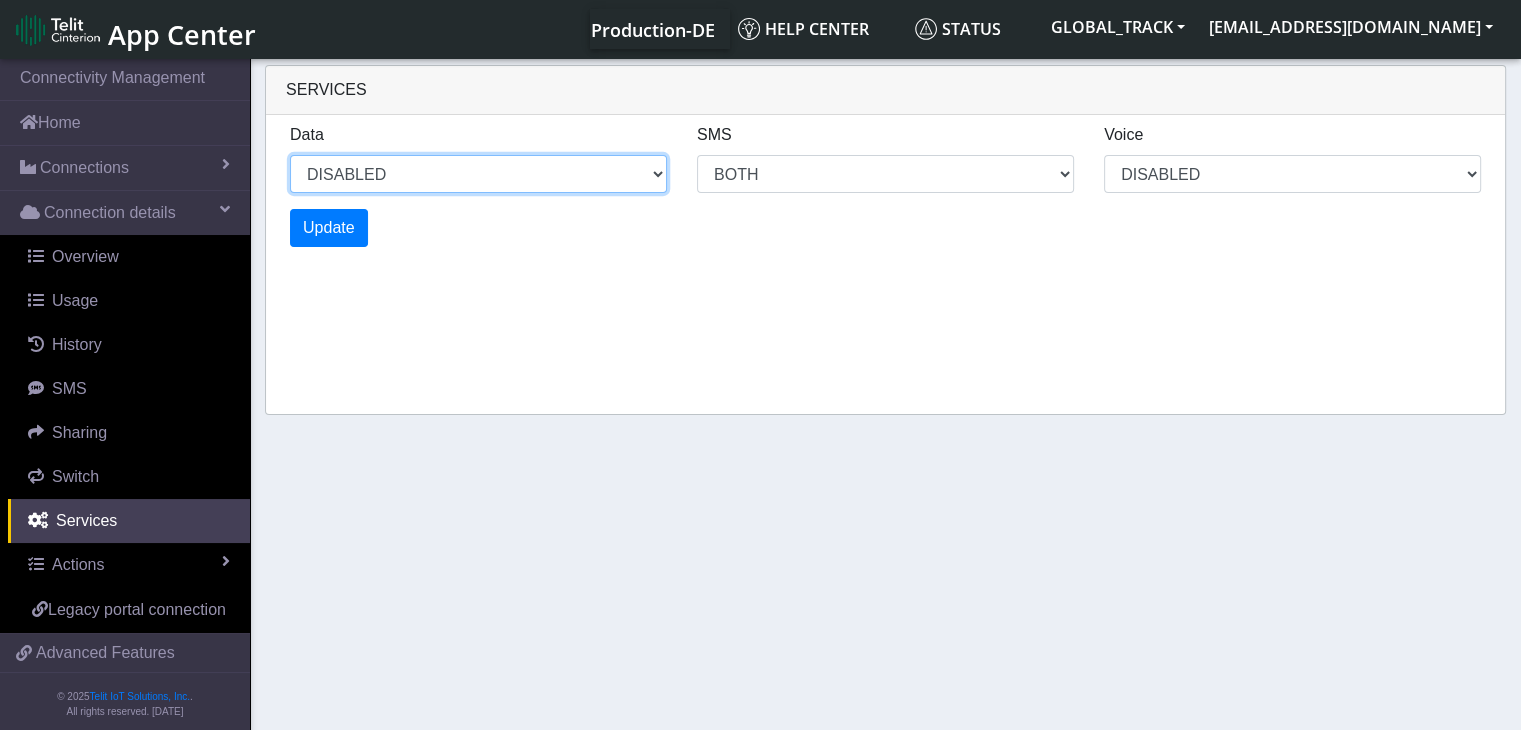 drag, startPoint x: 491, startPoint y: 172, endPoint x: 480, endPoint y: 177, distance: 12.083046 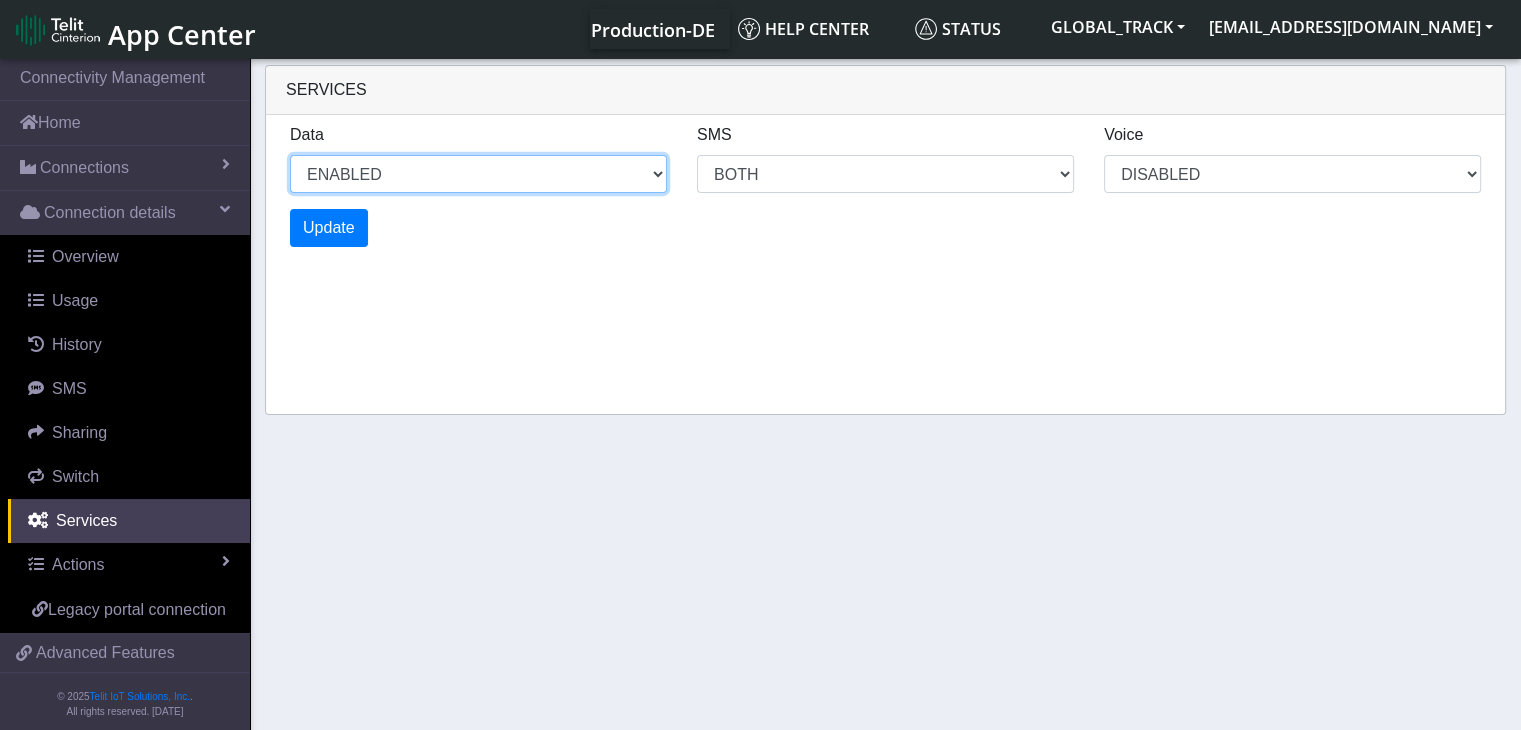 click on "ENABLED DISABLED" at bounding box center (478, 174) 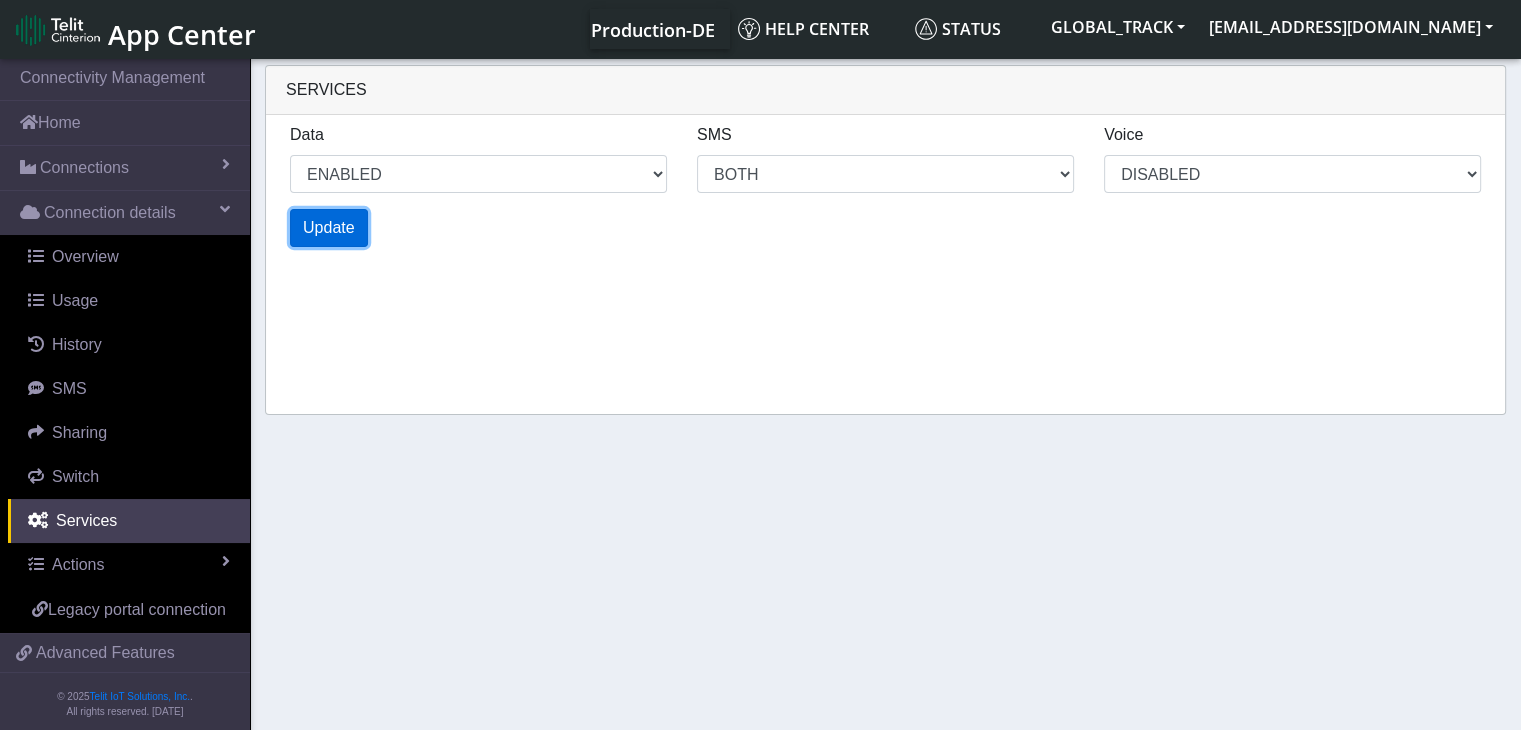 click on "Update" 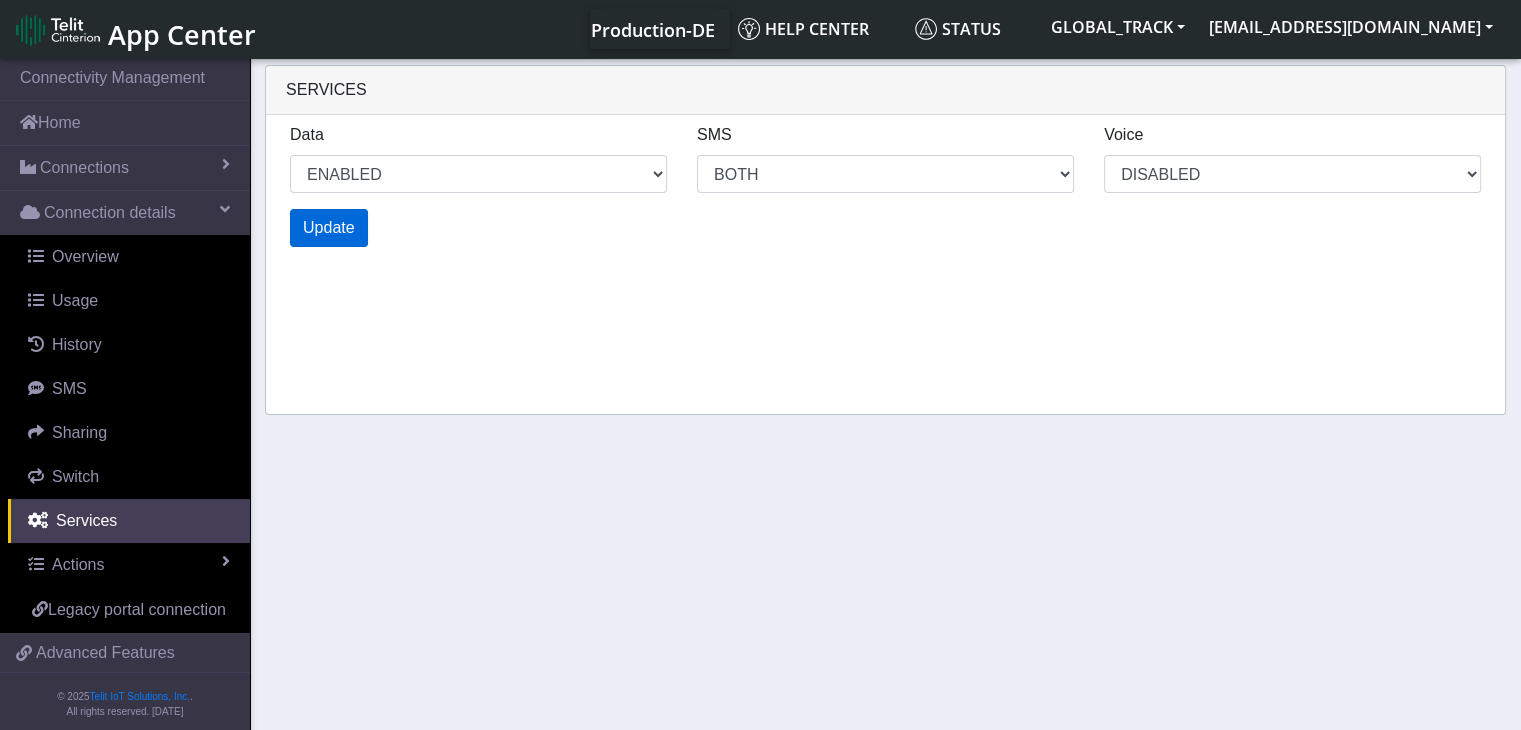 select on "6: 0" 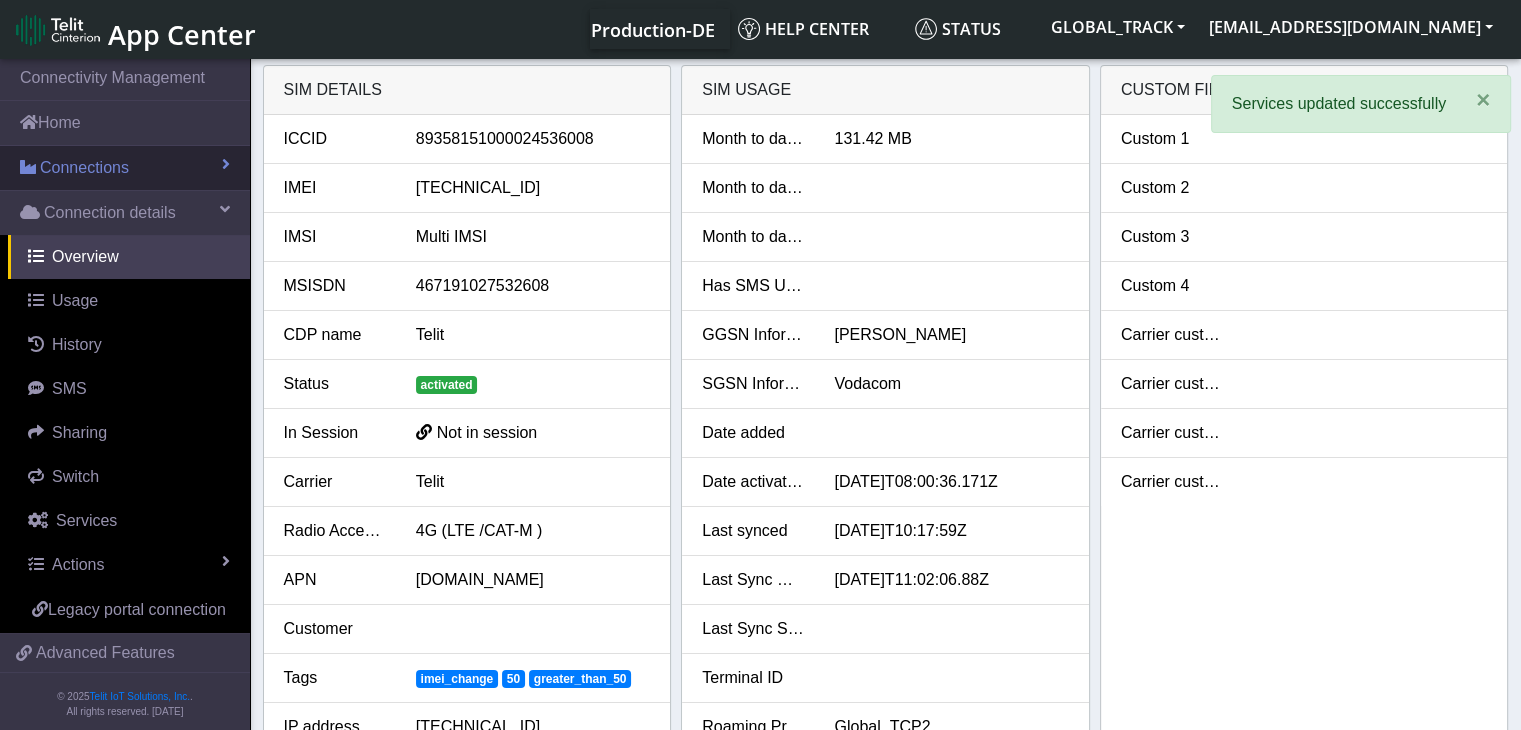 click on "Connections" at bounding box center (84, 168) 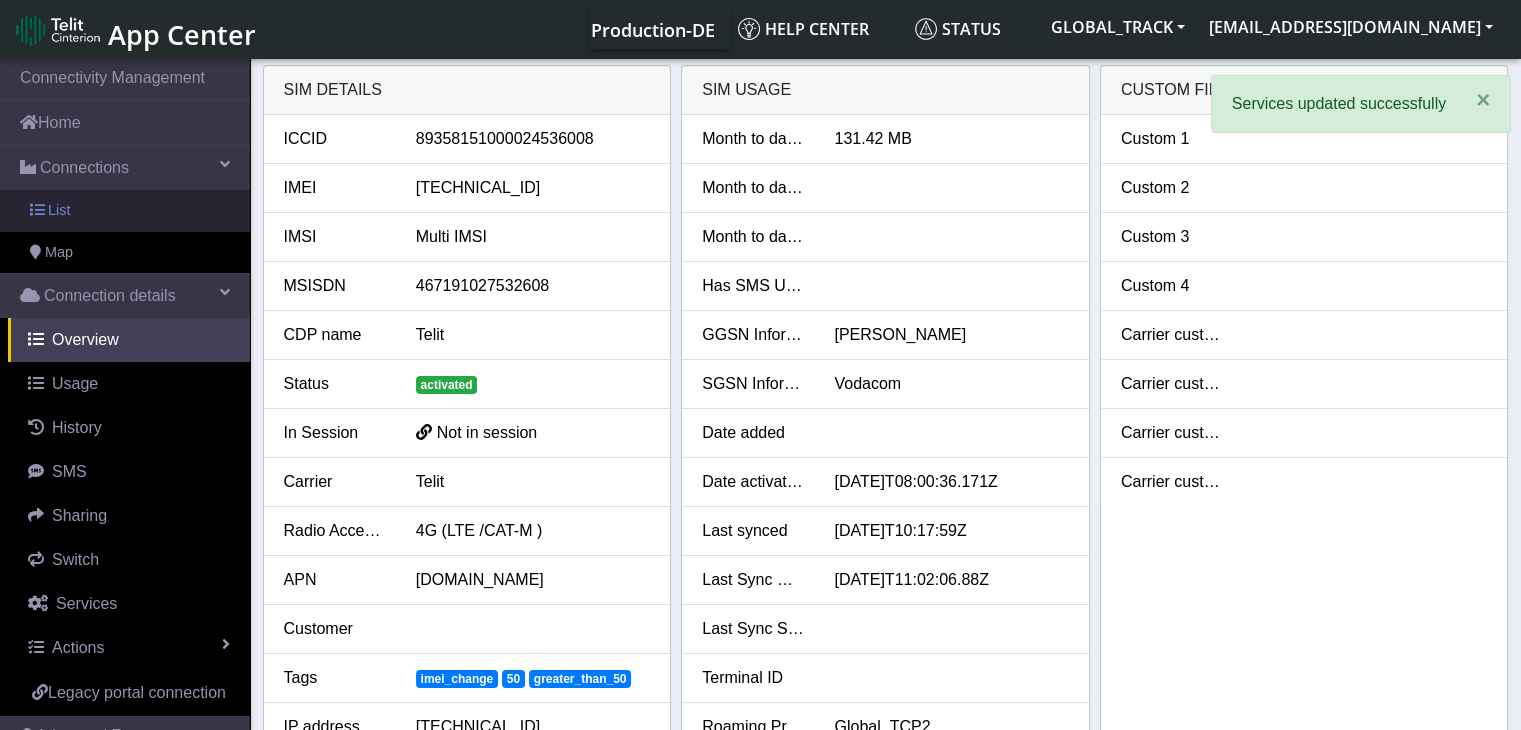 click on "List" at bounding box center (125, 211) 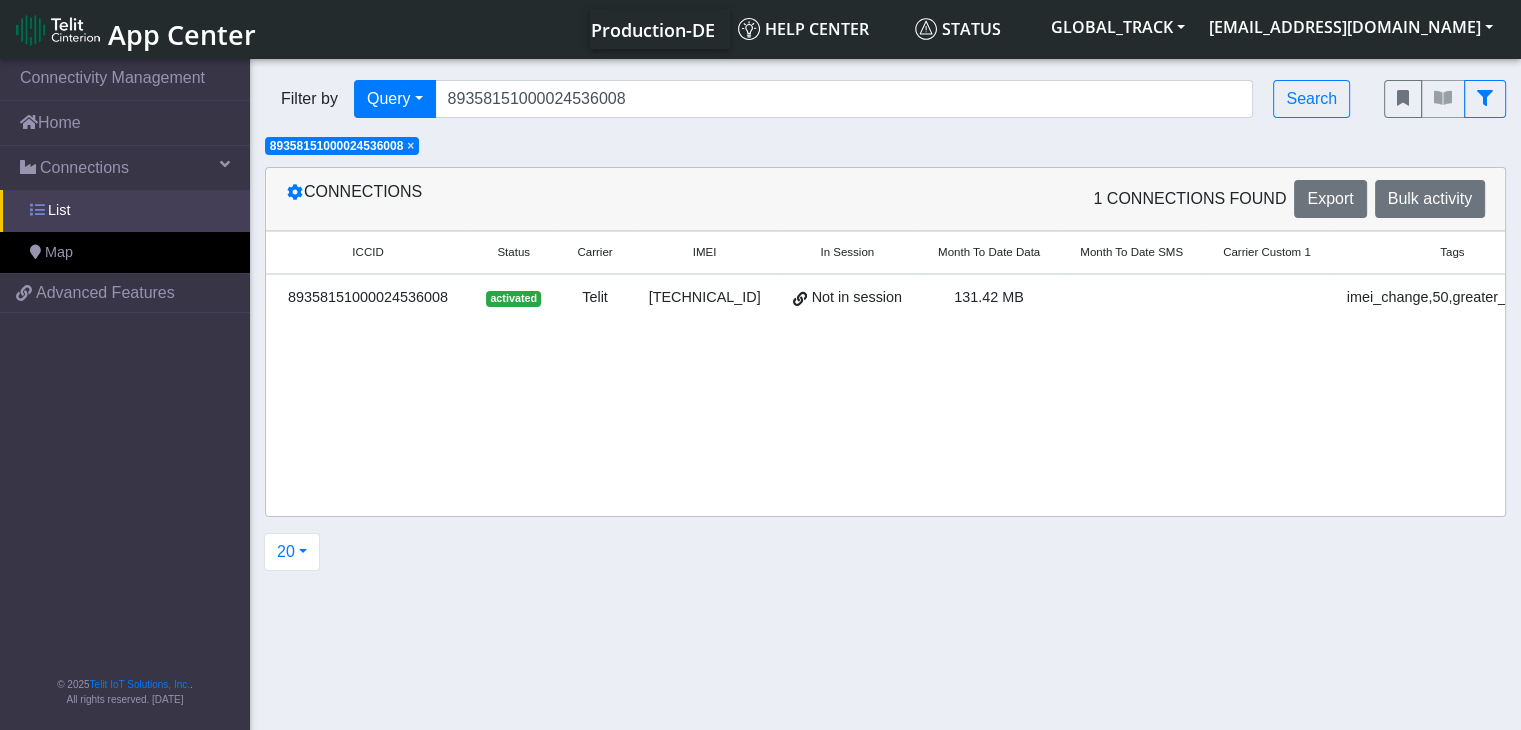 click on "List" at bounding box center [125, 211] 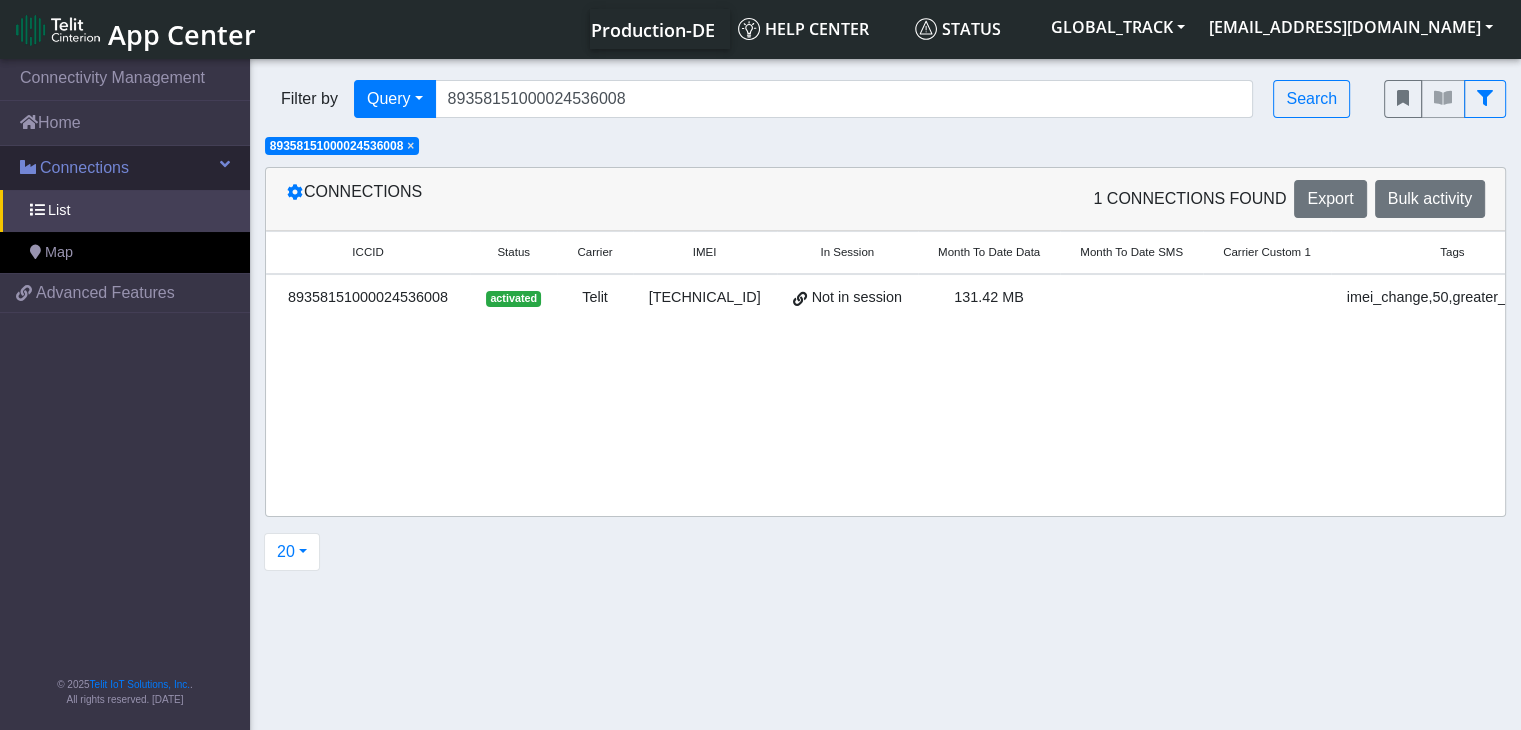 click on "Connections" at bounding box center (125, 168) 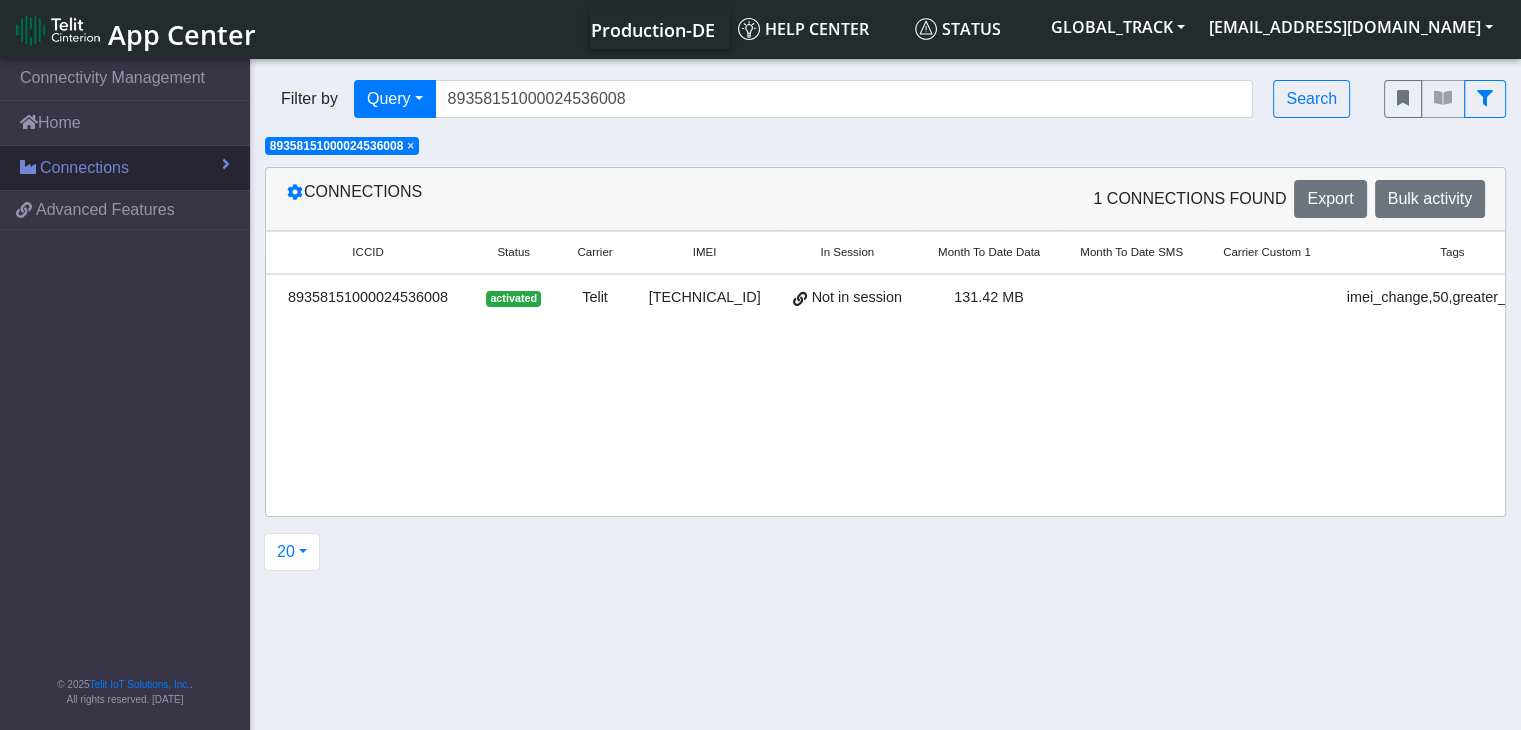 click on "Connections" at bounding box center [125, 168] 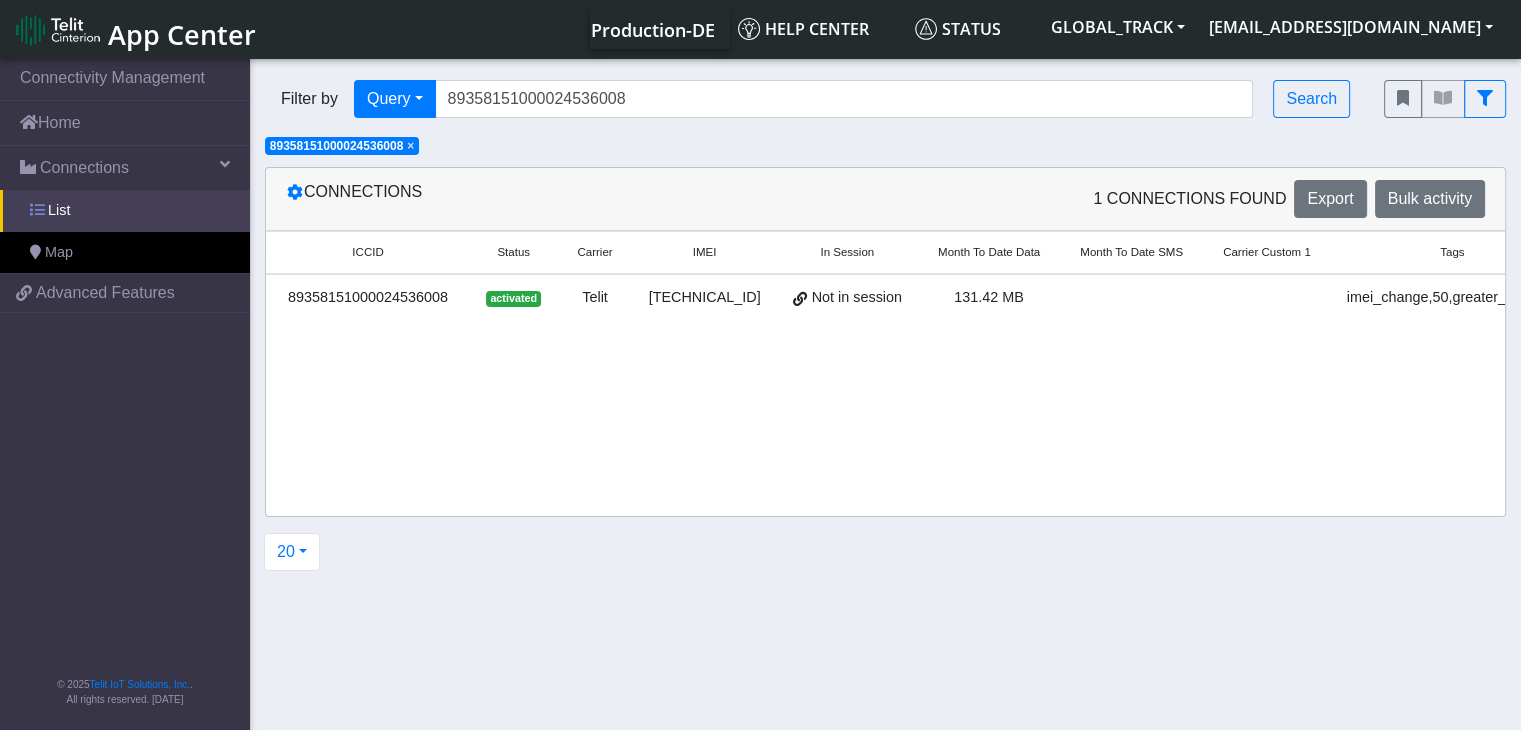 click on "List" at bounding box center [125, 211] 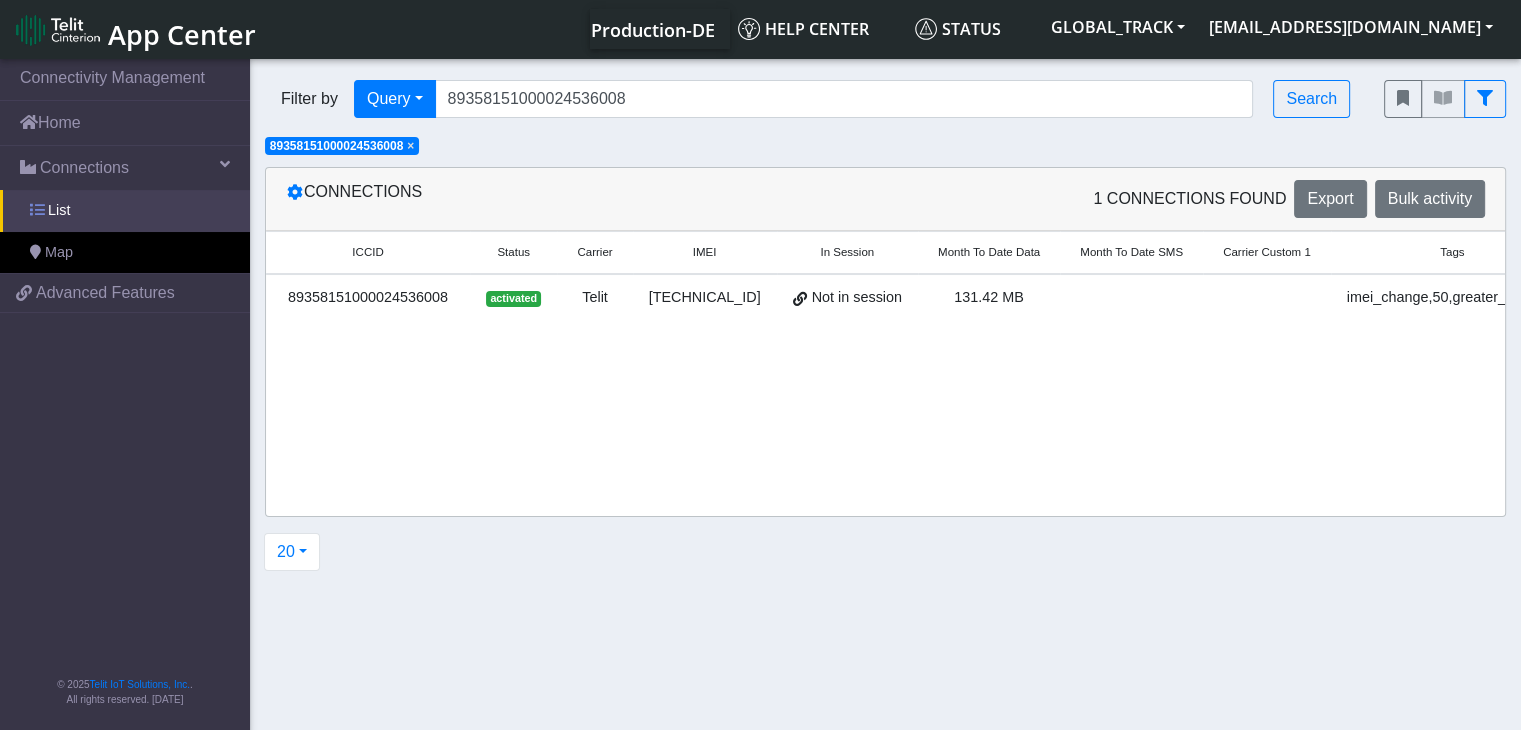click on "List" at bounding box center (59, 211) 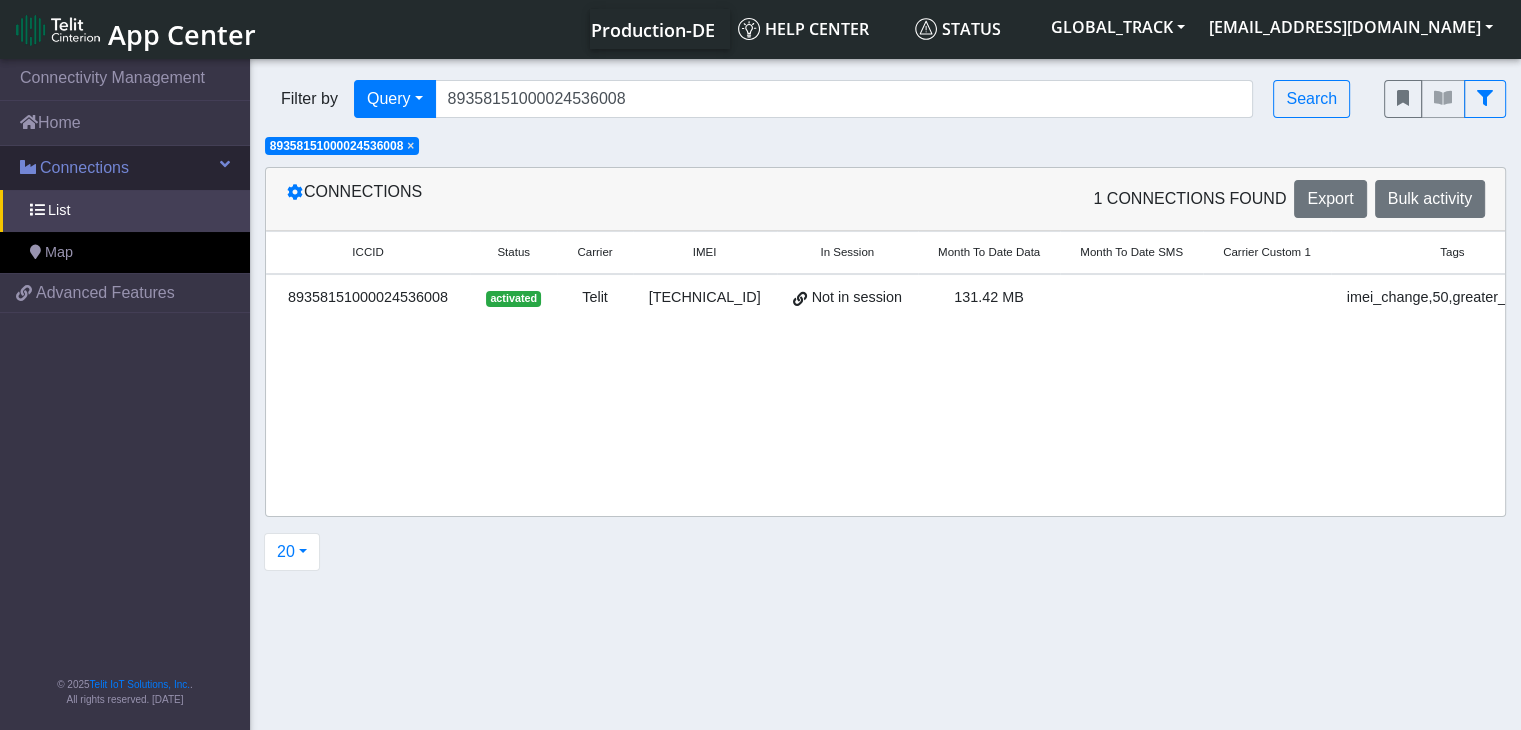 click on "Connections" at bounding box center [125, 168] 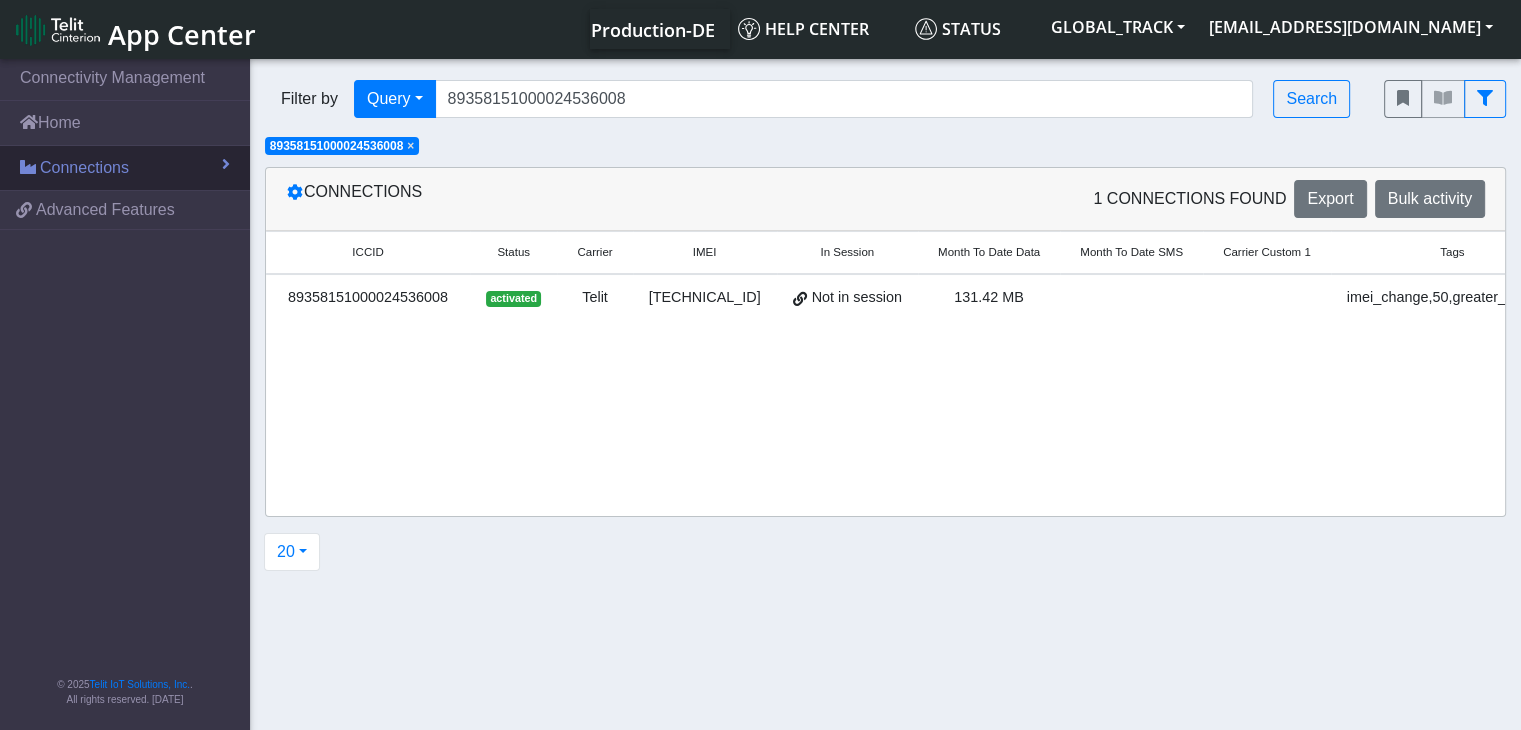click on "Connections" at bounding box center (125, 168) 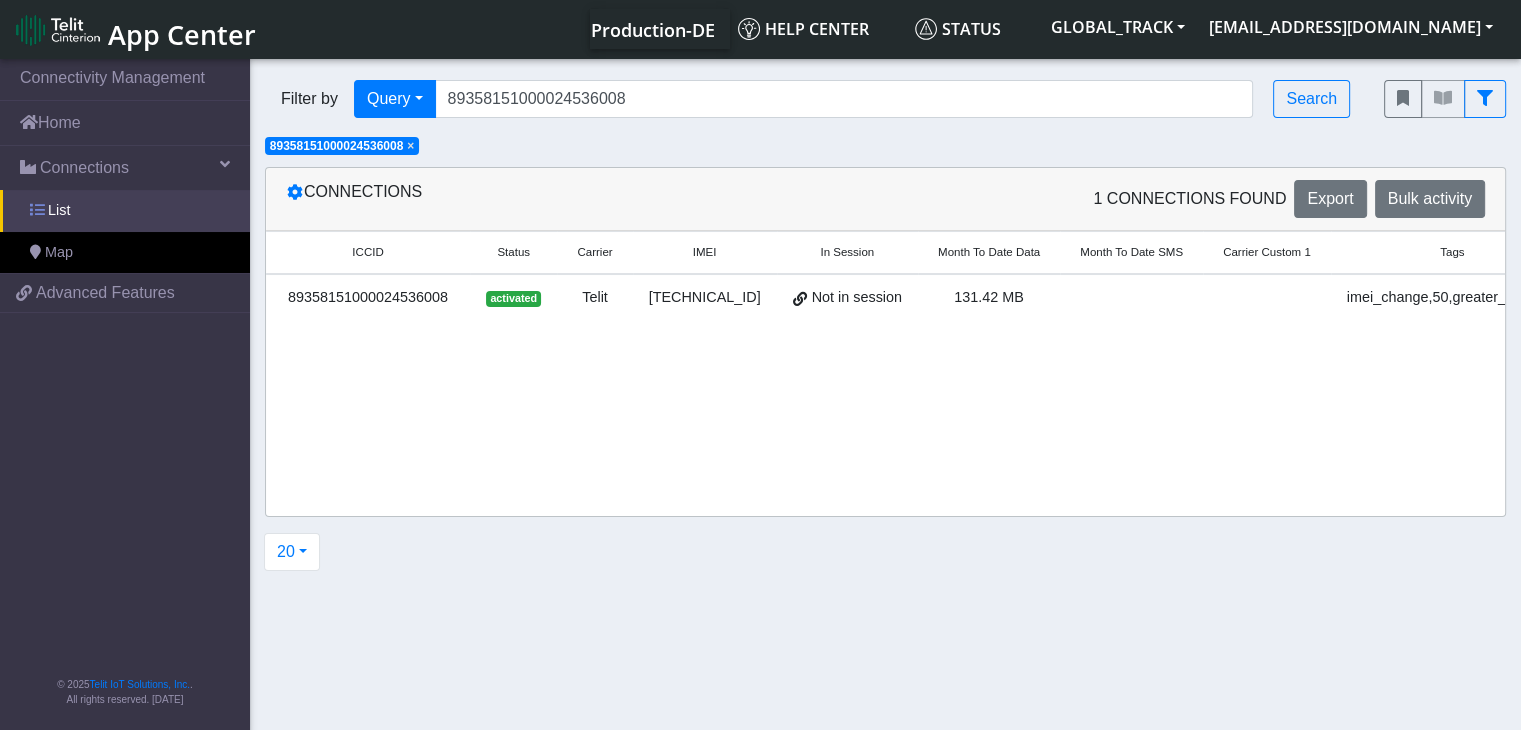 click on "List" at bounding box center [125, 211] 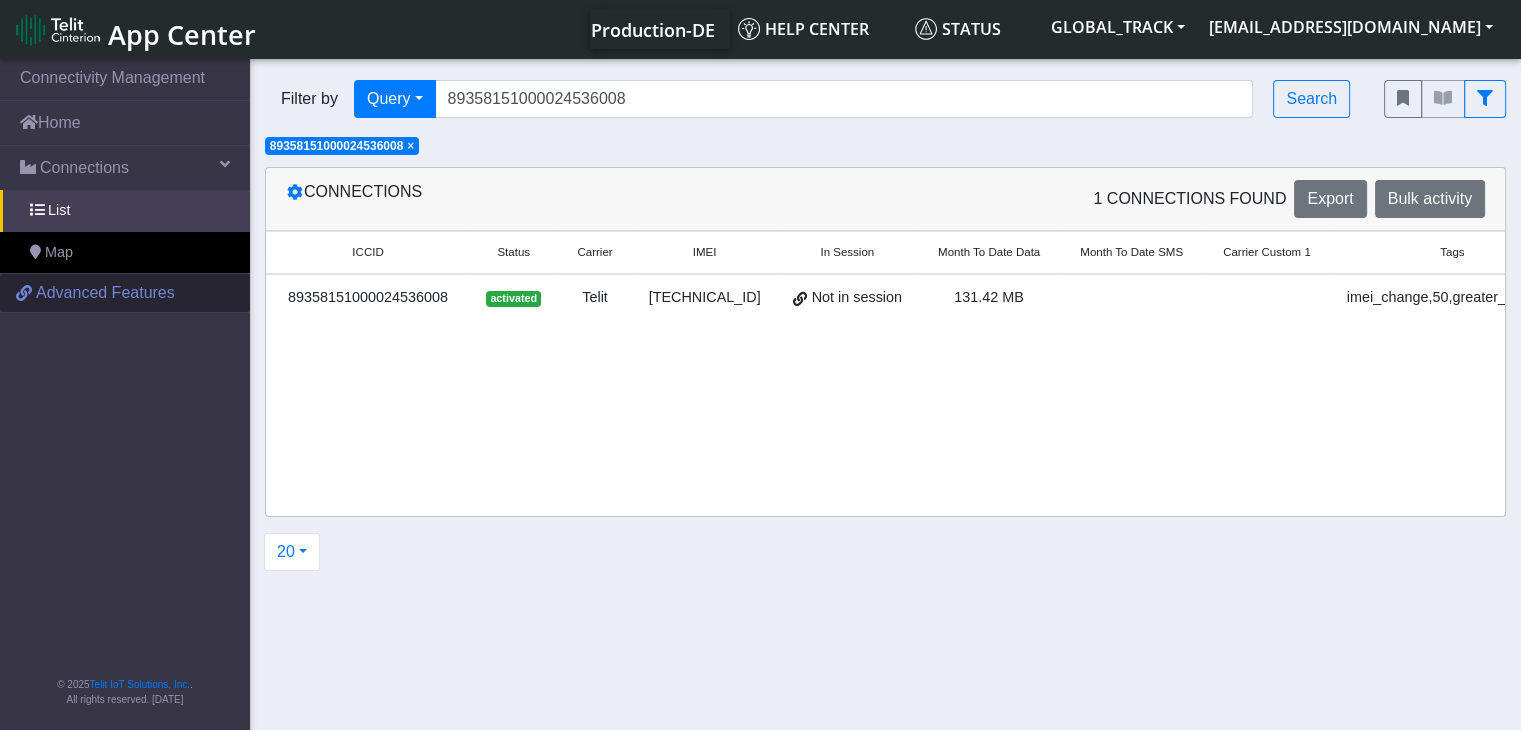 click on "Advanced Features" at bounding box center [105, 293] 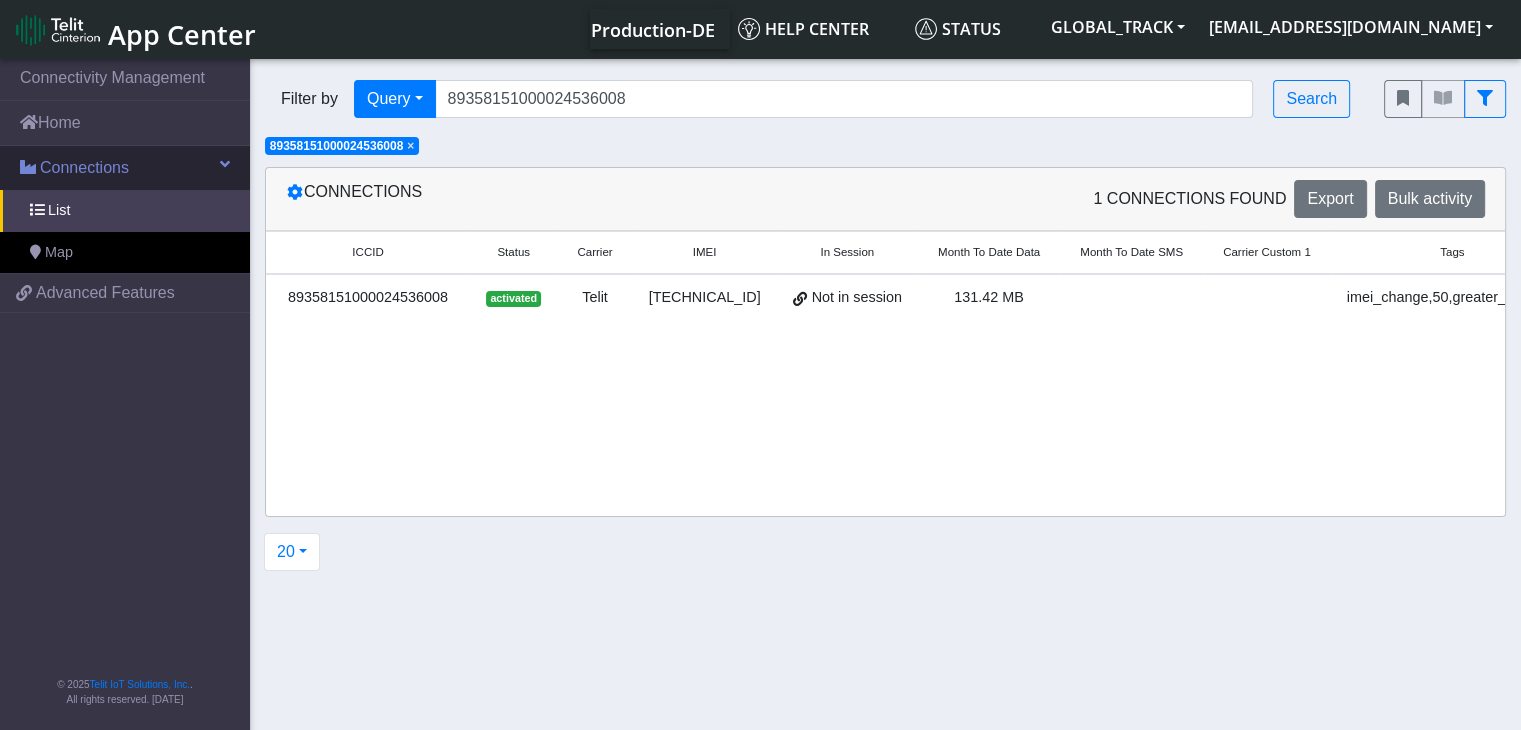 click on "Connections" at bounding box center [125, 168] 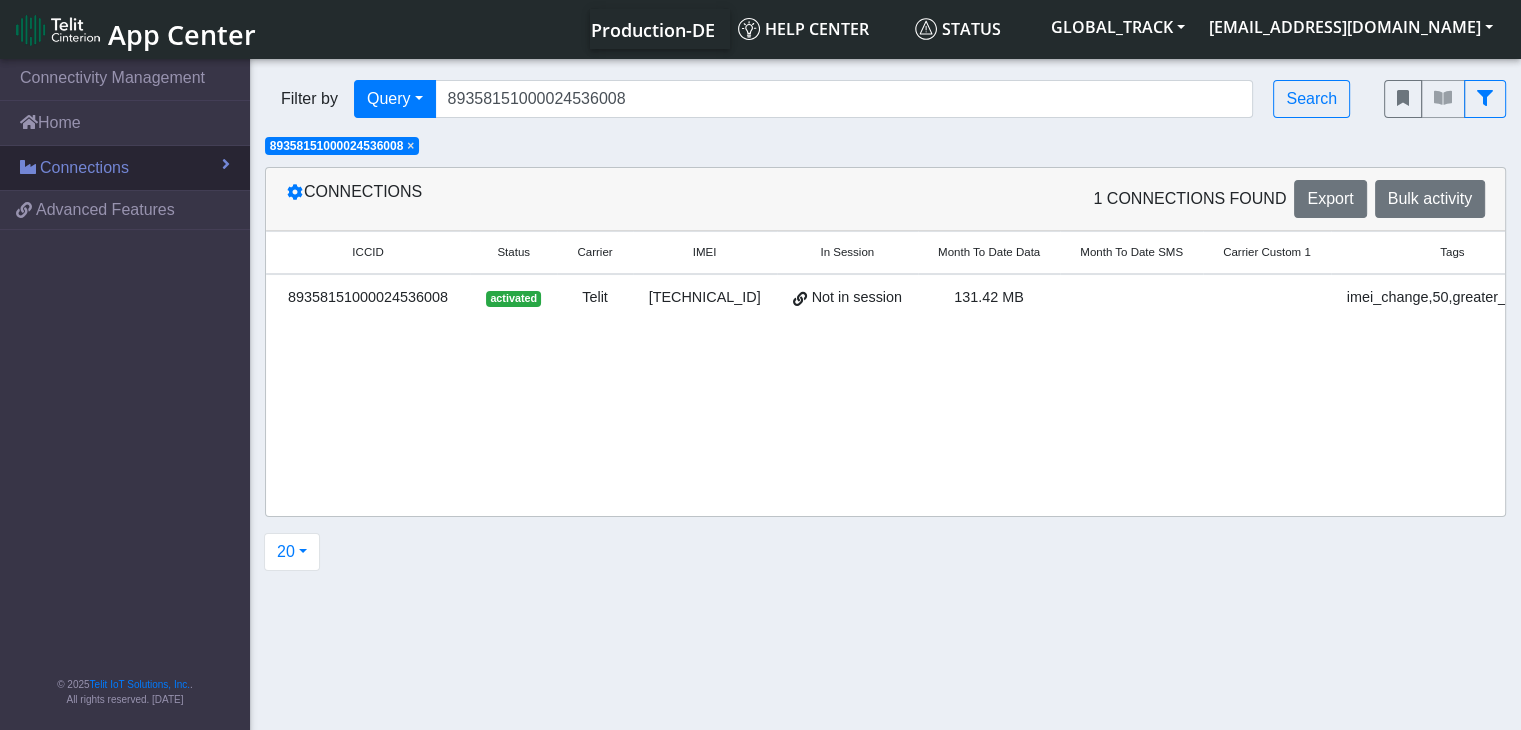 click on "Connections" at bounding box center [125, 168] 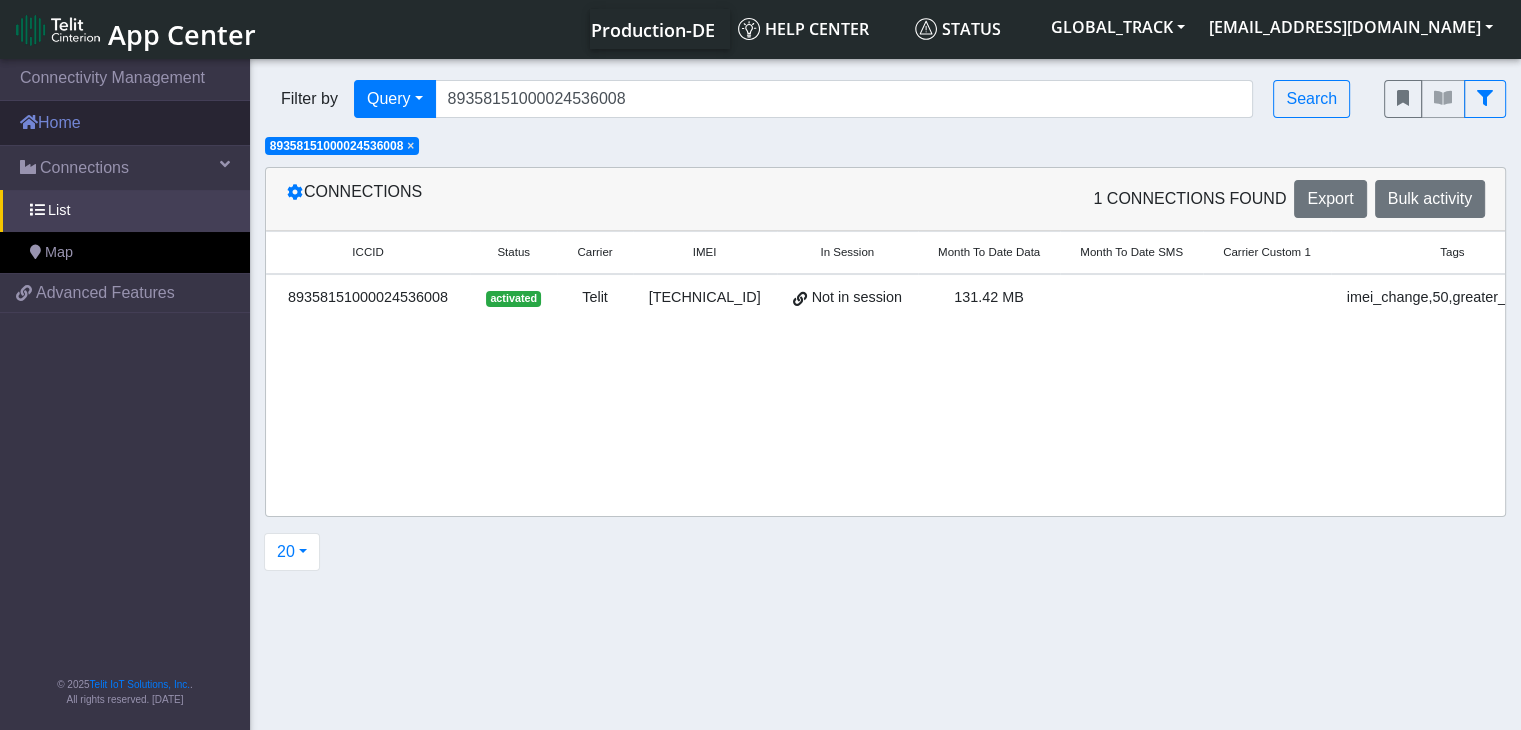 click on "Home" at bounding box center [125, 123] 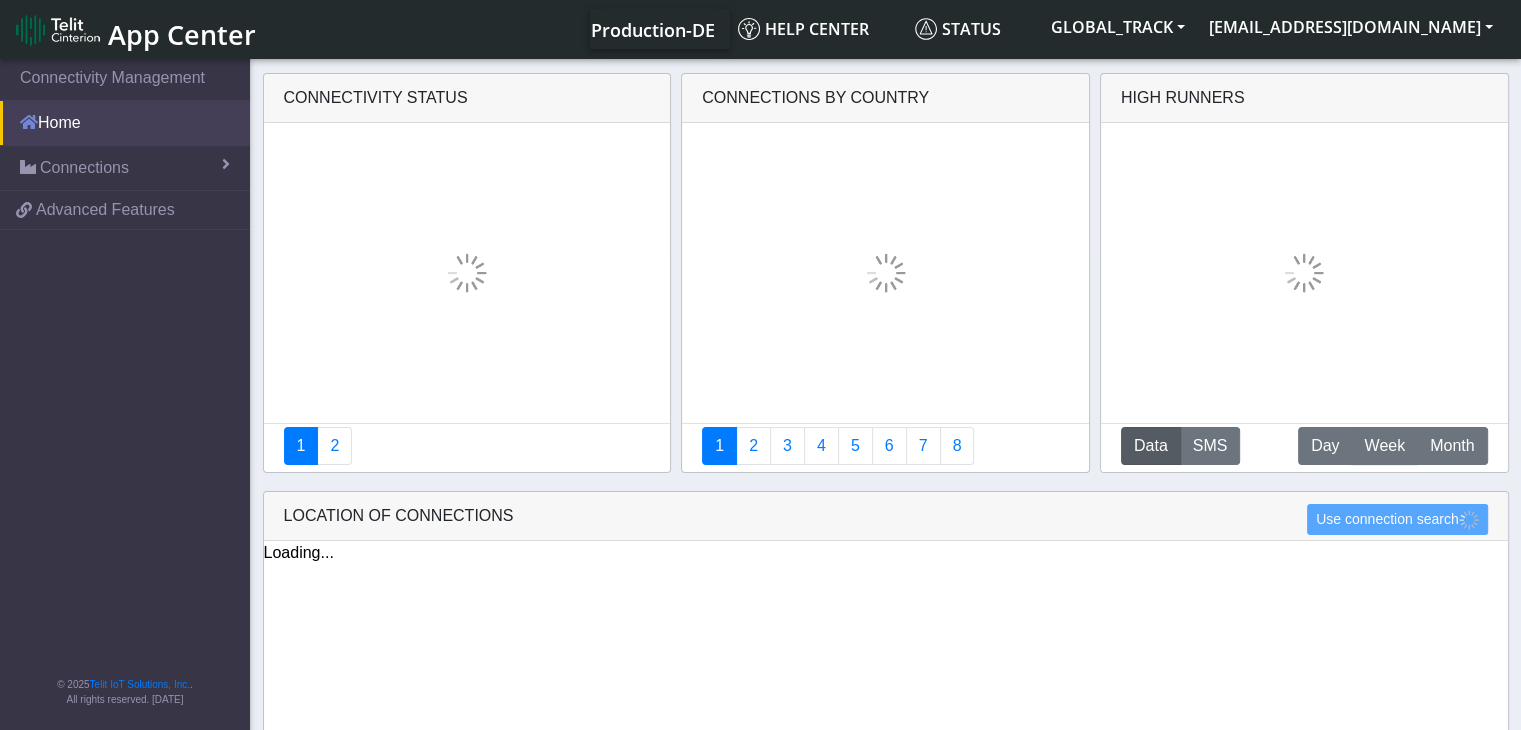 click on "Home" at bounding box center [125, 123] 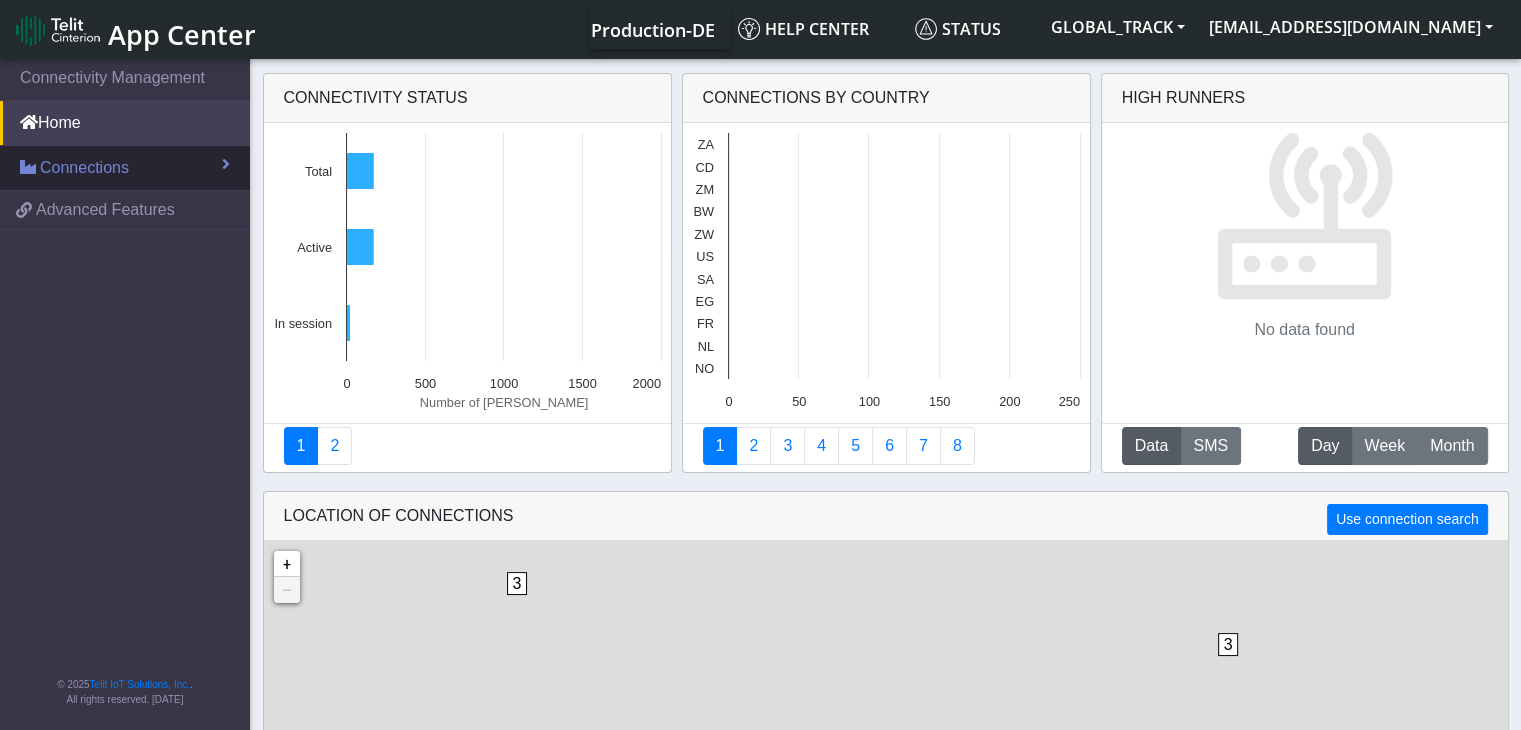 click on "Connections" at bounding box center [125, 168] 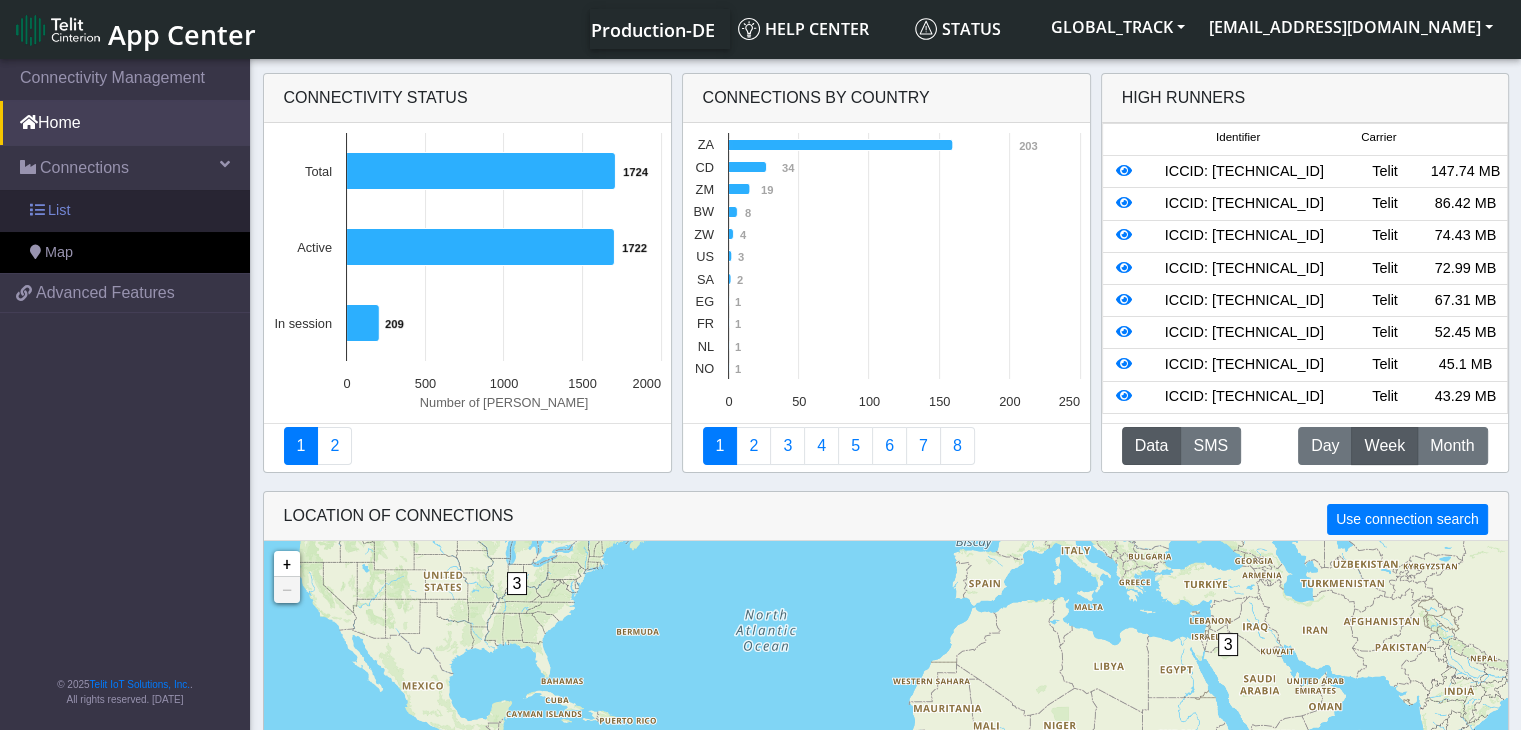 click on "List" at bounding box center [125, 211] 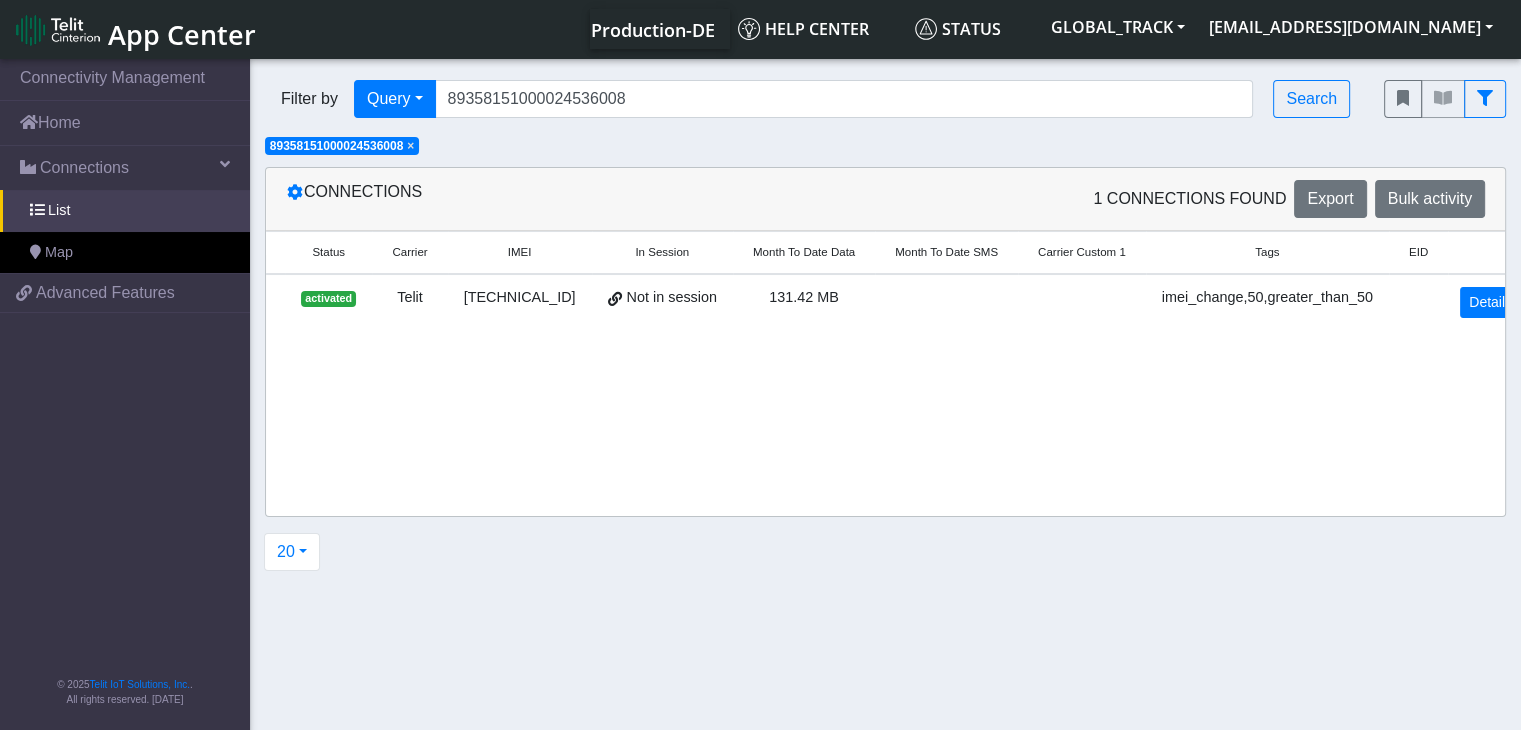 scroll, scrollTop: 0, scrollLeft: 188, axis: horizontal 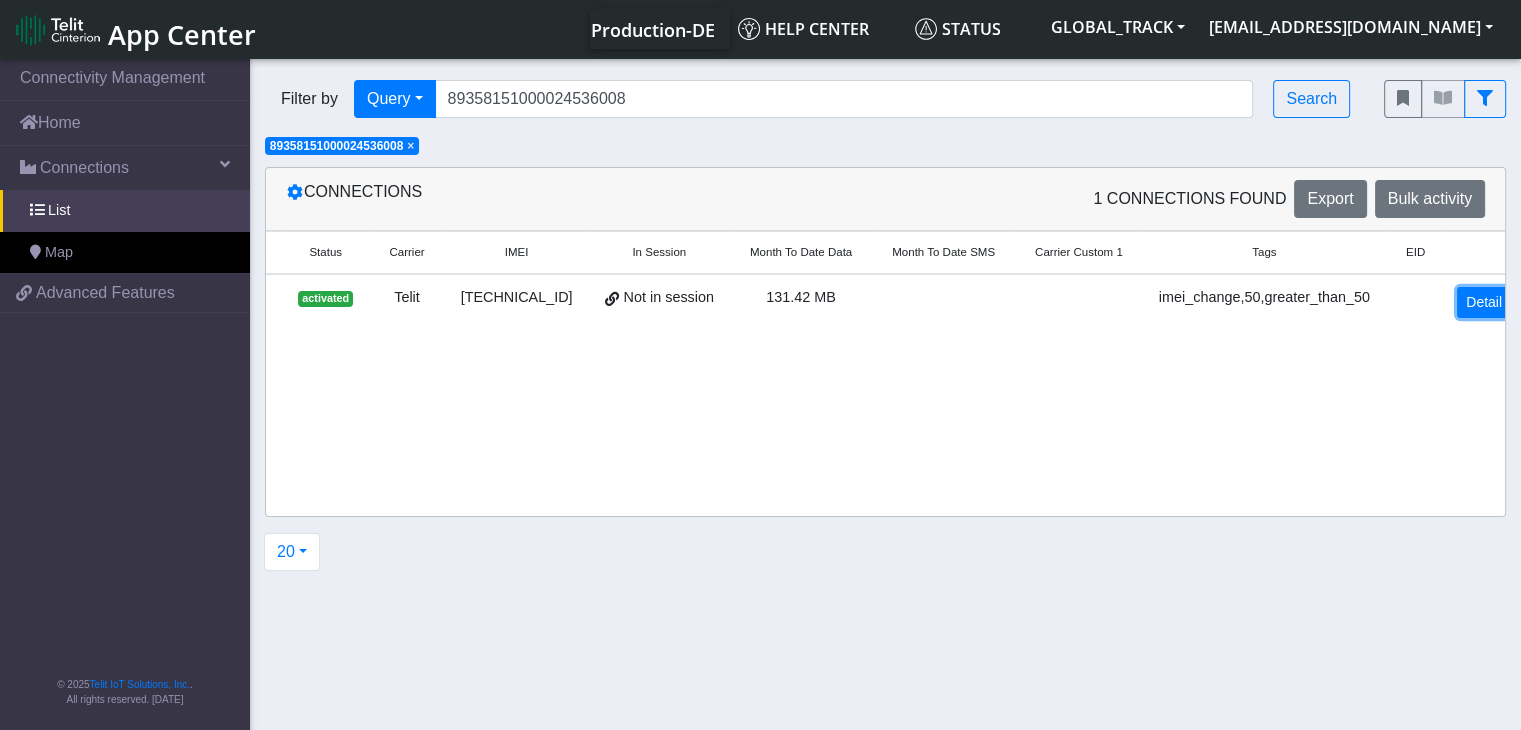 click on "Detail" at bounding box center (1484, 302) 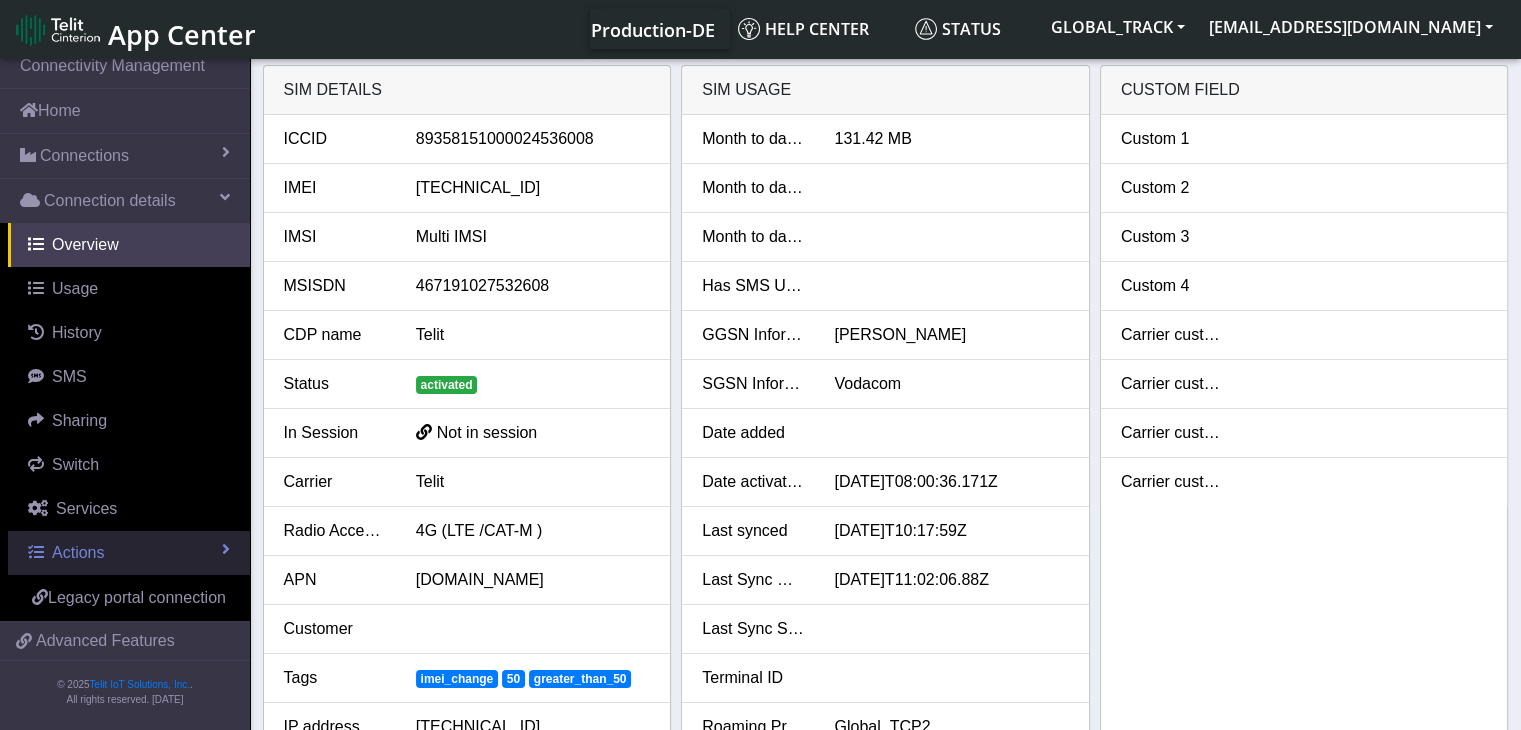 scroll, scrollTop: 34, scrollLeft: 0, axis: vertical 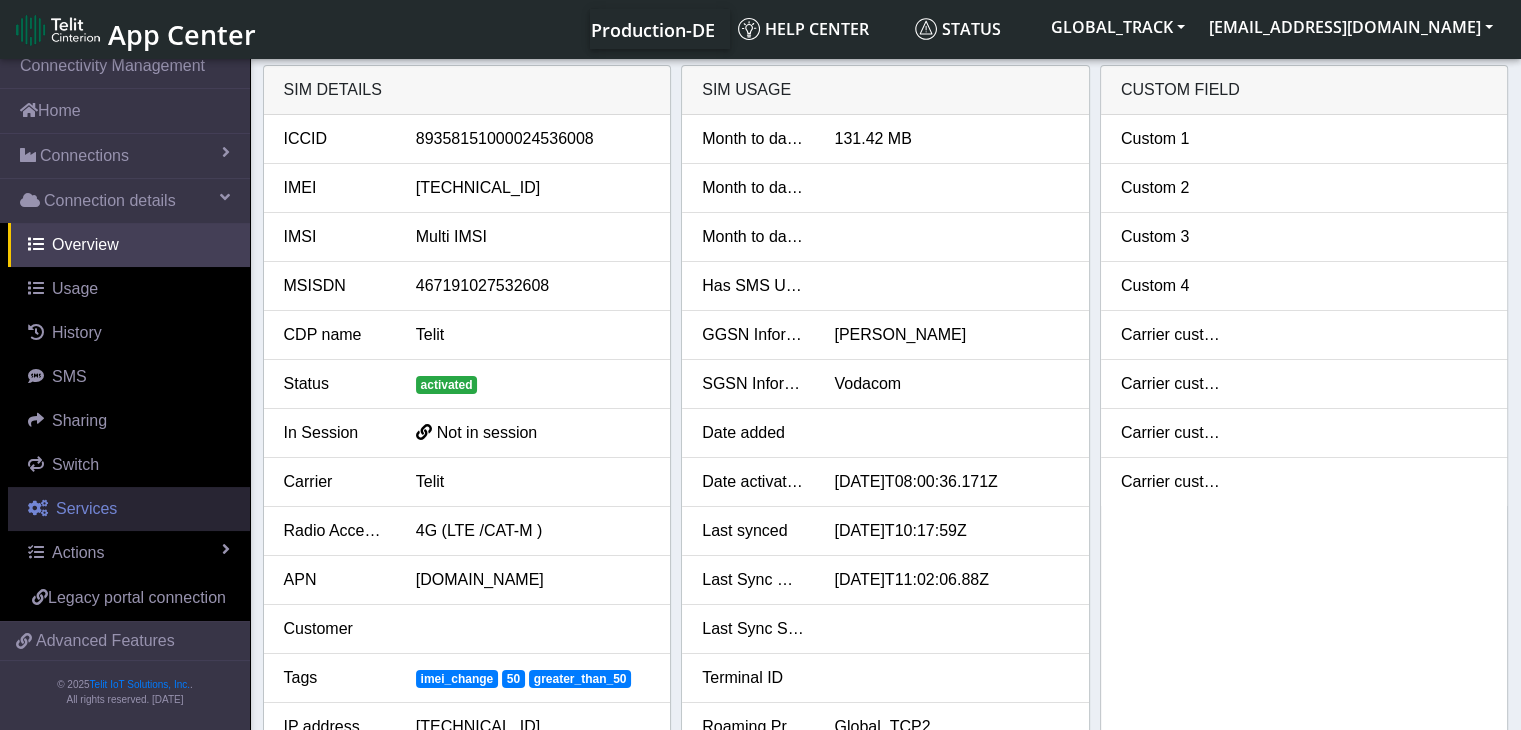 click on "Services" at bounding box center [129, 509] 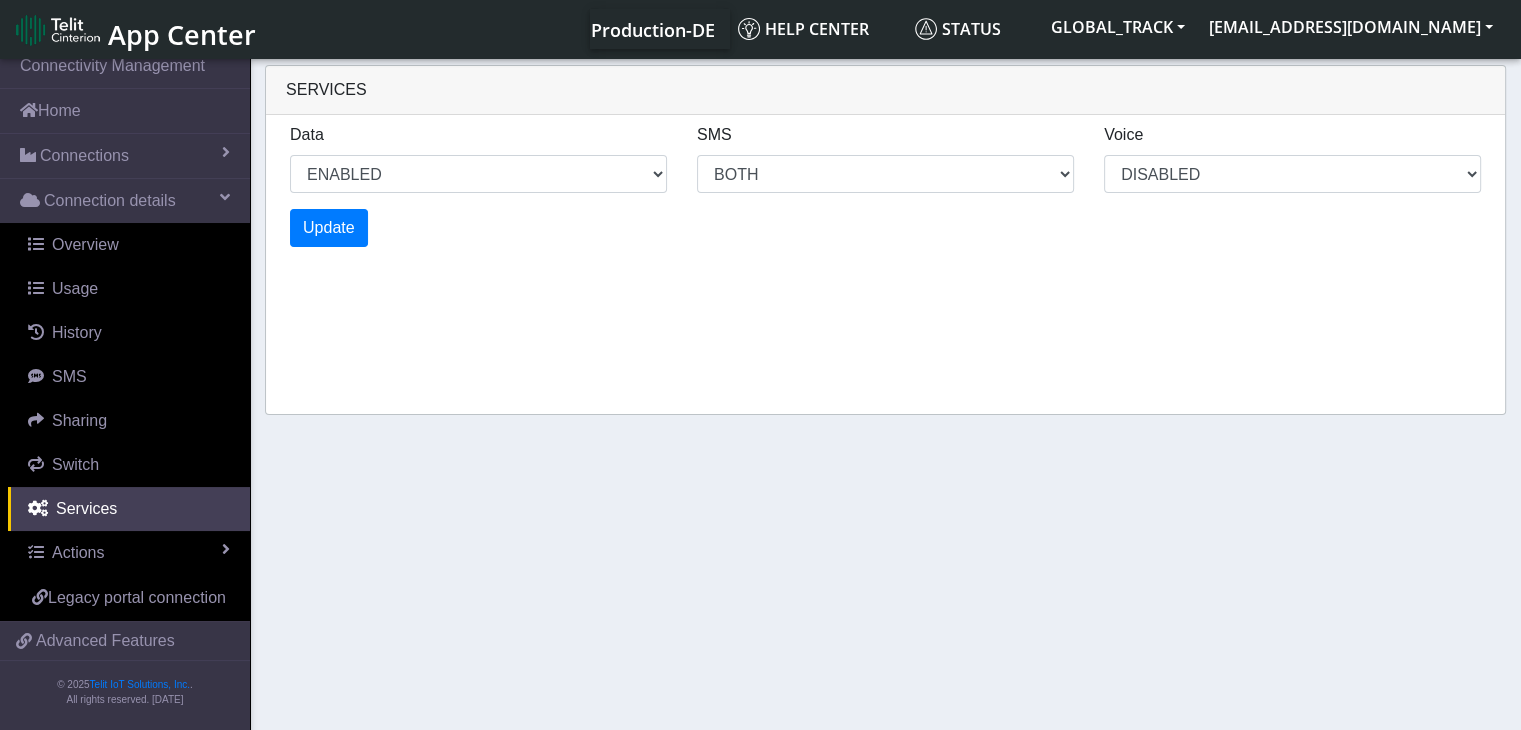 drag, startPoint x: 884, startPoint y: 530, endPoint x: 864, endPoint y: 521, distance: 21.931713 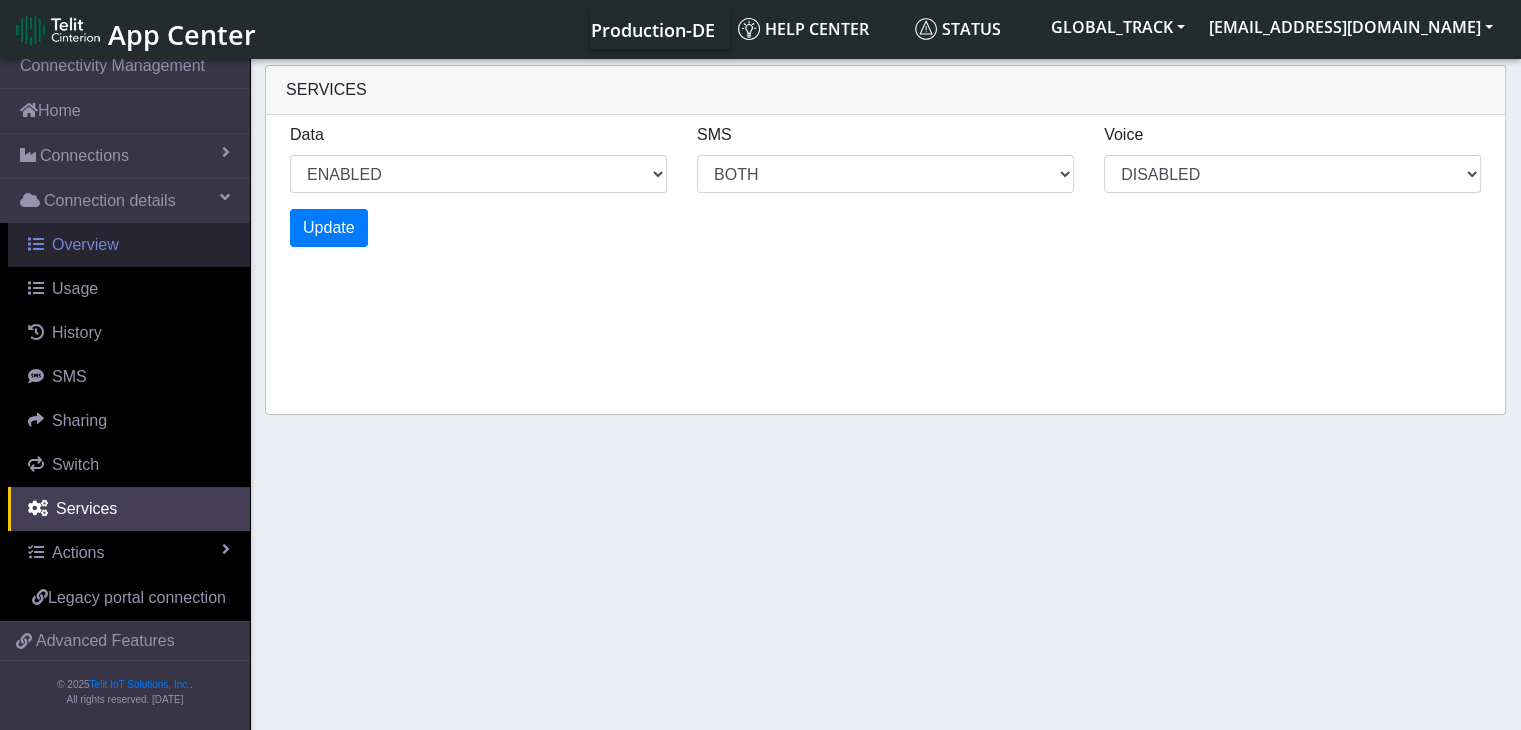 click on "Overview" at bounding box center [129, 245] 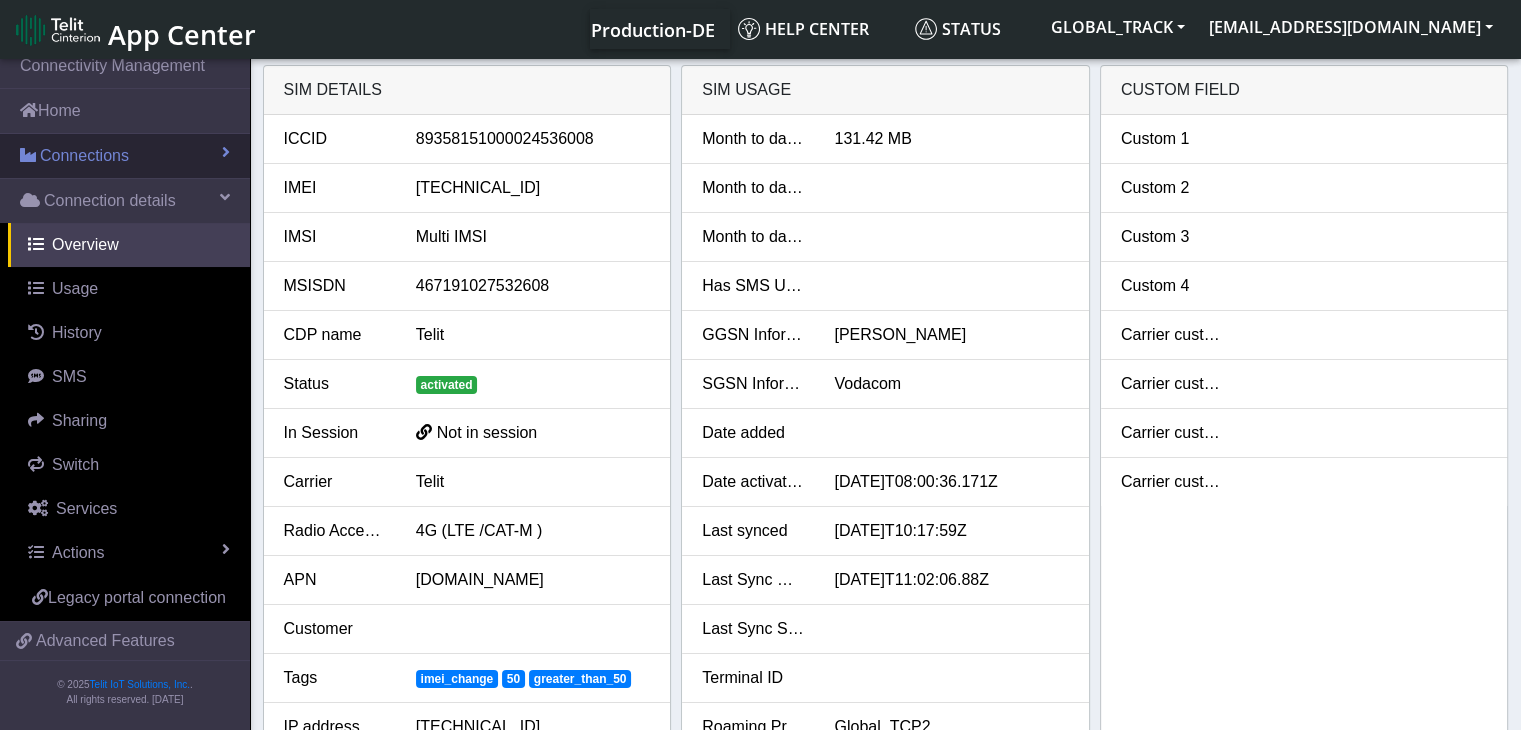 click on "Connections" at bounding box center (125, 156) 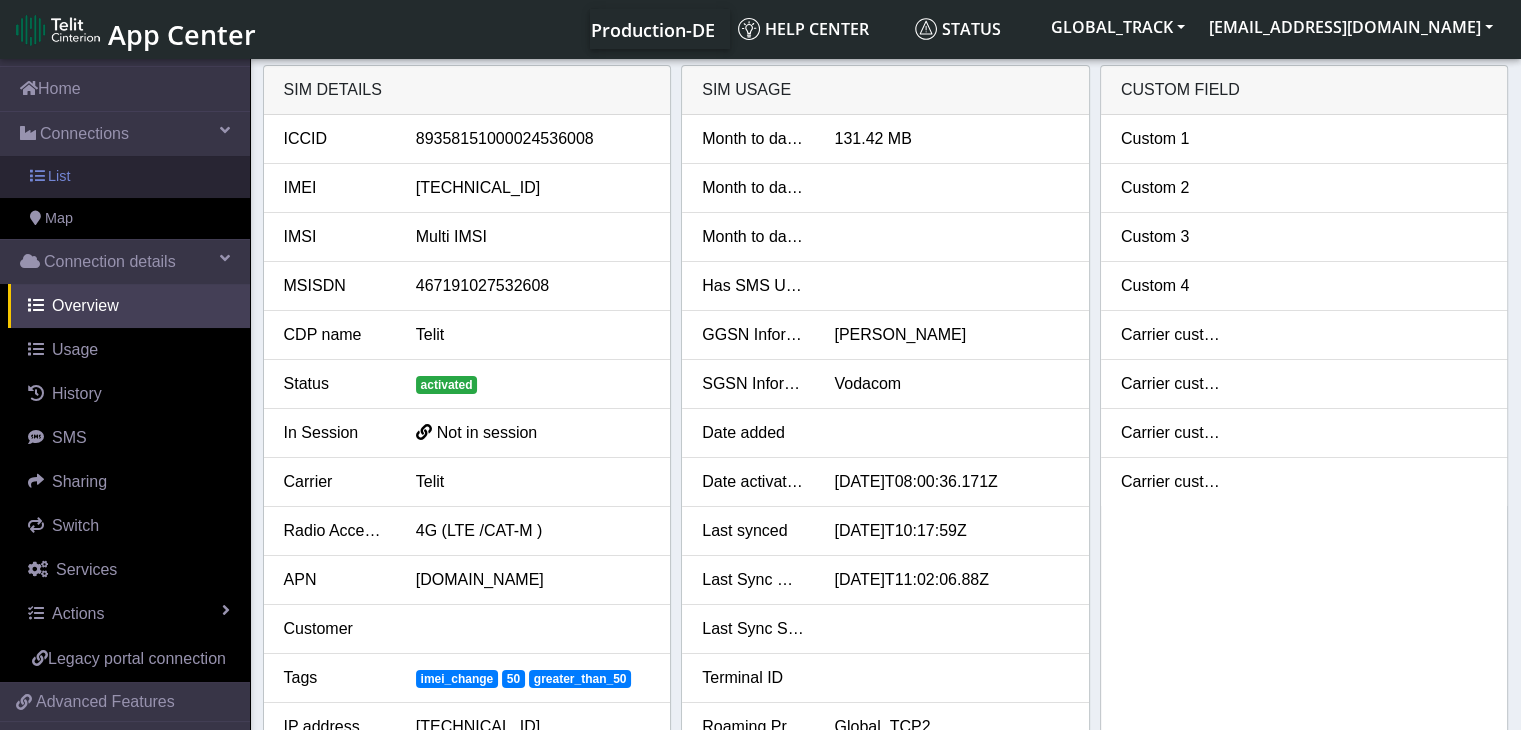 click on "List" at bounding box center (125, 177) 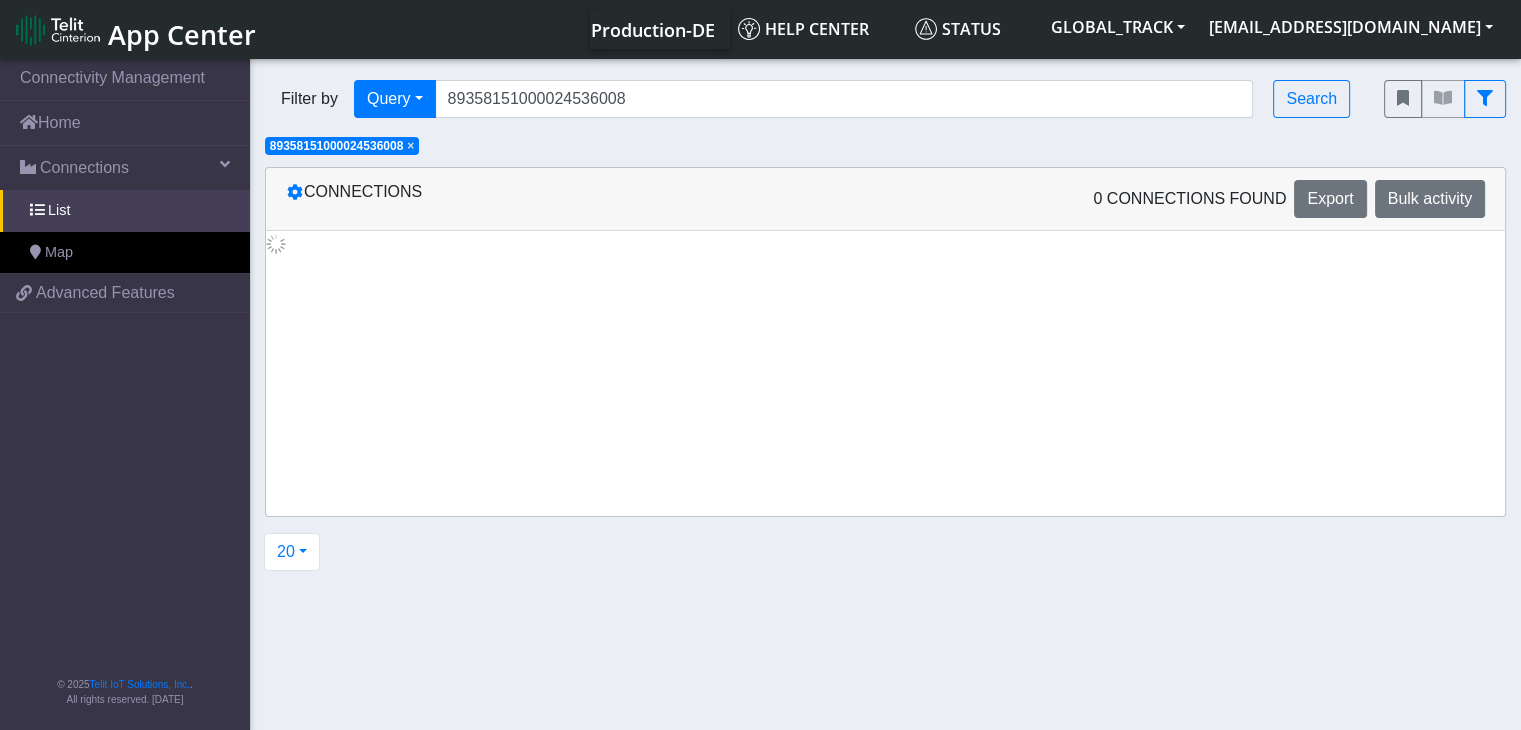 scroll, scrollTop: 0, scrollLeft: 0, axis: both 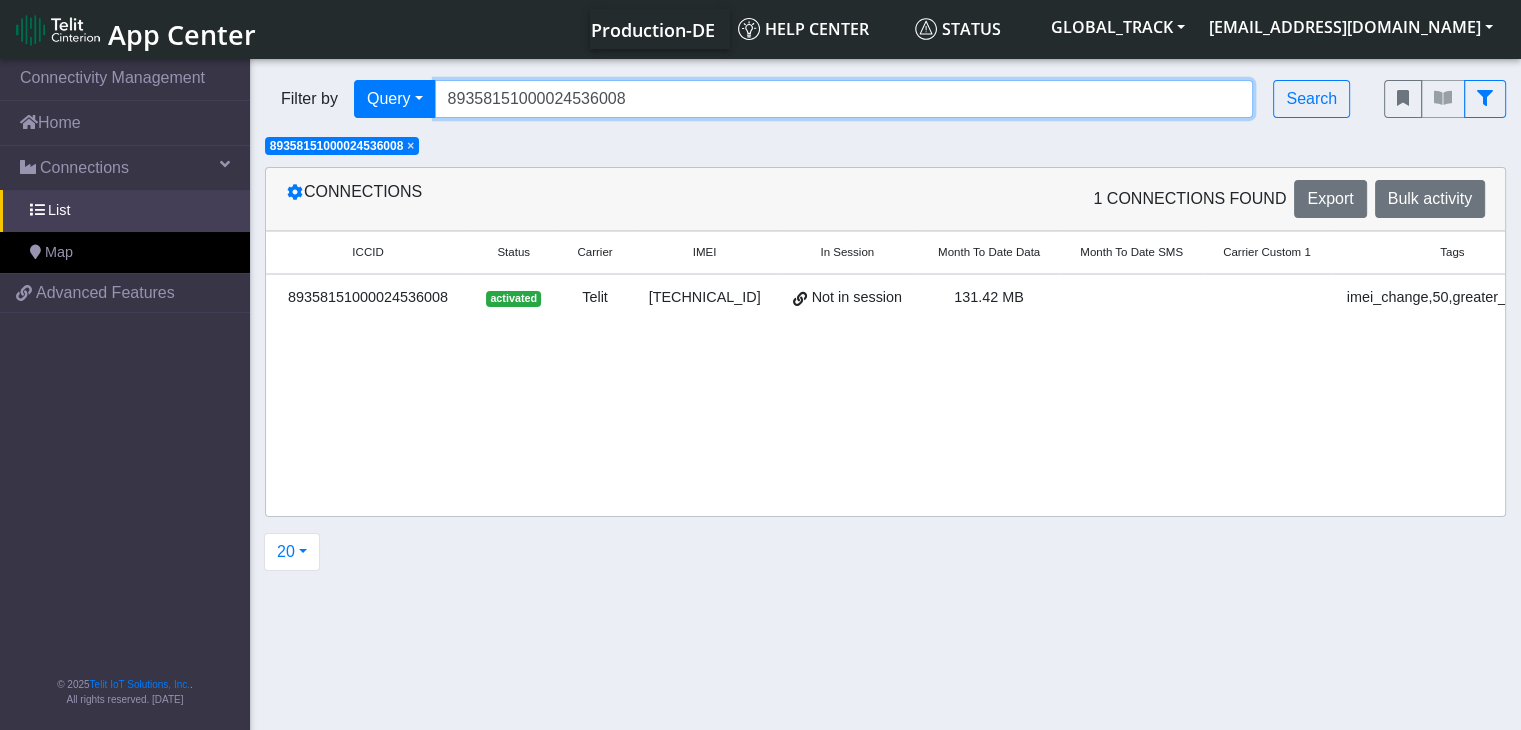 drag, startPoint x: 499, startPoint y: 112, endPoint x: 459, endPoint y: 121, distance: 41 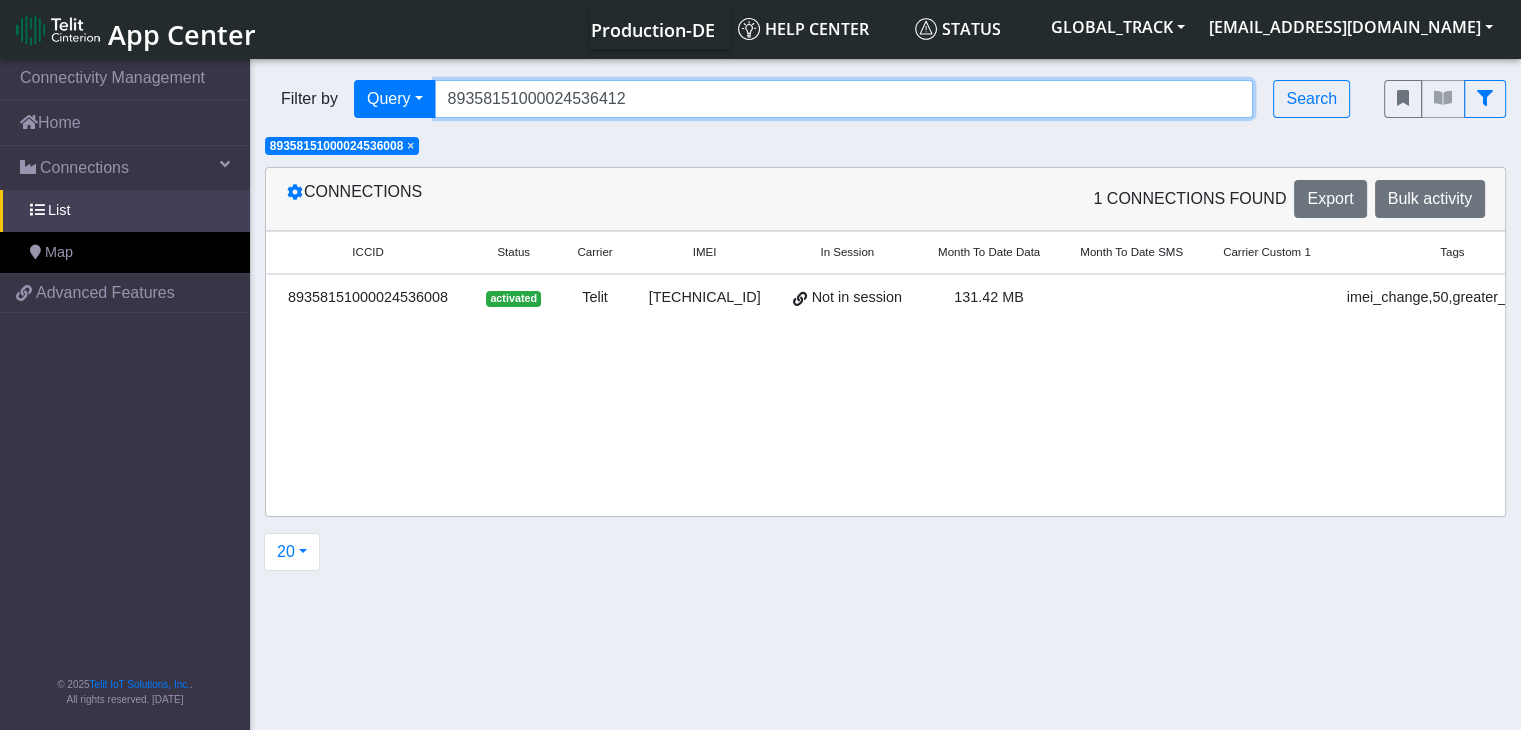 type on "89358151000024536412" 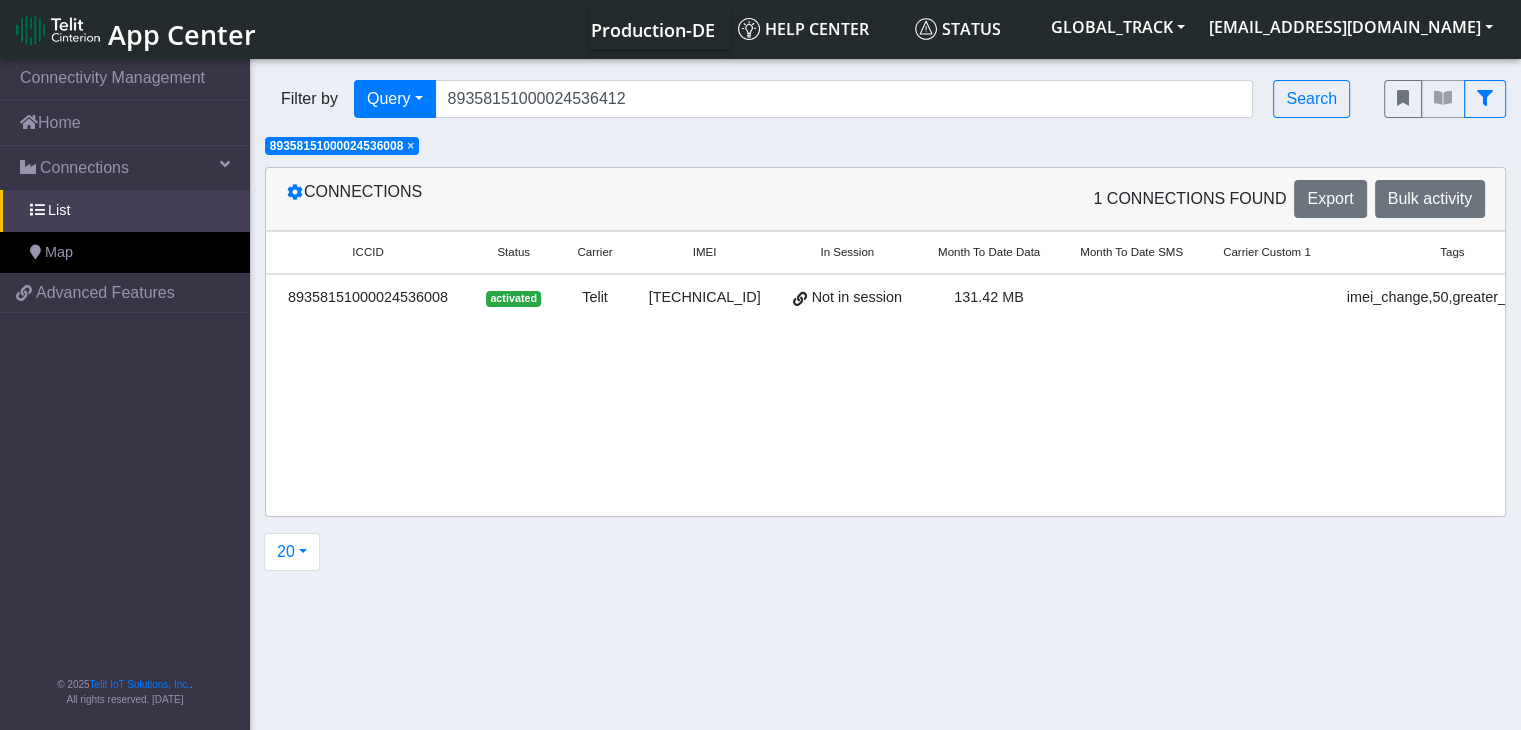click on "×" 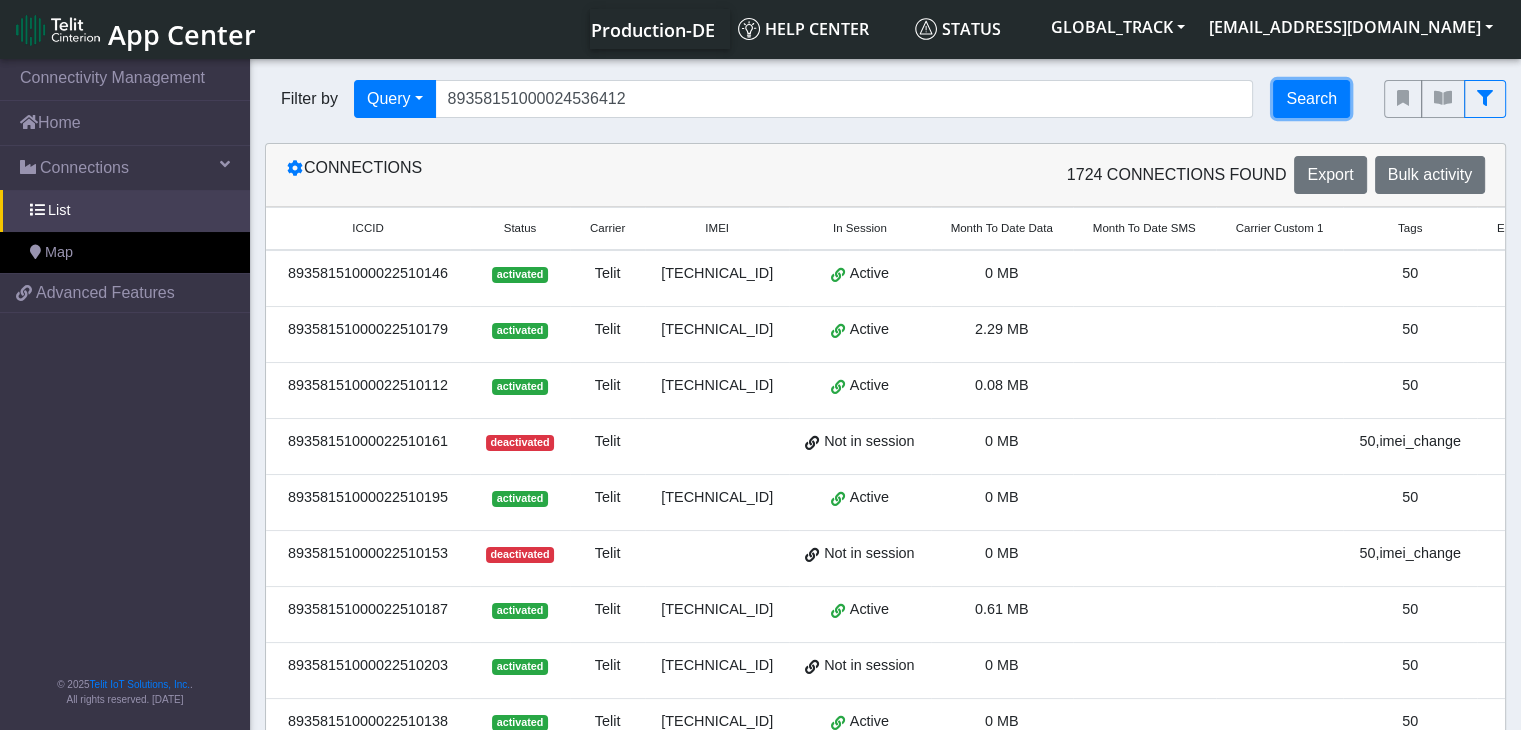click on "Search" 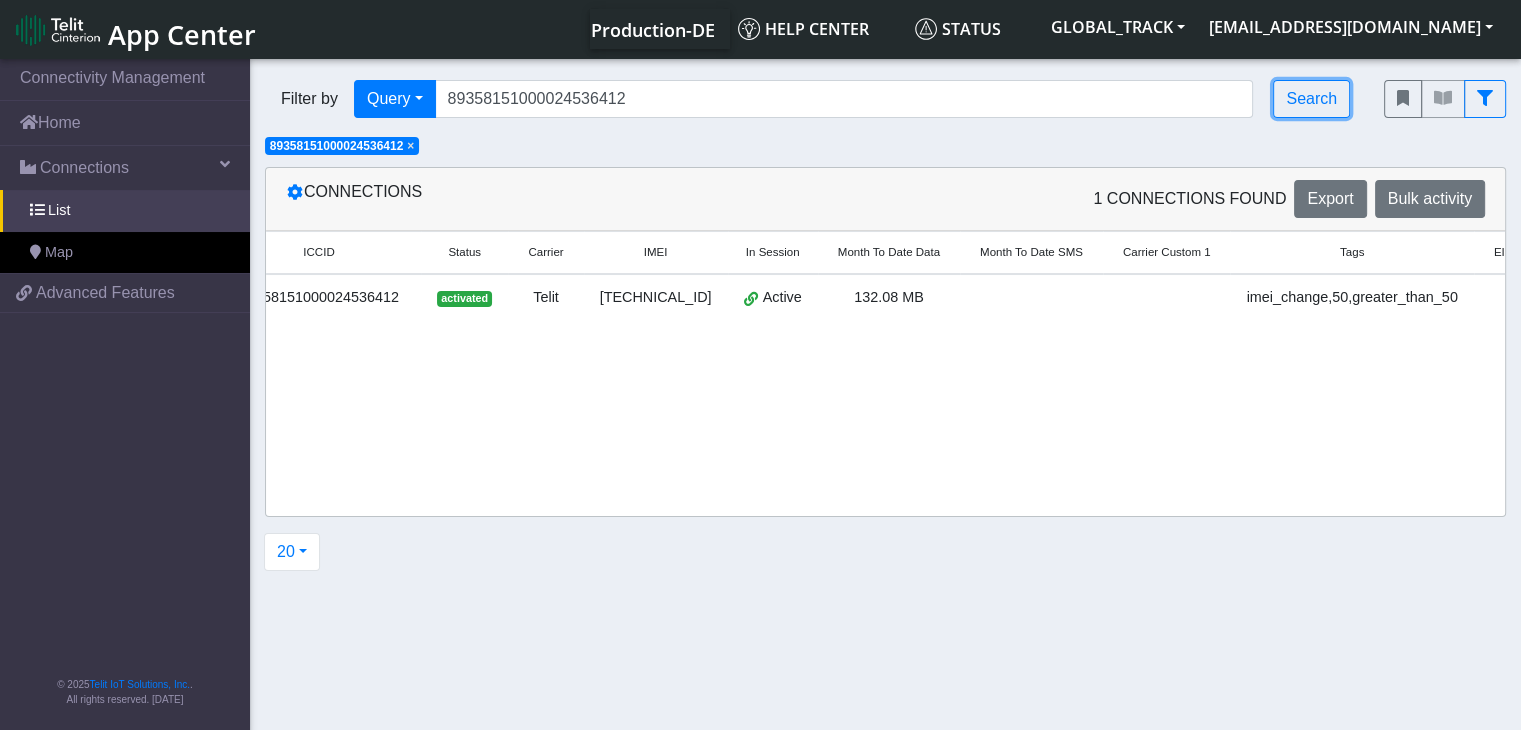 scroll, scrollTop: 0, scrollLeft: 143, axis: horizontal 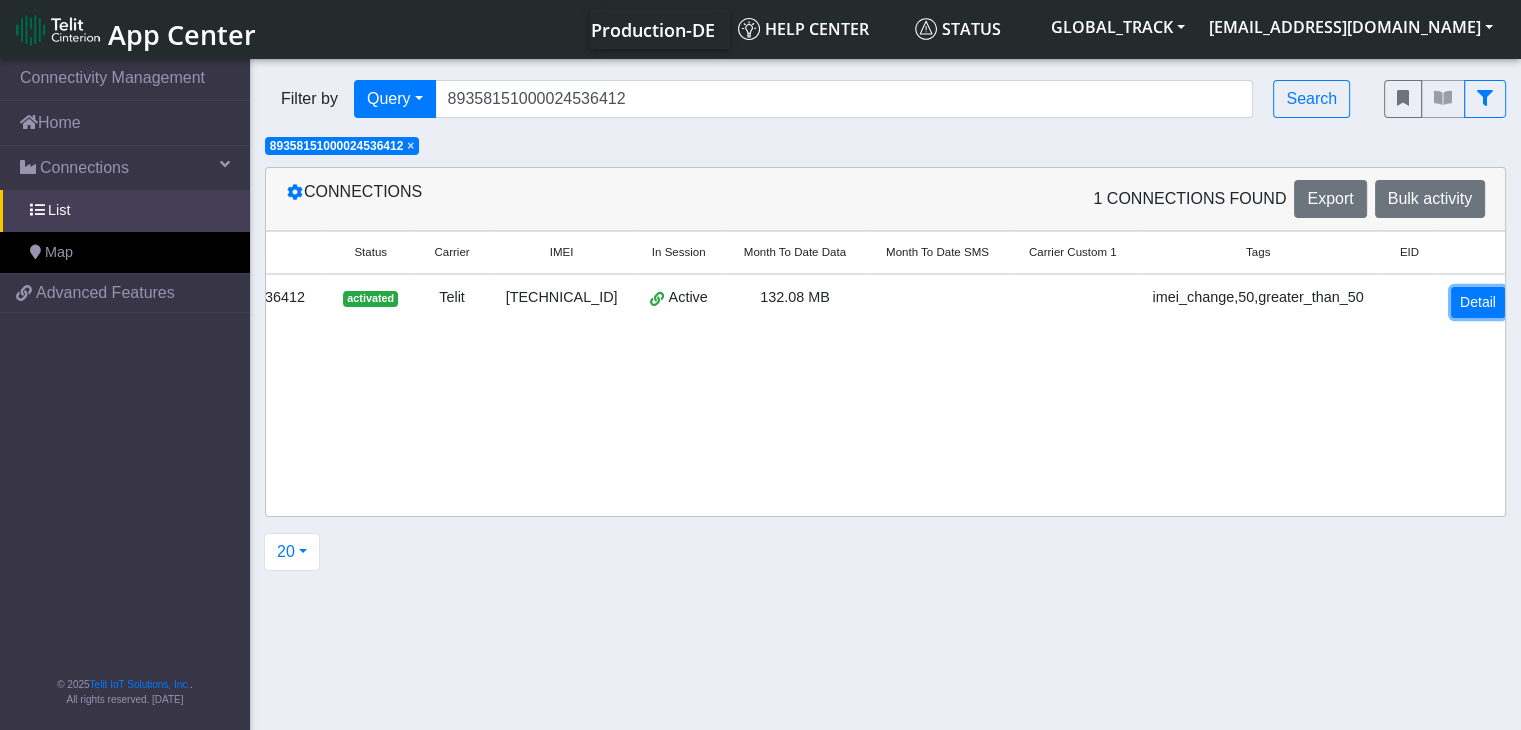 click on "Detail" at bounding box center (1478, 302) 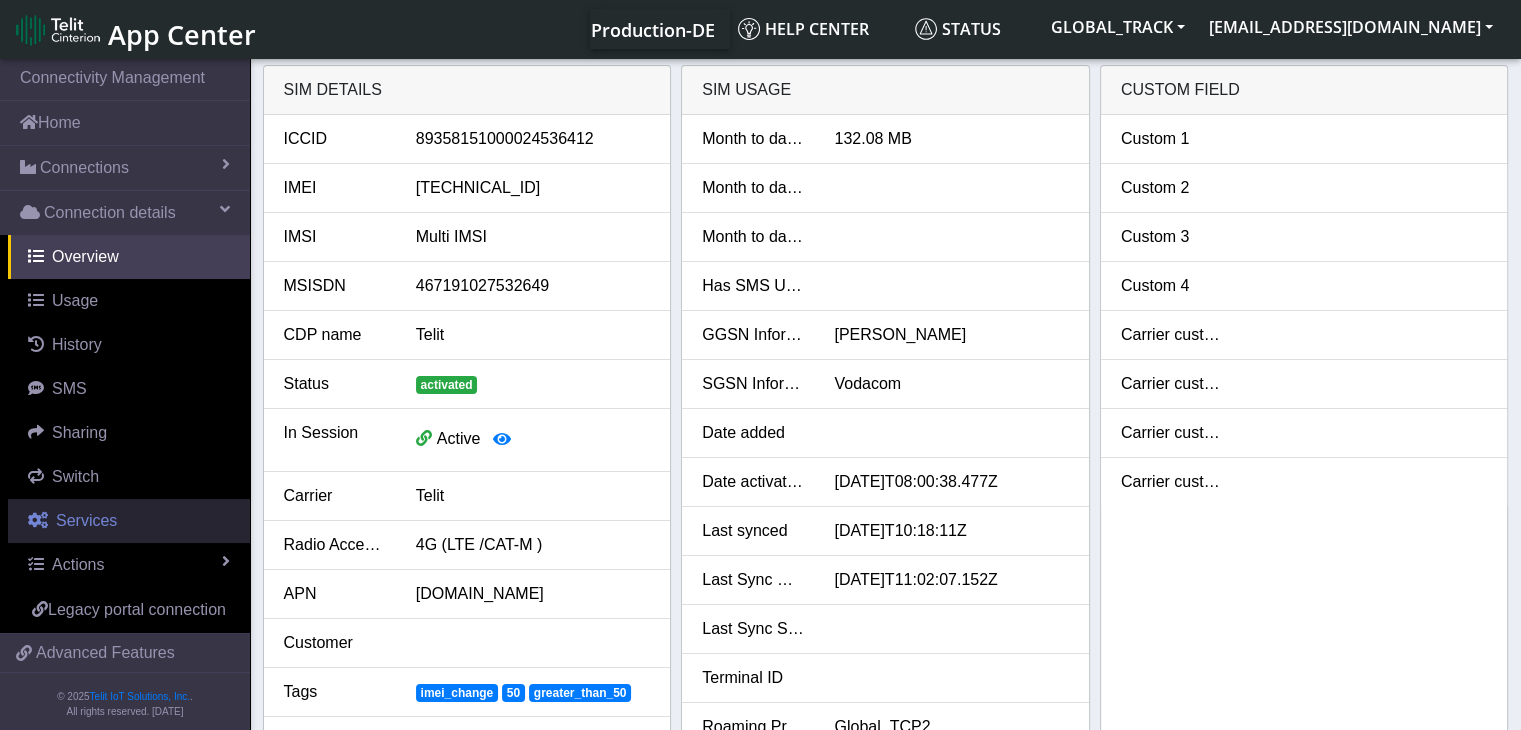 click on "Services" at bounding box center [129, 521] 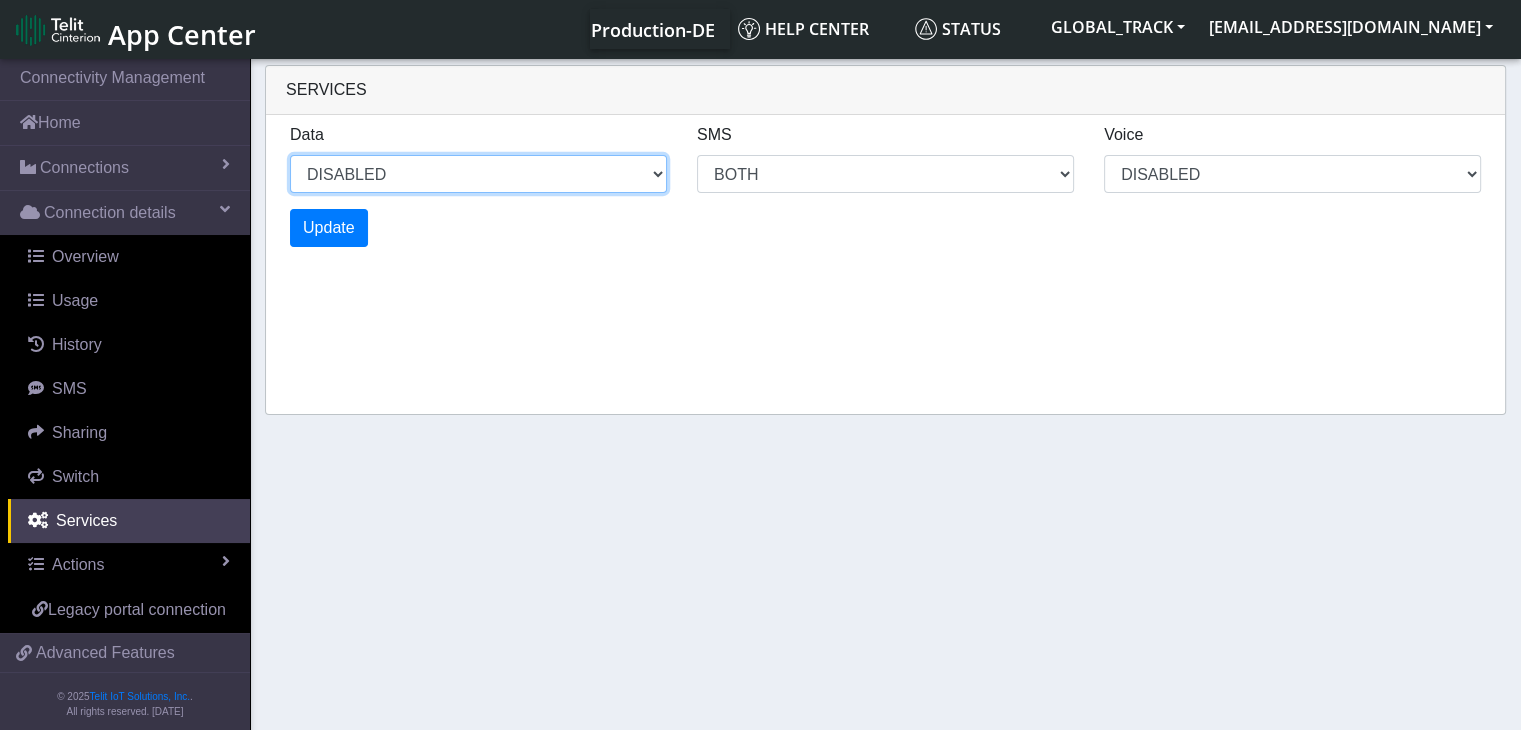 click on "ENABLED DISABLED" at bounding box center [478, 174] 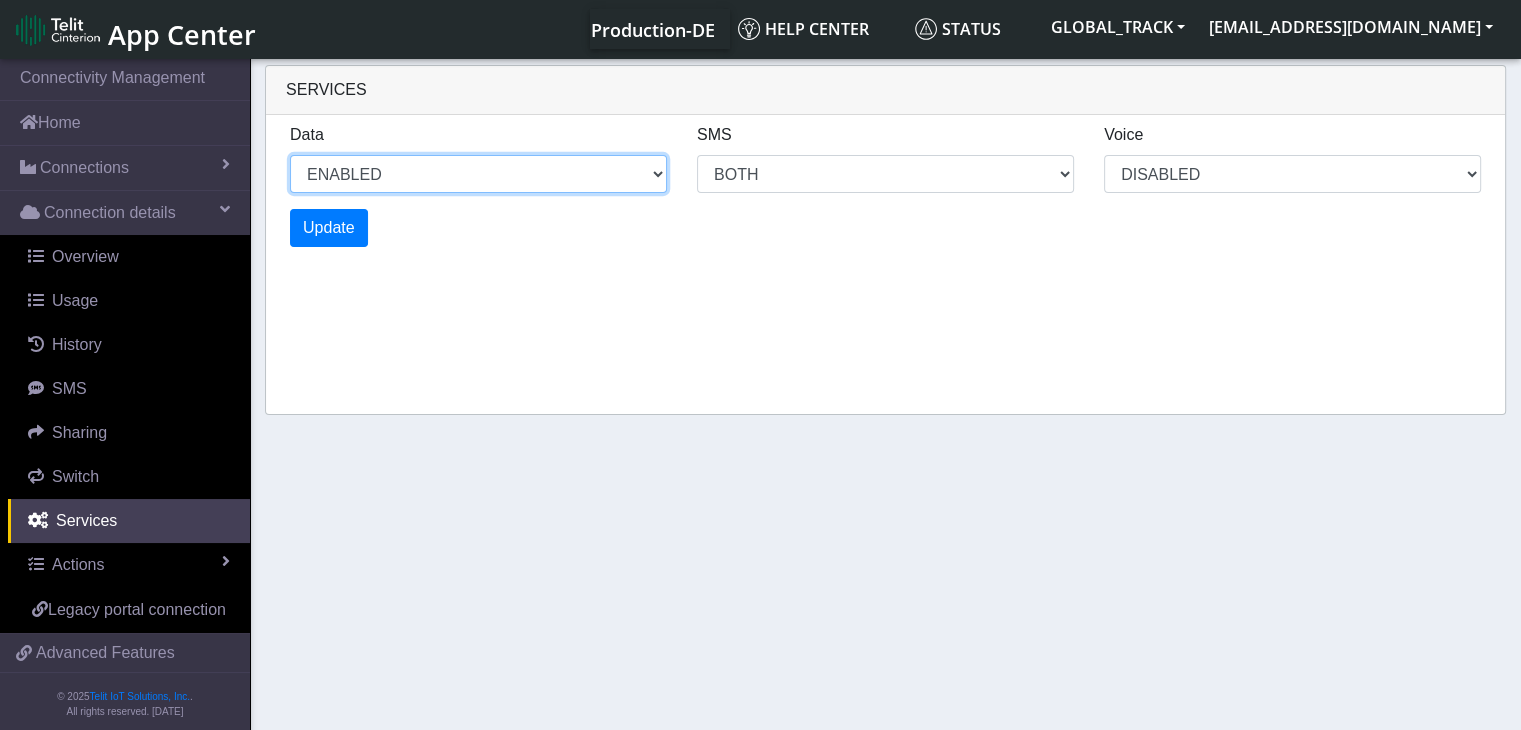 click on "ENABLED DISABLED" at bounding box center [478, 174] 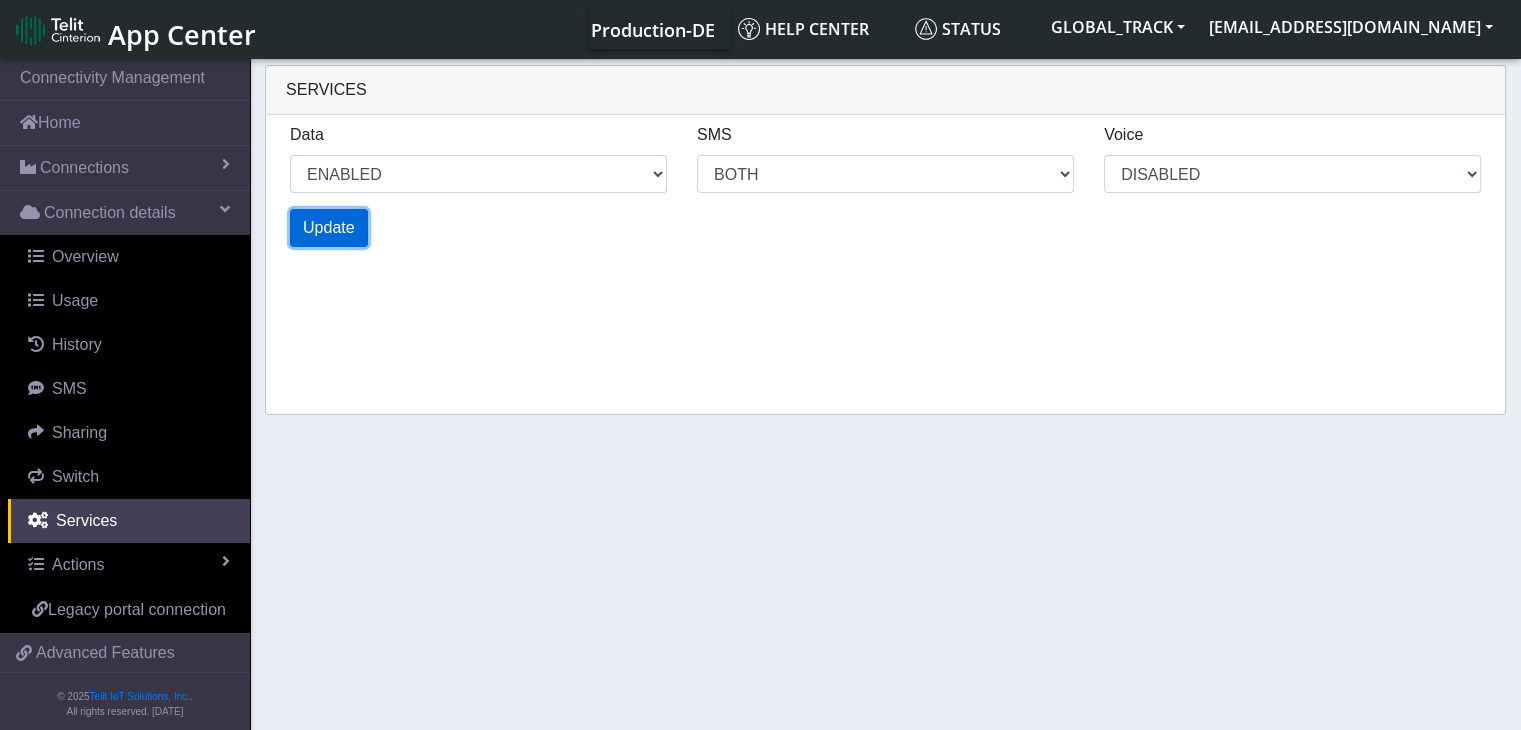 select on "4: 0" 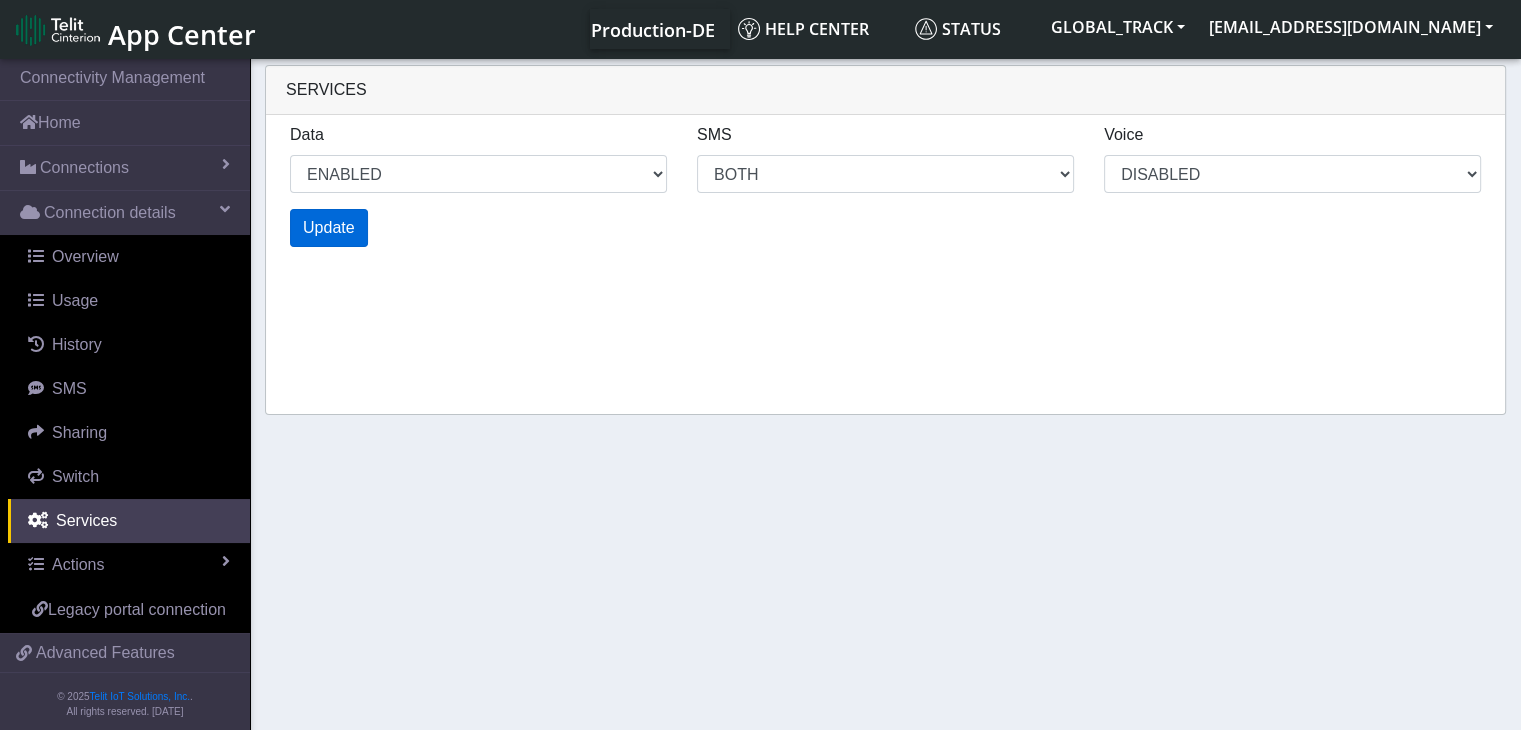 select on "6: 0" 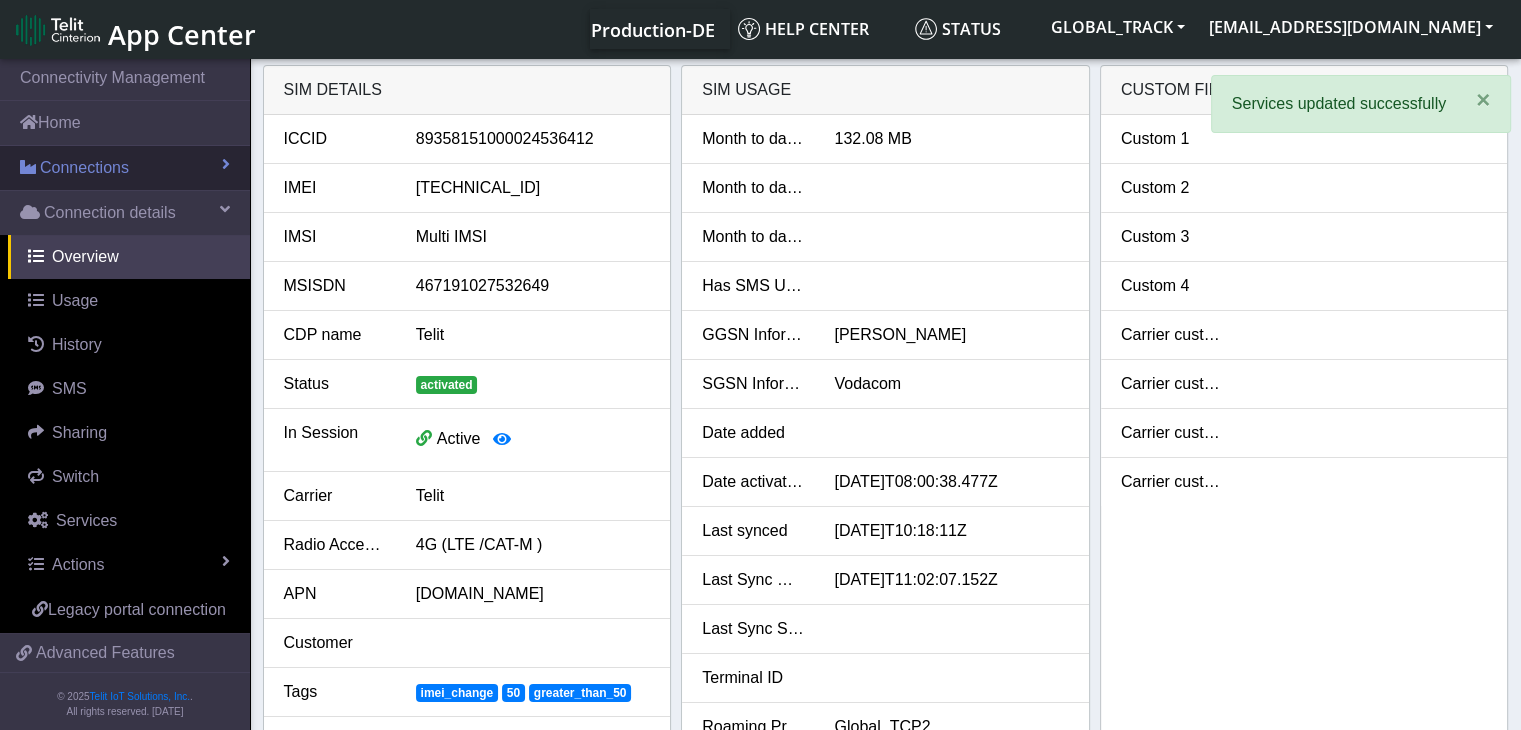 click on "Connections" at bounding box center [125, 168] 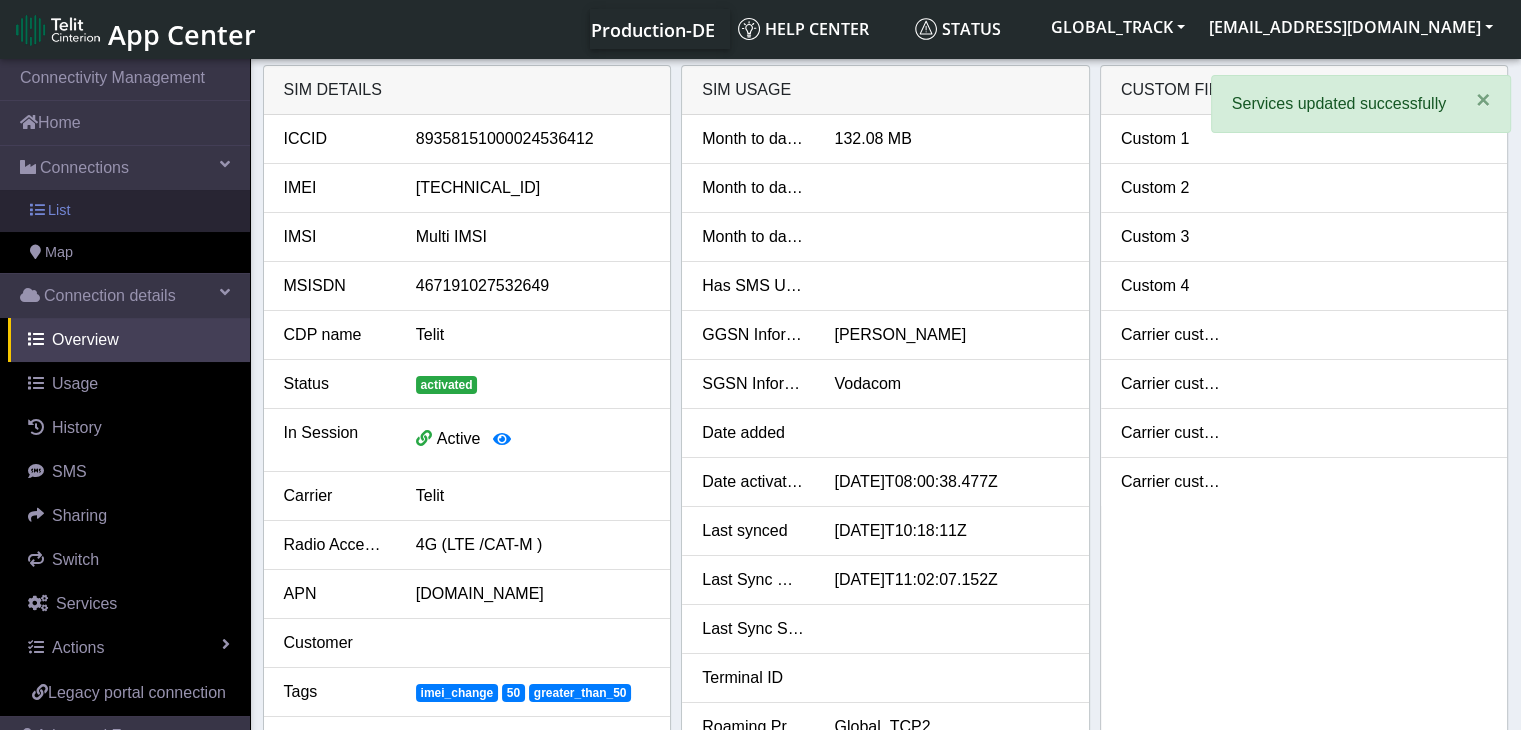 click on "List" at bounding box center [125, 211] 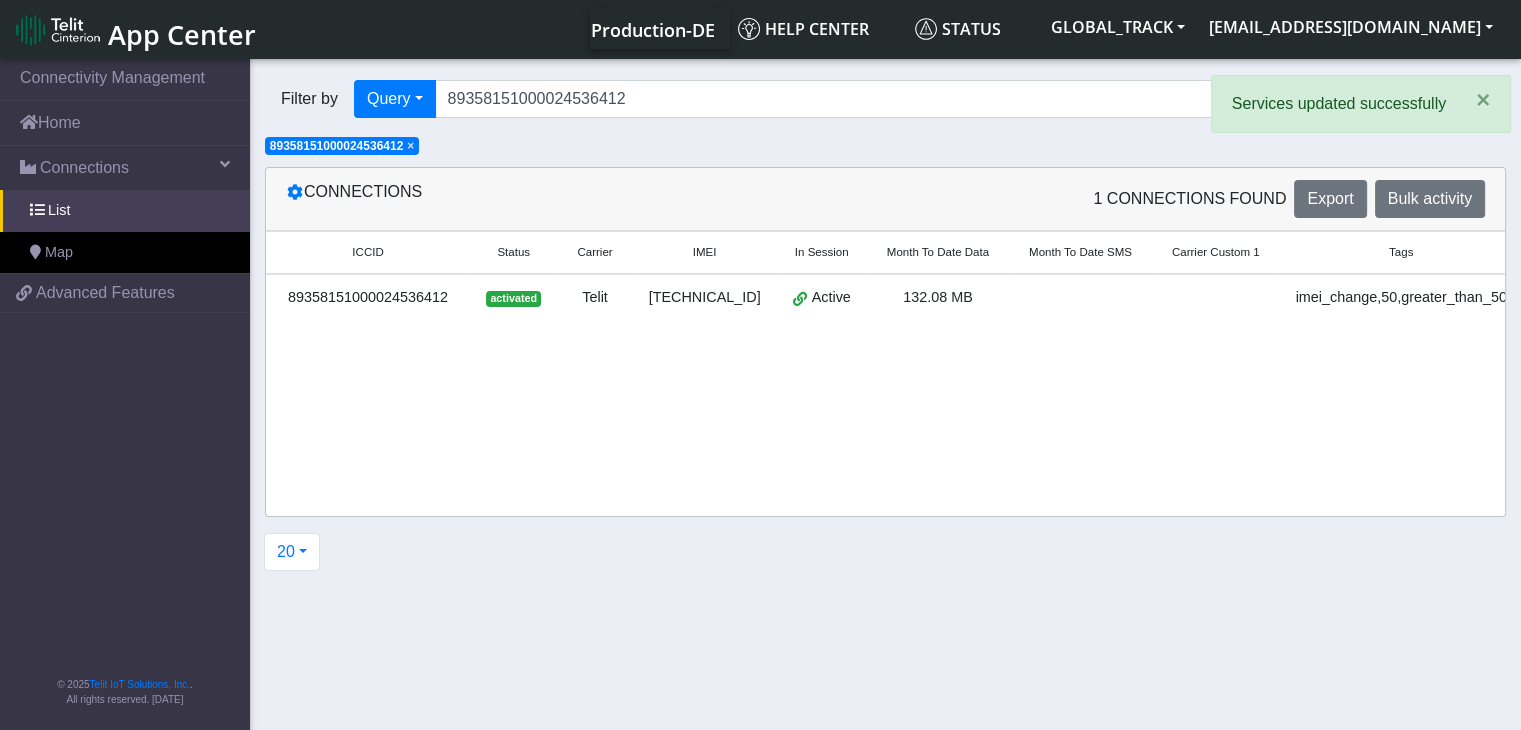 click on "20 20 50 100 200 500 1000 2000" 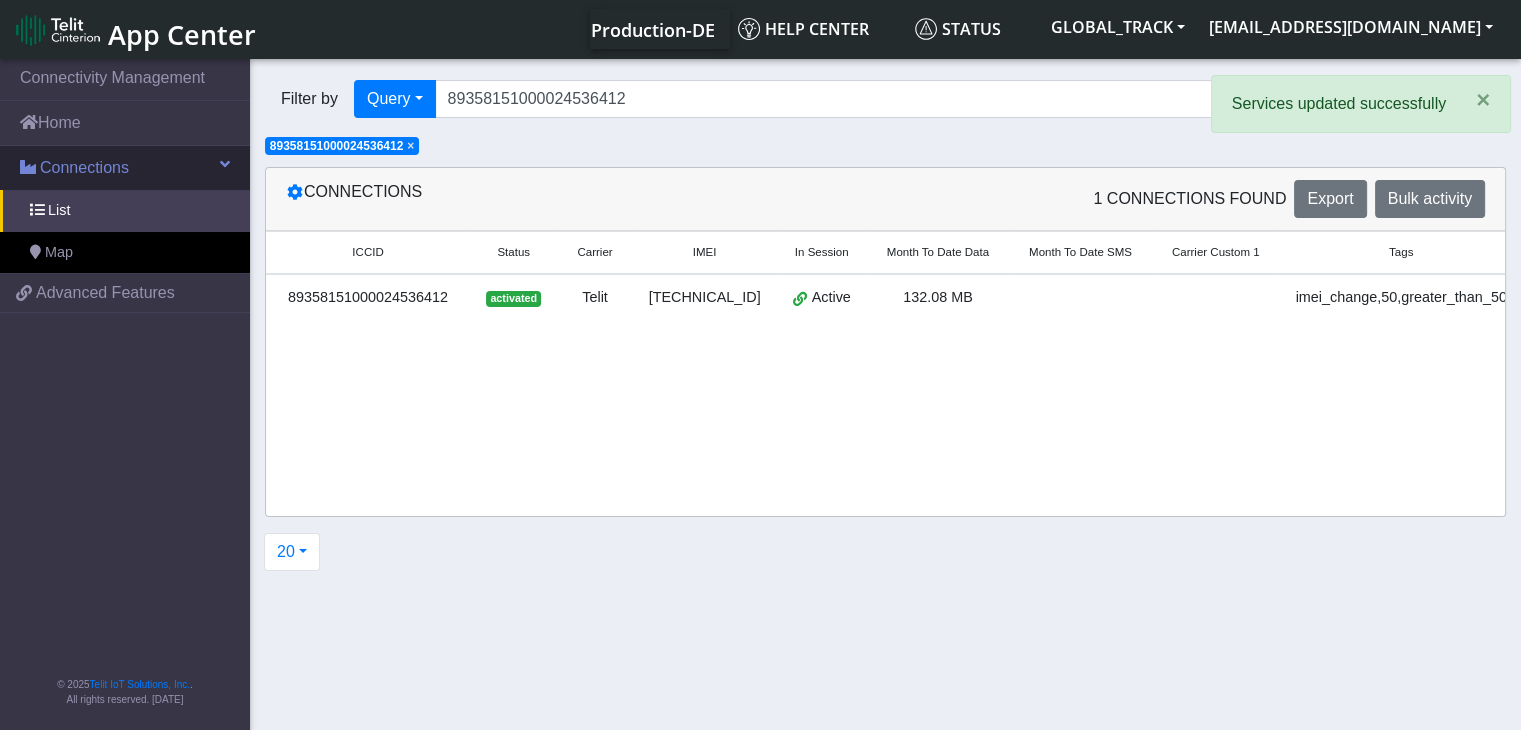 click on "Connections" at bounding box center [125, 168] 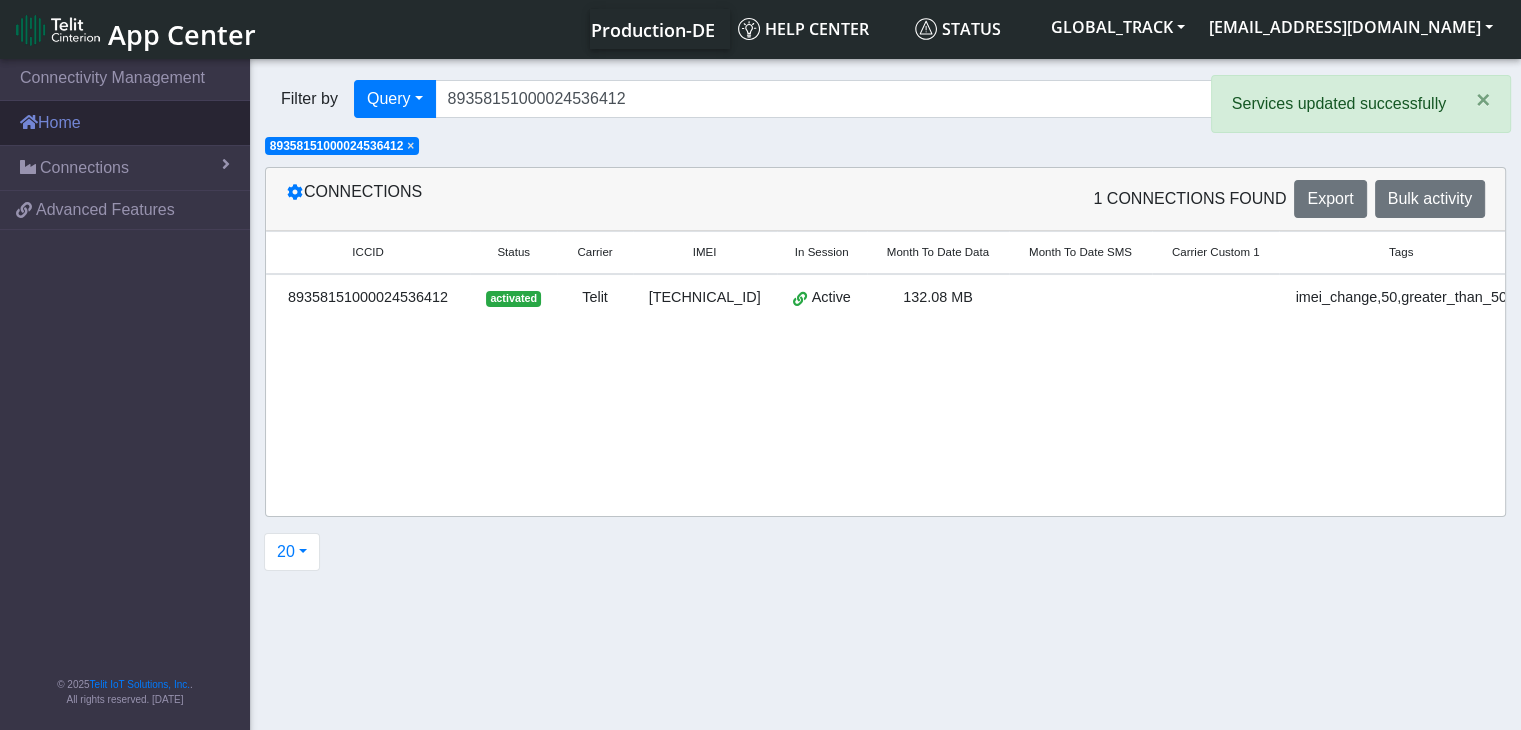 click on "Home" at bounding box center [125, 123] 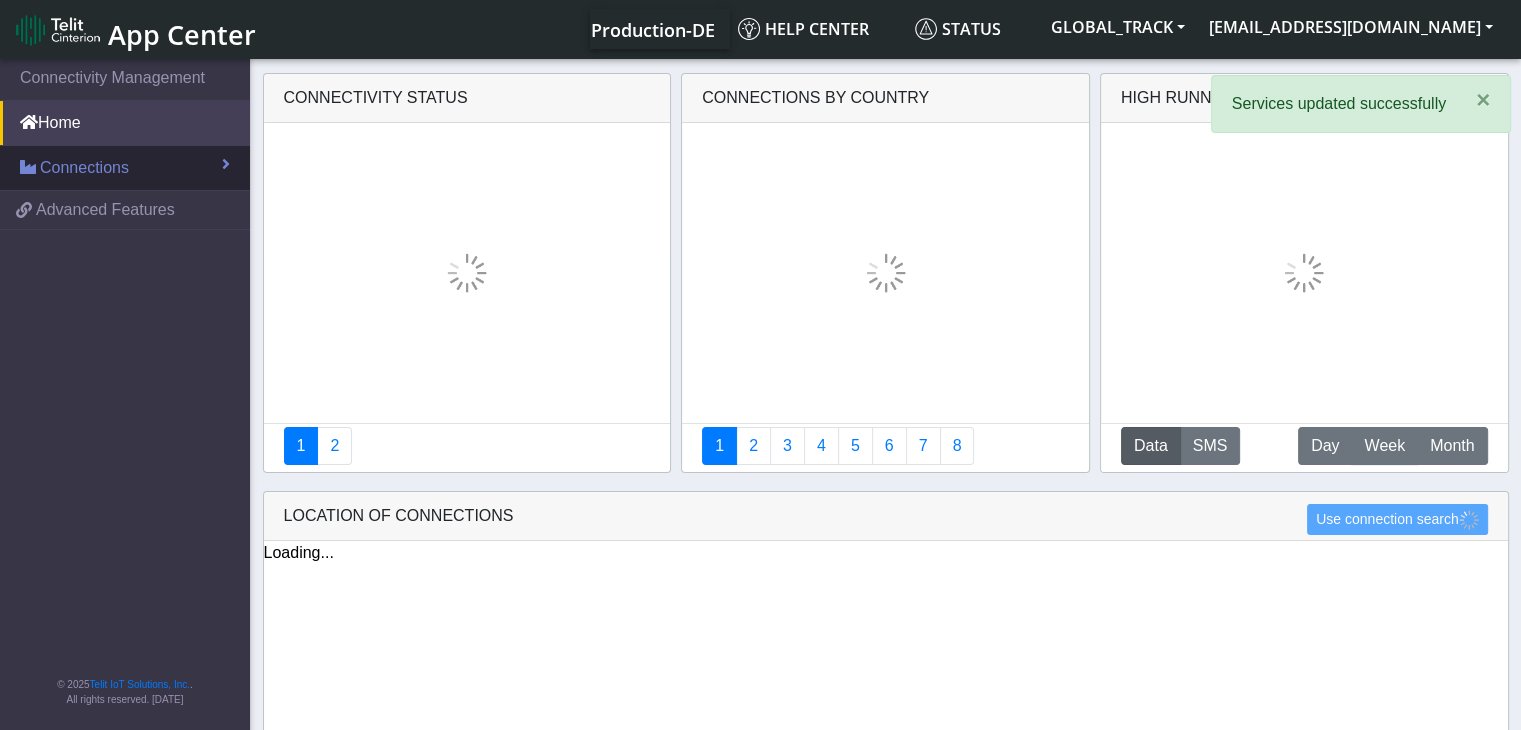 click on "Connections" at bounding box center (84, 168) 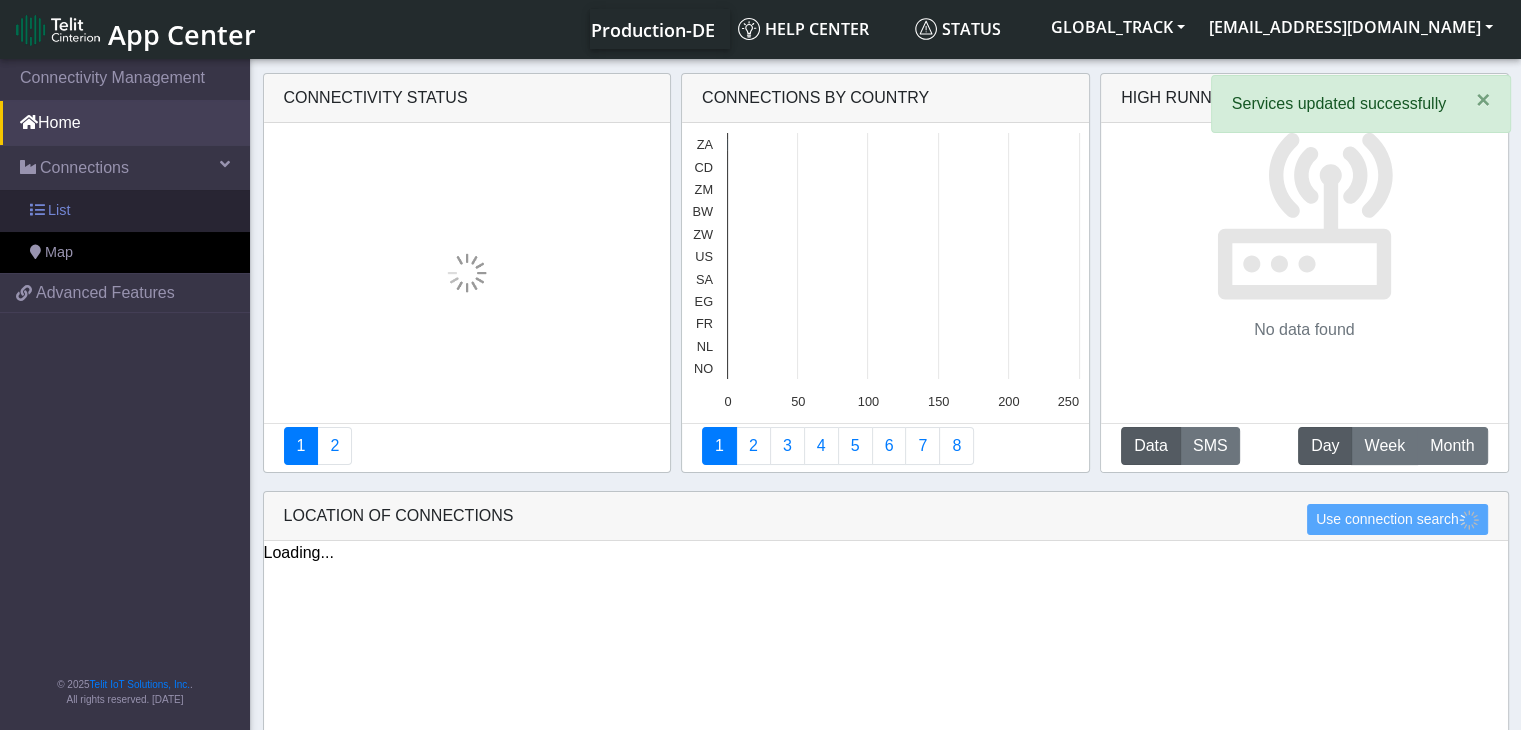 click on "List" at bounding box center (125, 211) 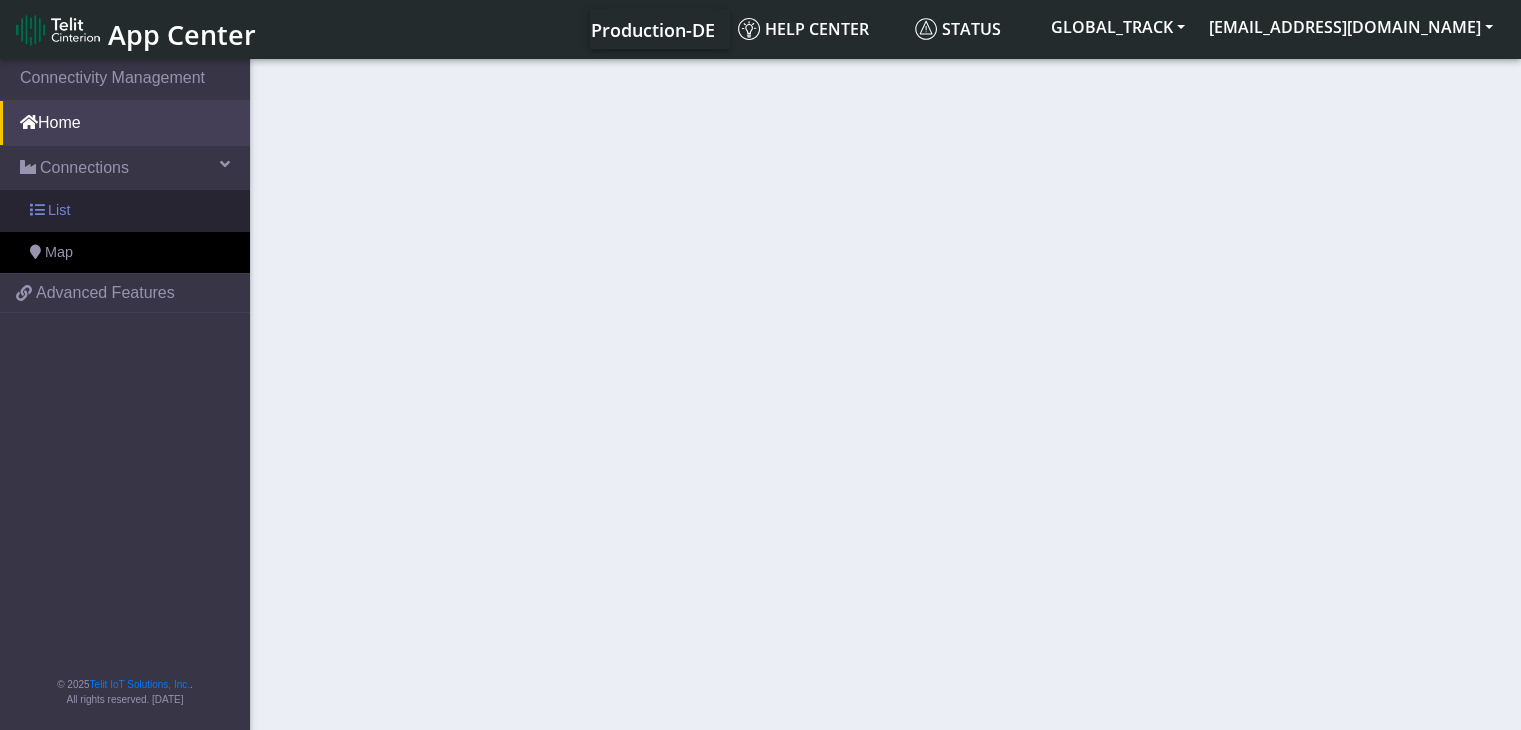 click on "List" at bounding box center [125, 211] 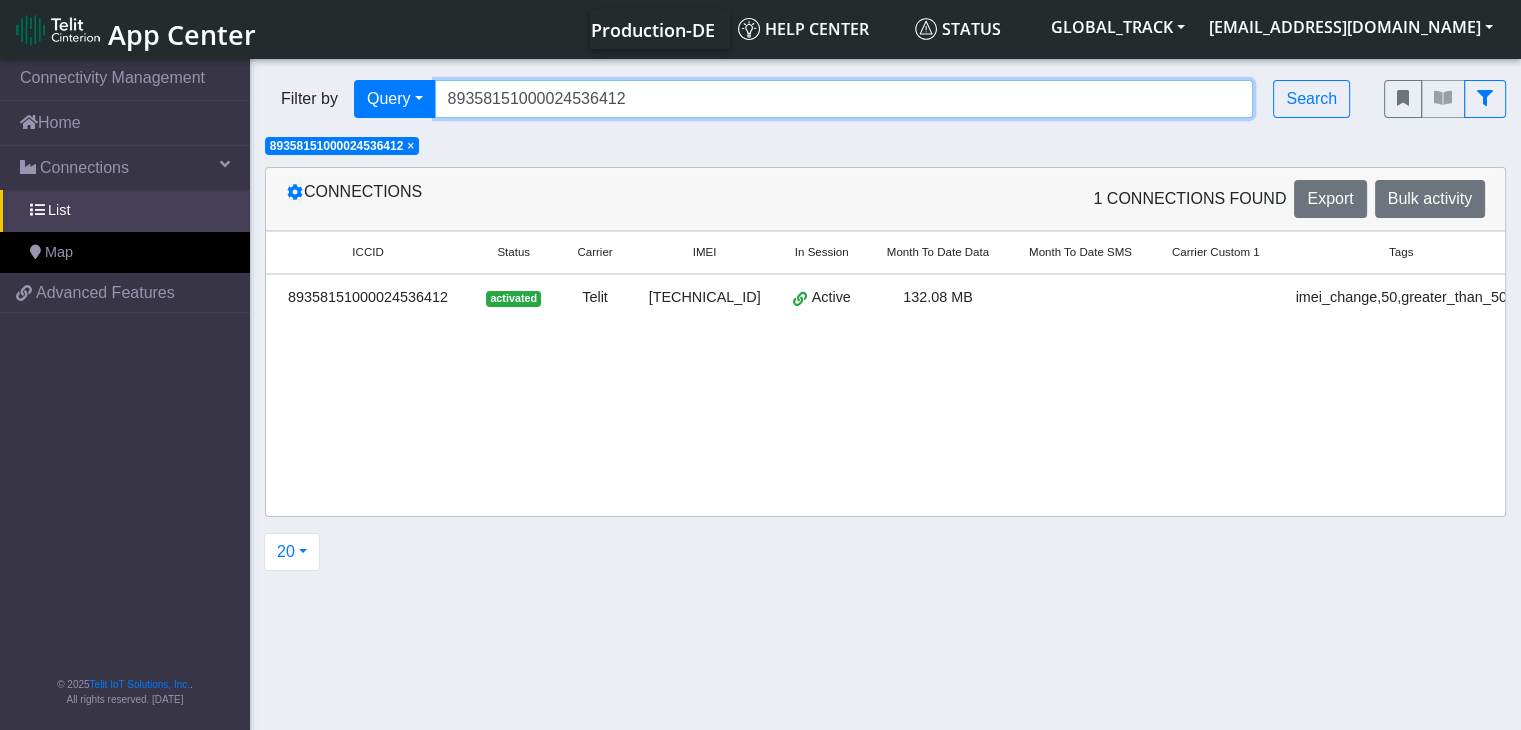drag, startPoint x: 625, startPoint y: 106, endPoint x: 311, endPoint y: 115, distance: 314.12897 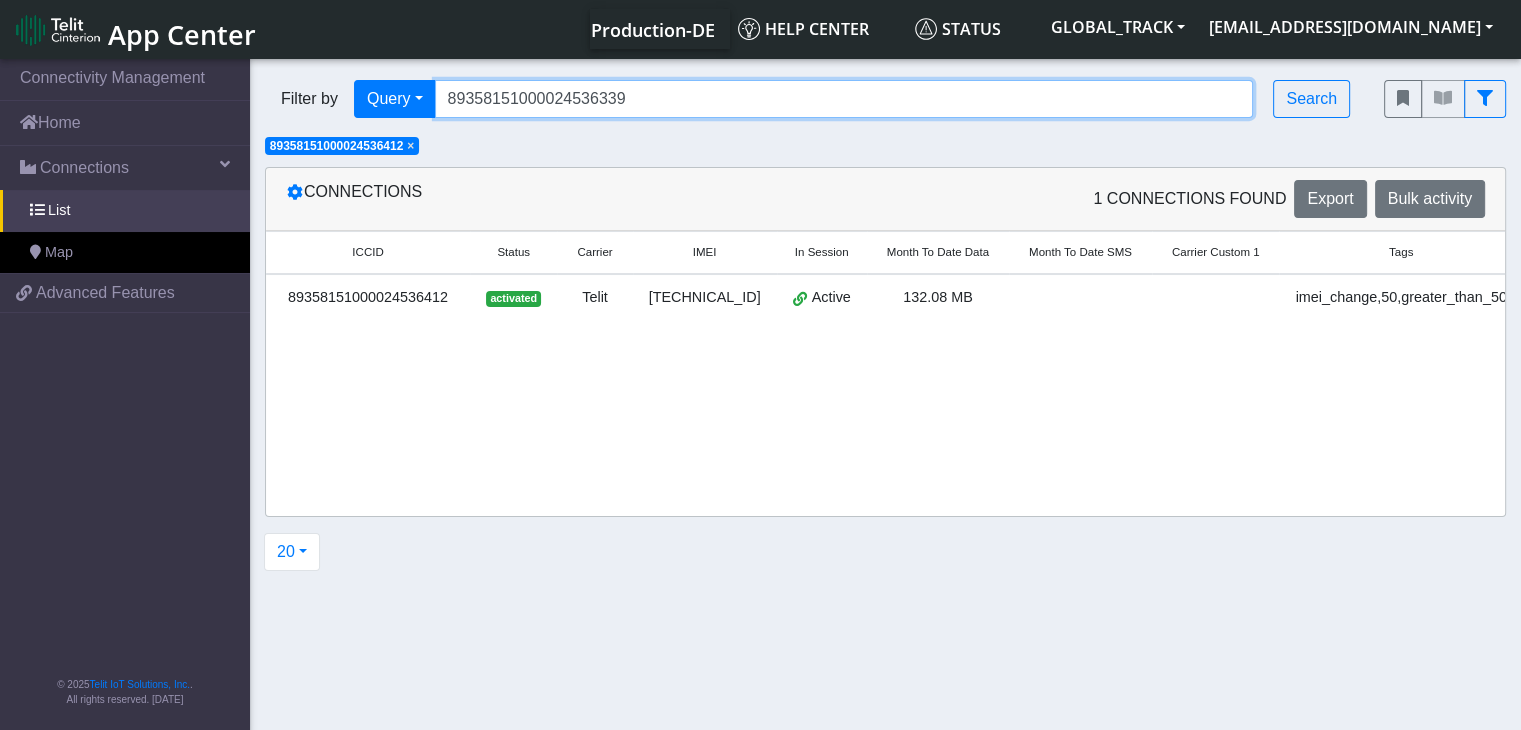 type on "89358151000024536339" 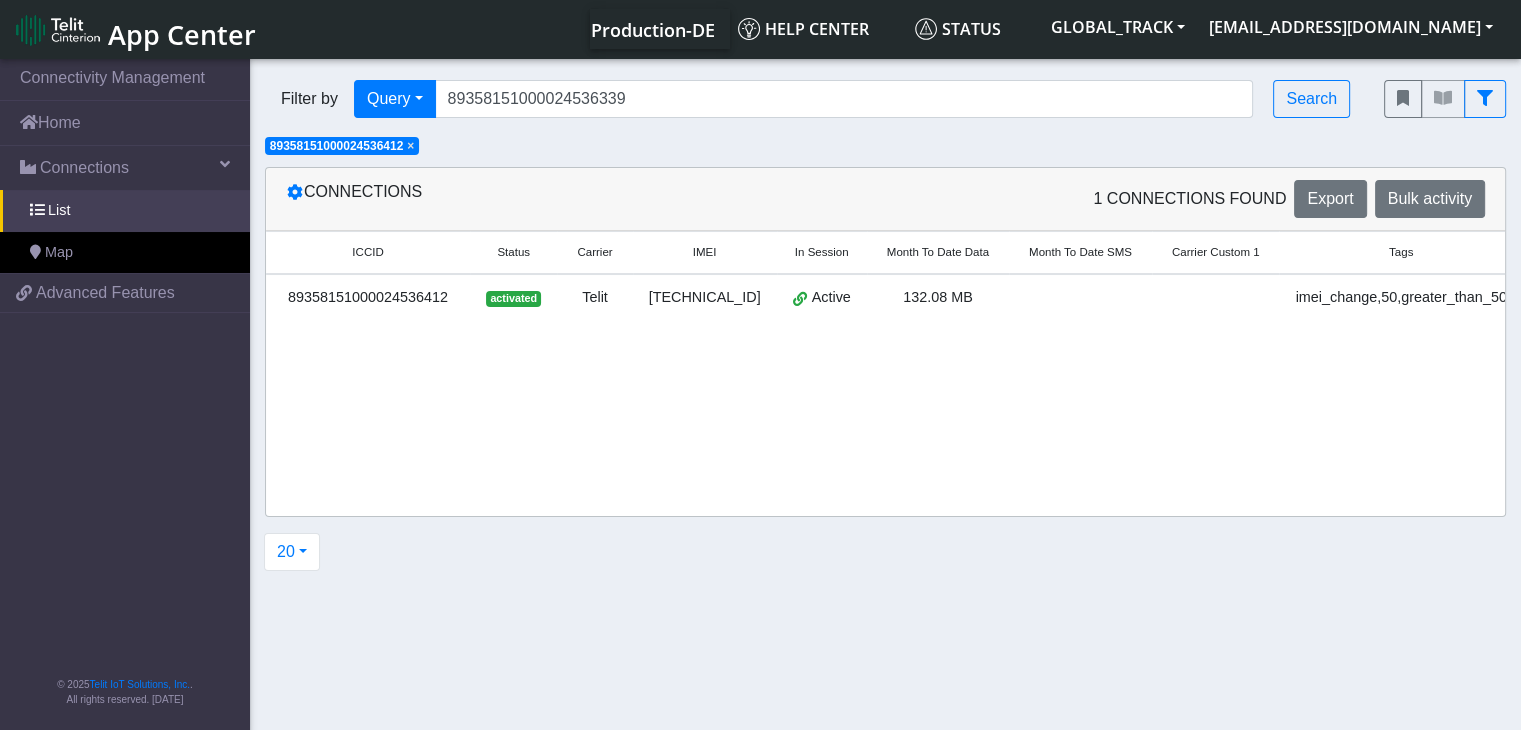 click on "×" 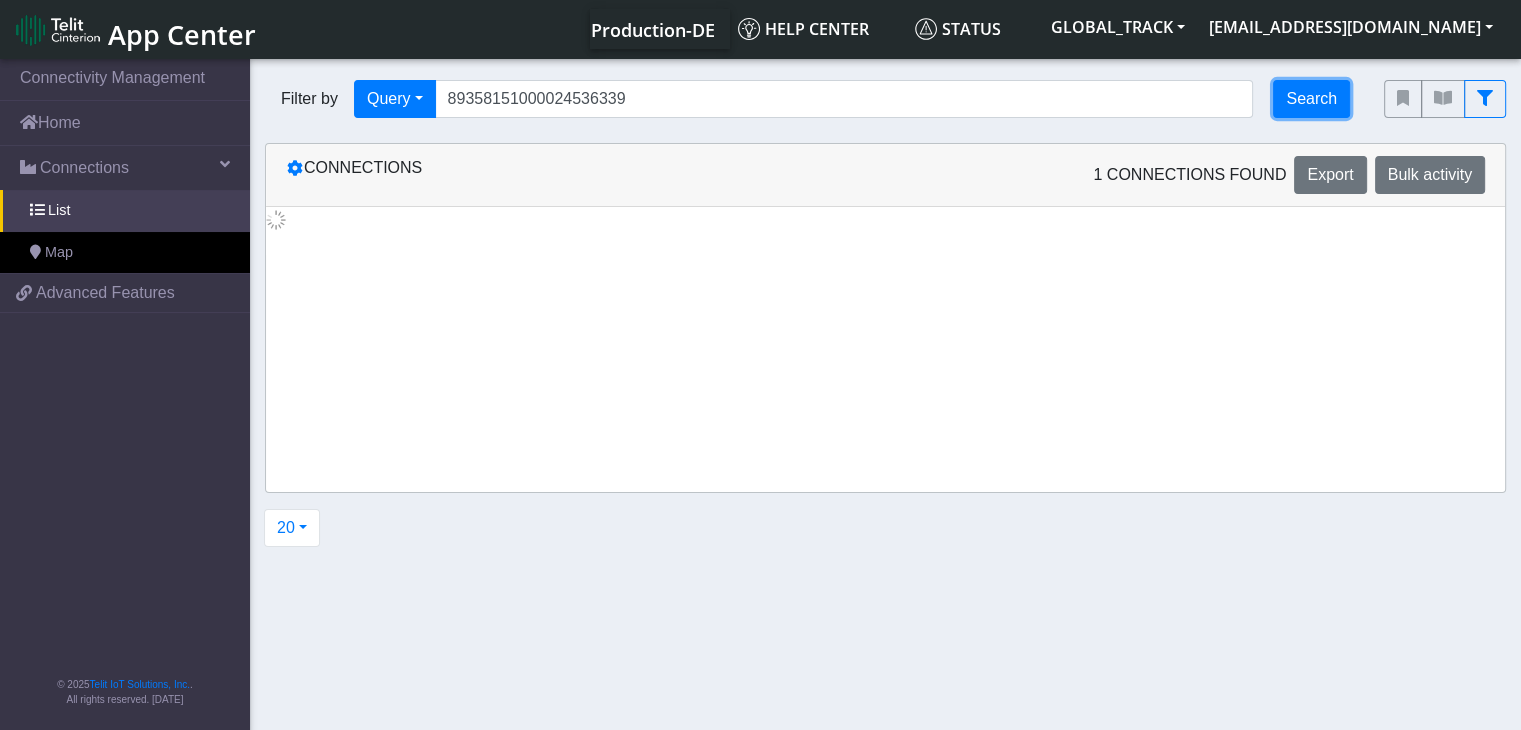 click on "Search" 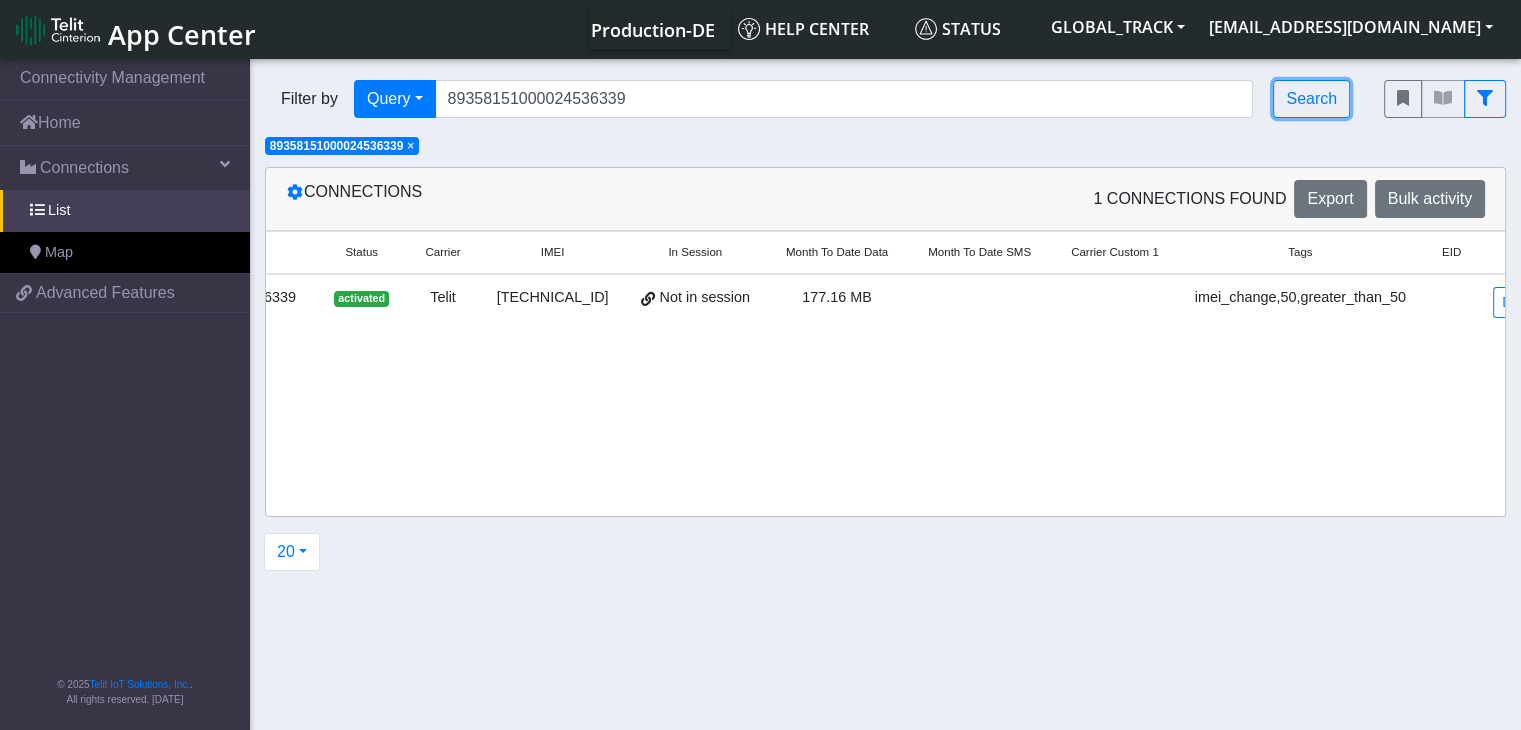 scroll, scrollTop: 0, scrollLeft: 193, axis: horizontal 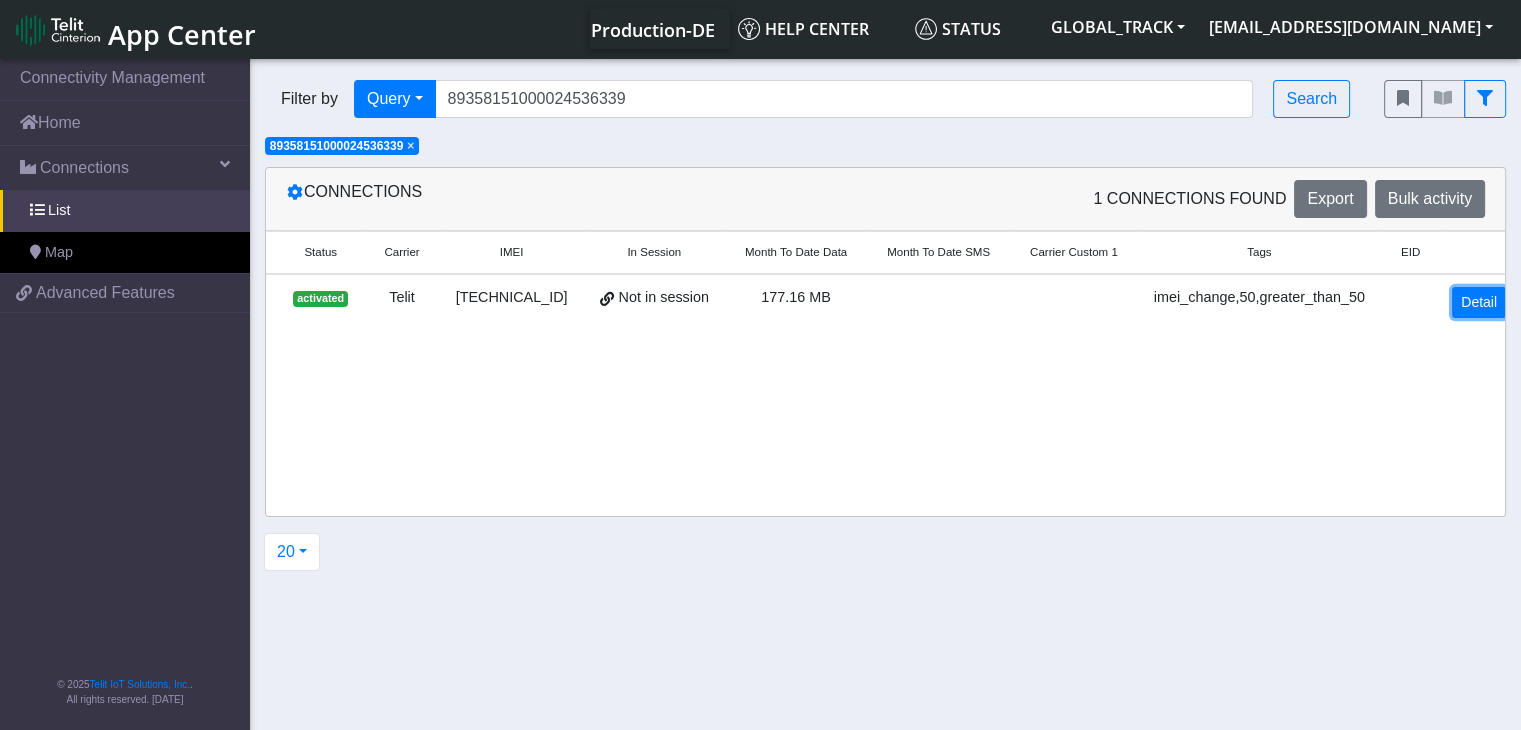click on "Detail" at bounding box center [1479, 302] 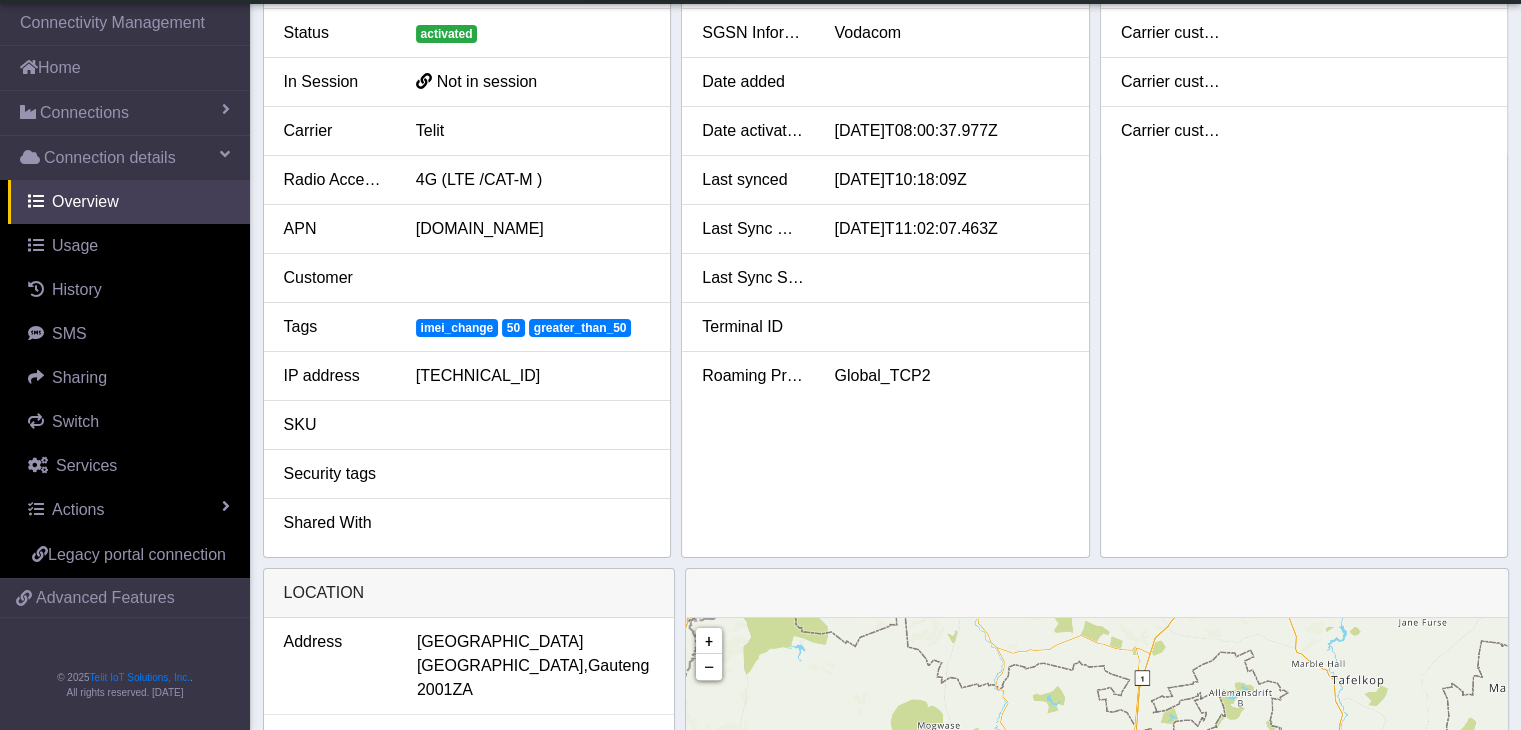 scroll, scrollTop: 300, scrollLeft: 0, axis: vertical 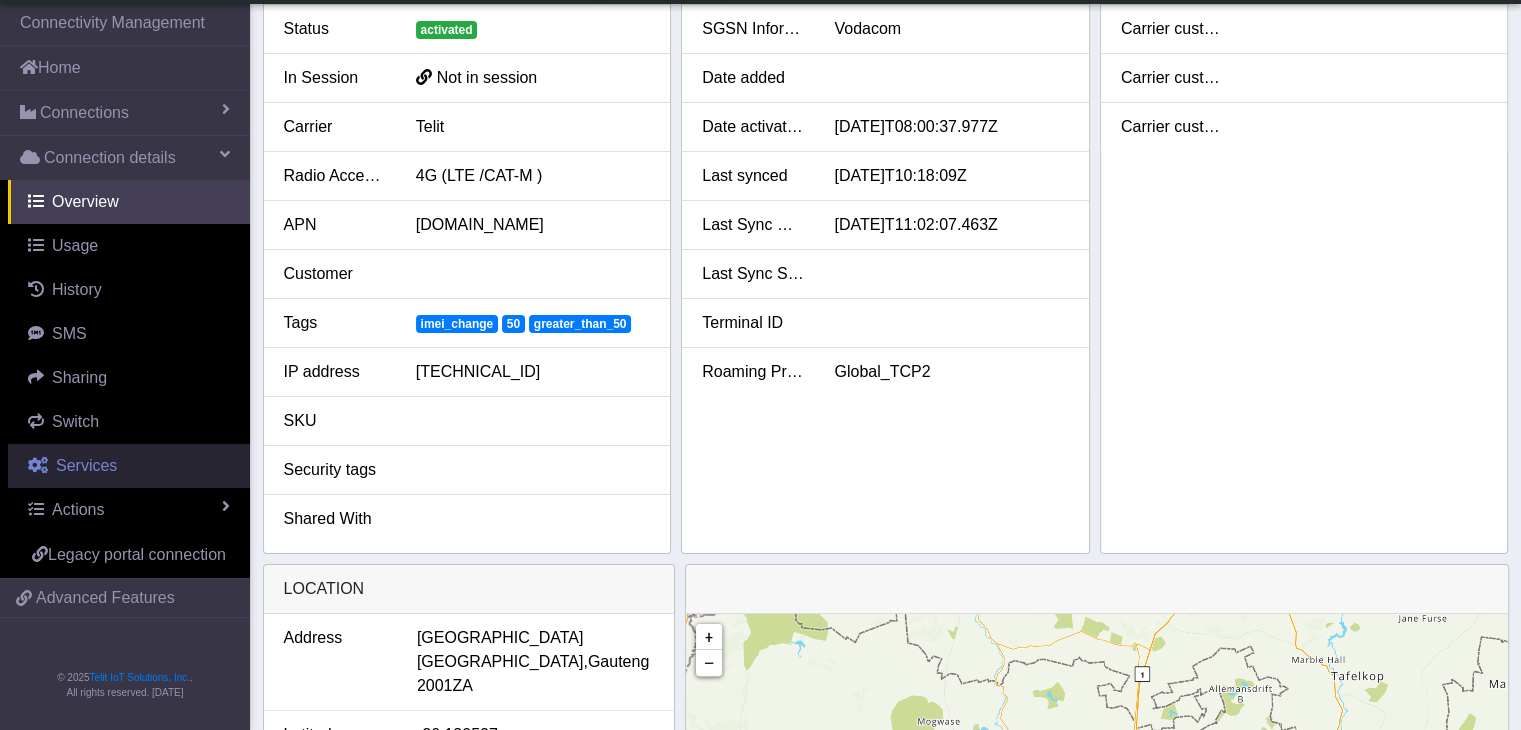 click on "Services" at bounding box center [129, 466] 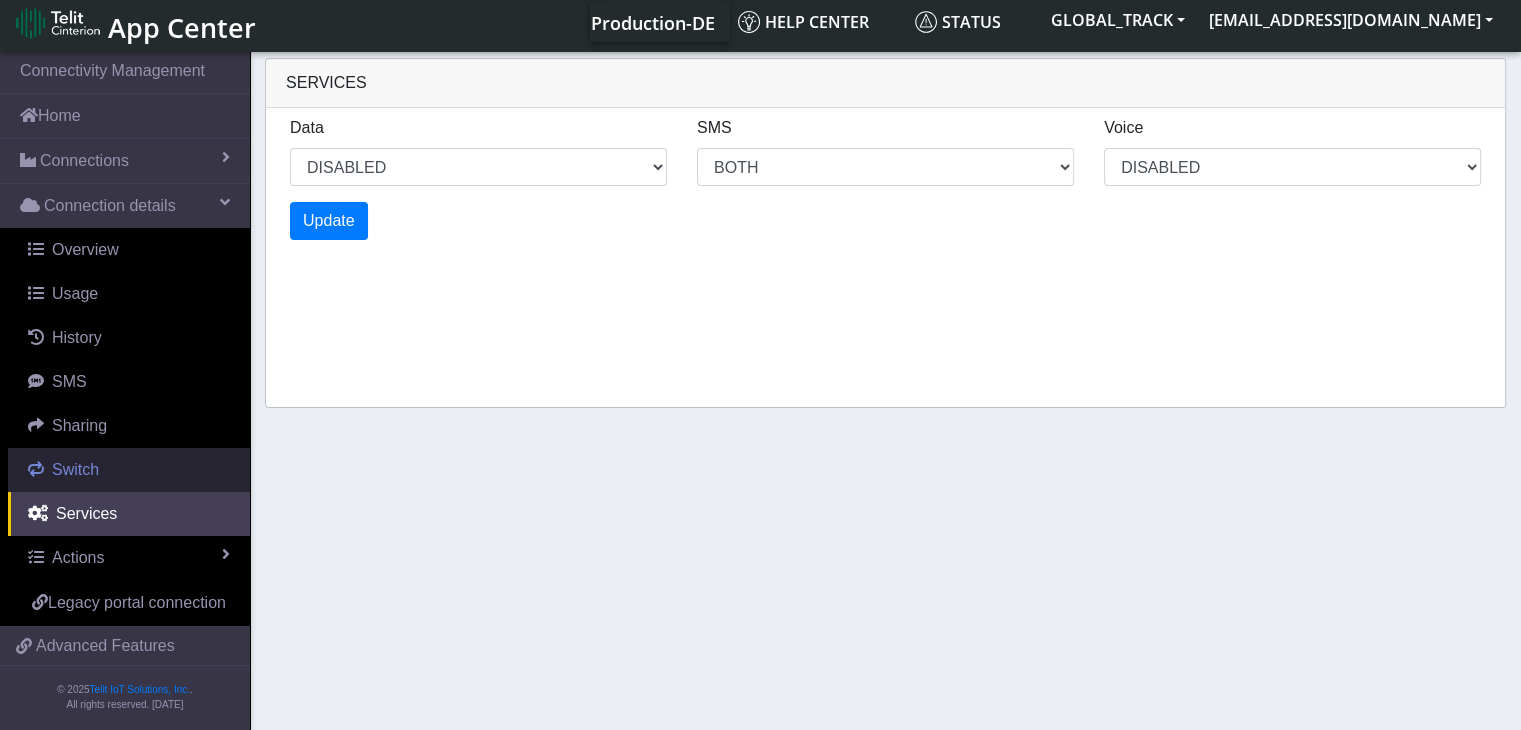 scroll, scrollTop: 0, scrollLeft: 0, axis: both 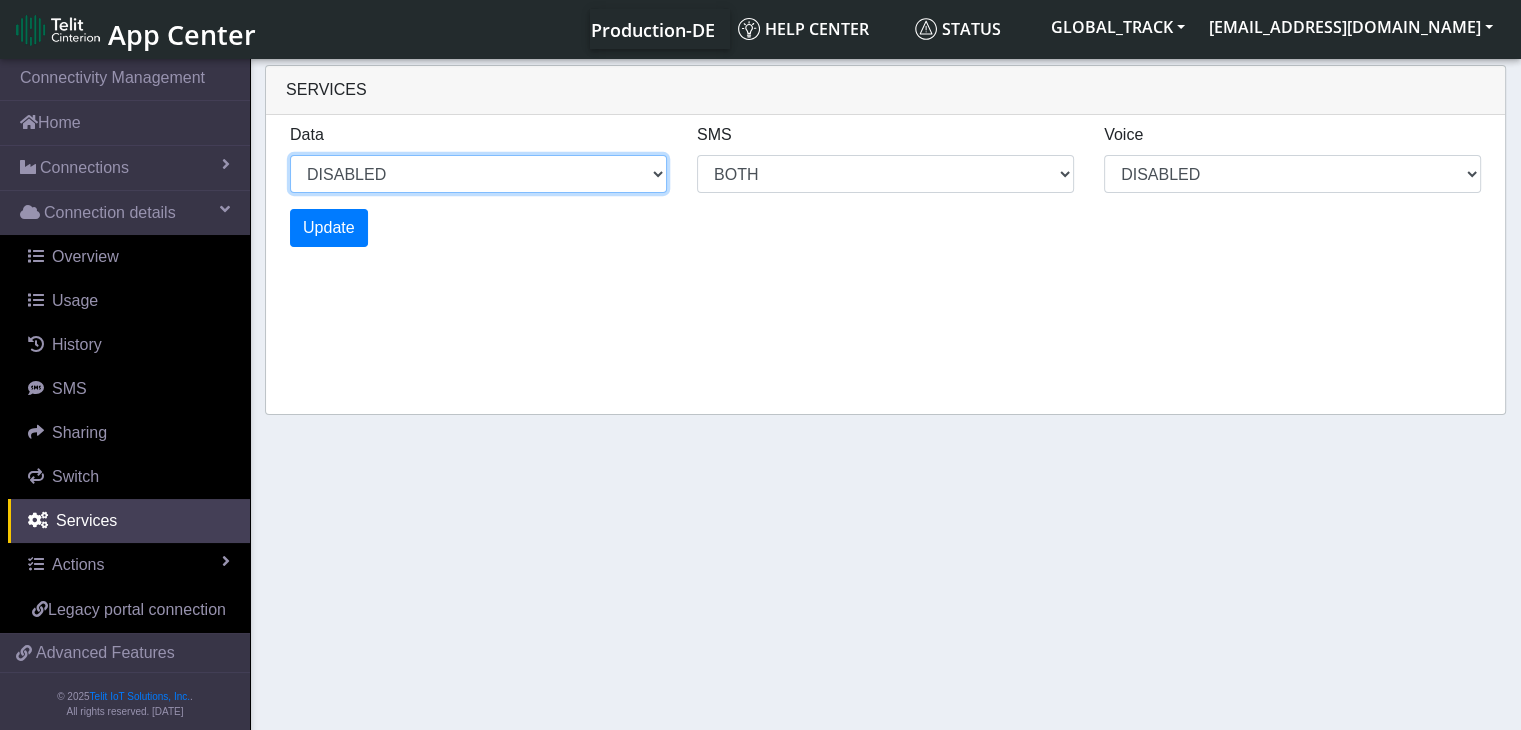 click on "ENABLED DISABLED" at bounding box center [478, 174] 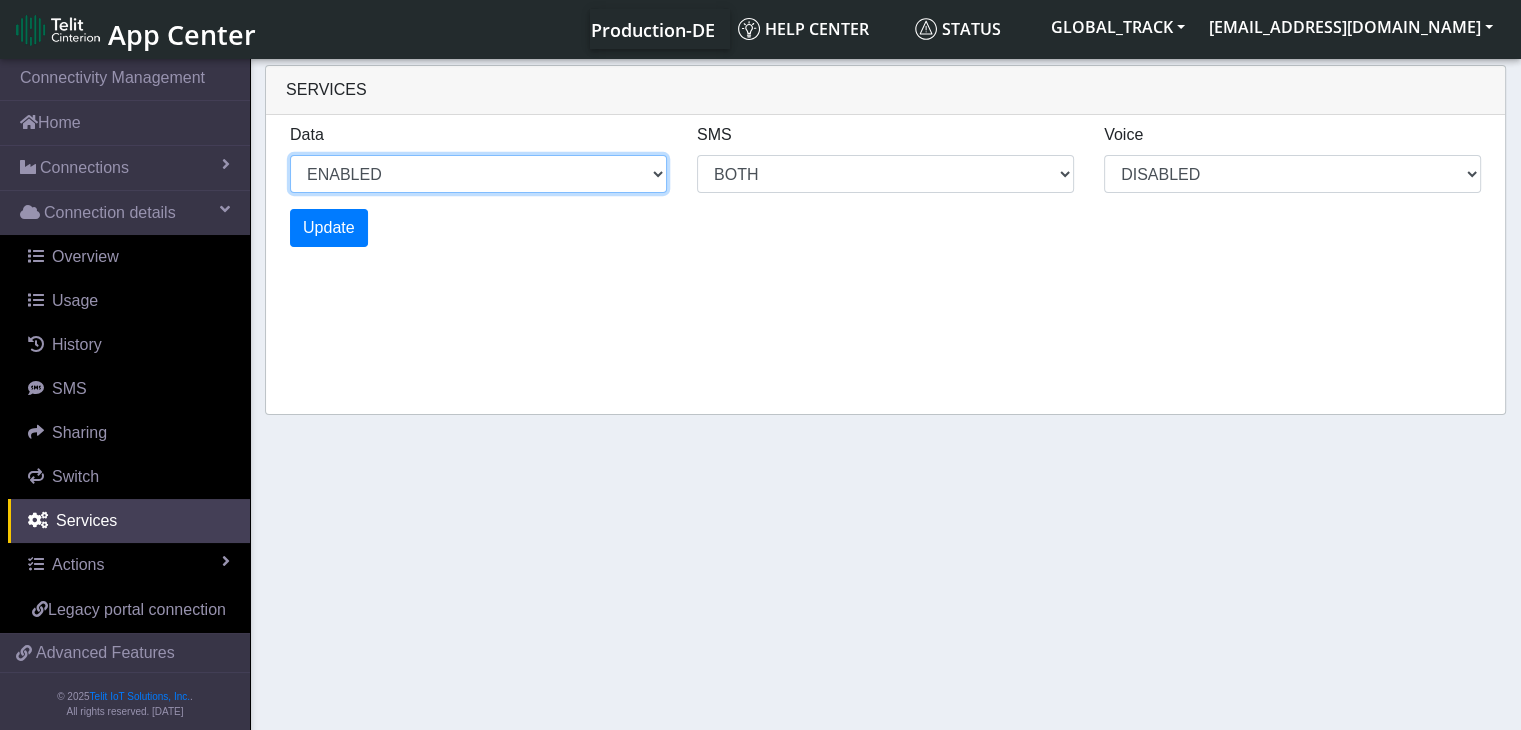 click on "ENABLED DISABLED" at bounding box center [478, 174] 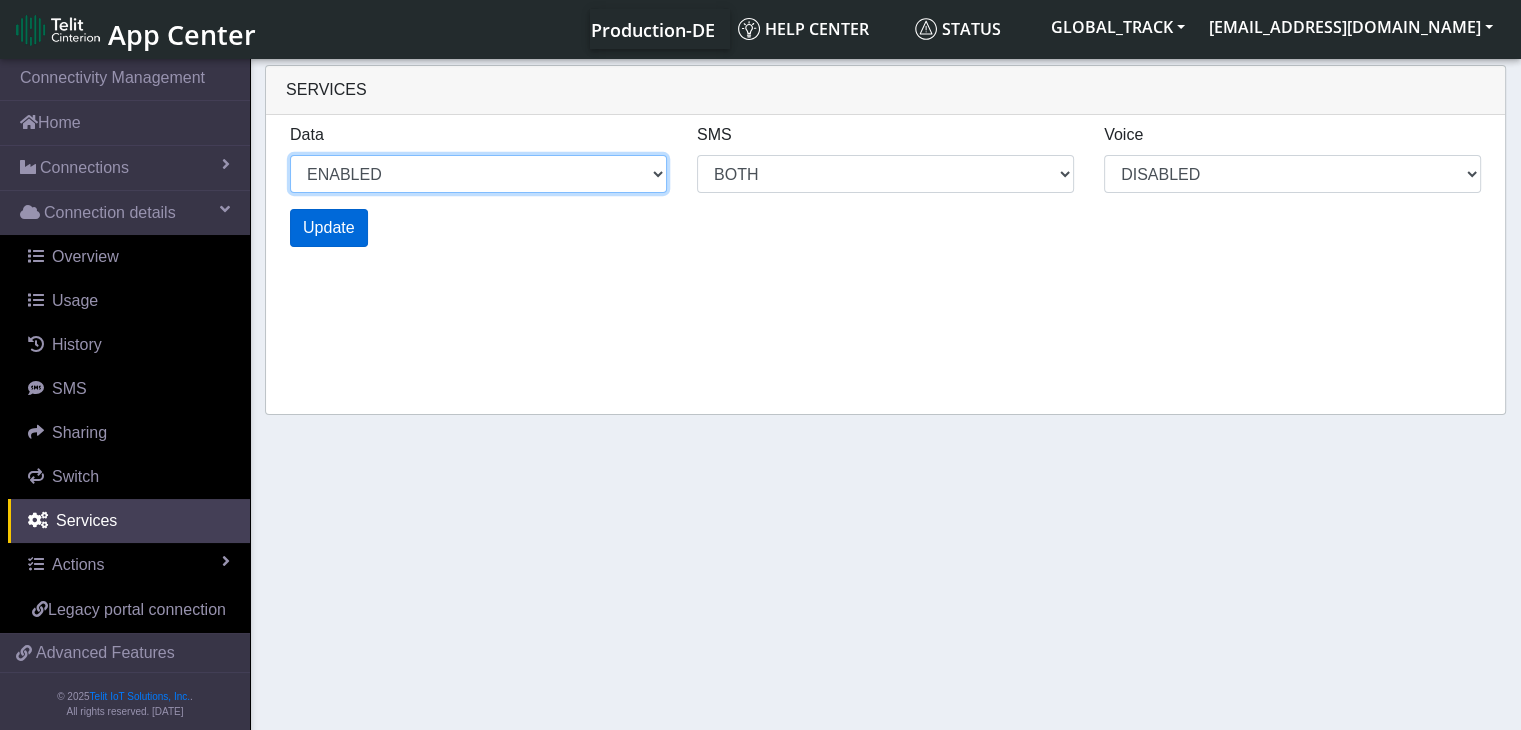 select on "2: 0" 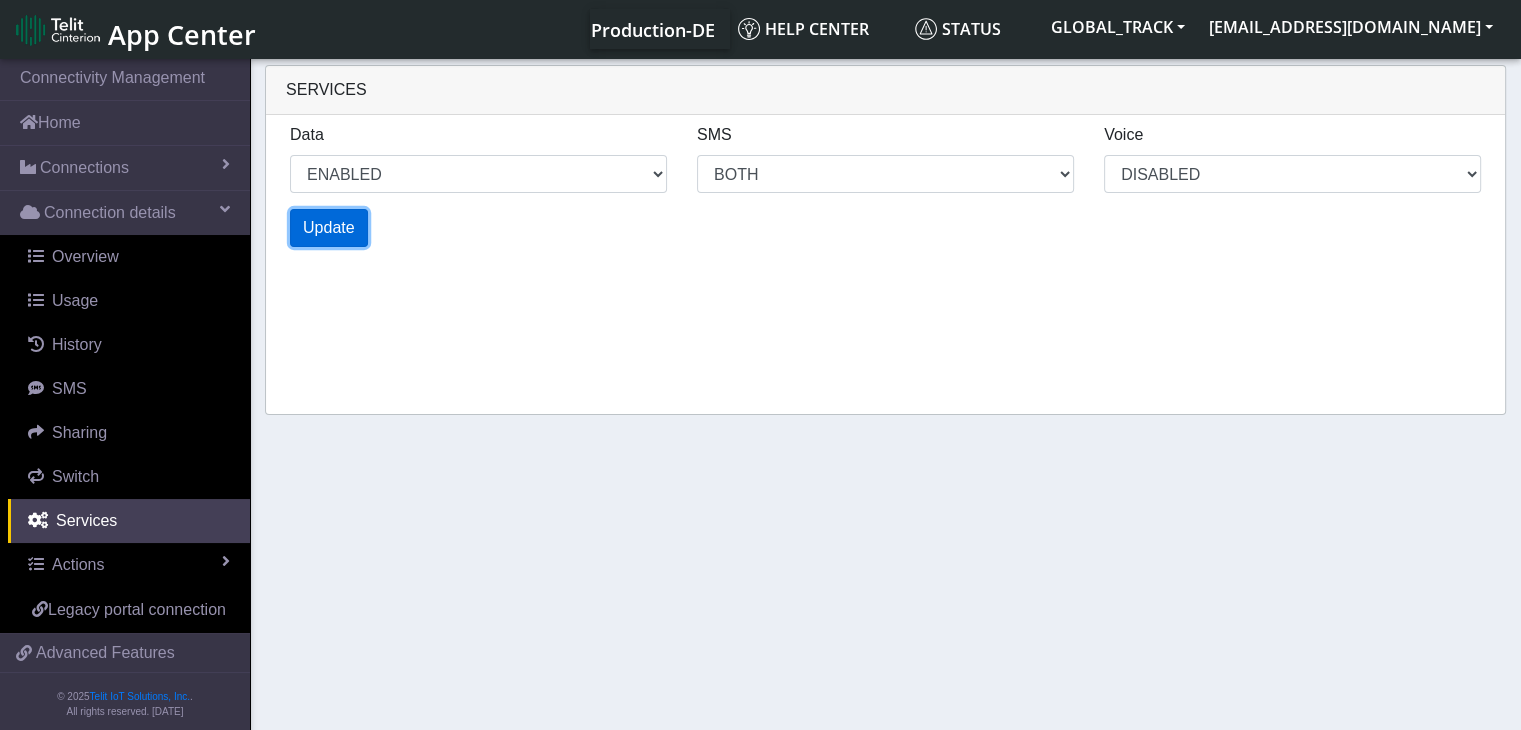 drag, startPoint x: 348, startPoint y: 230, endPoint x: 361, endPoint y: 245, distance: 19.849434 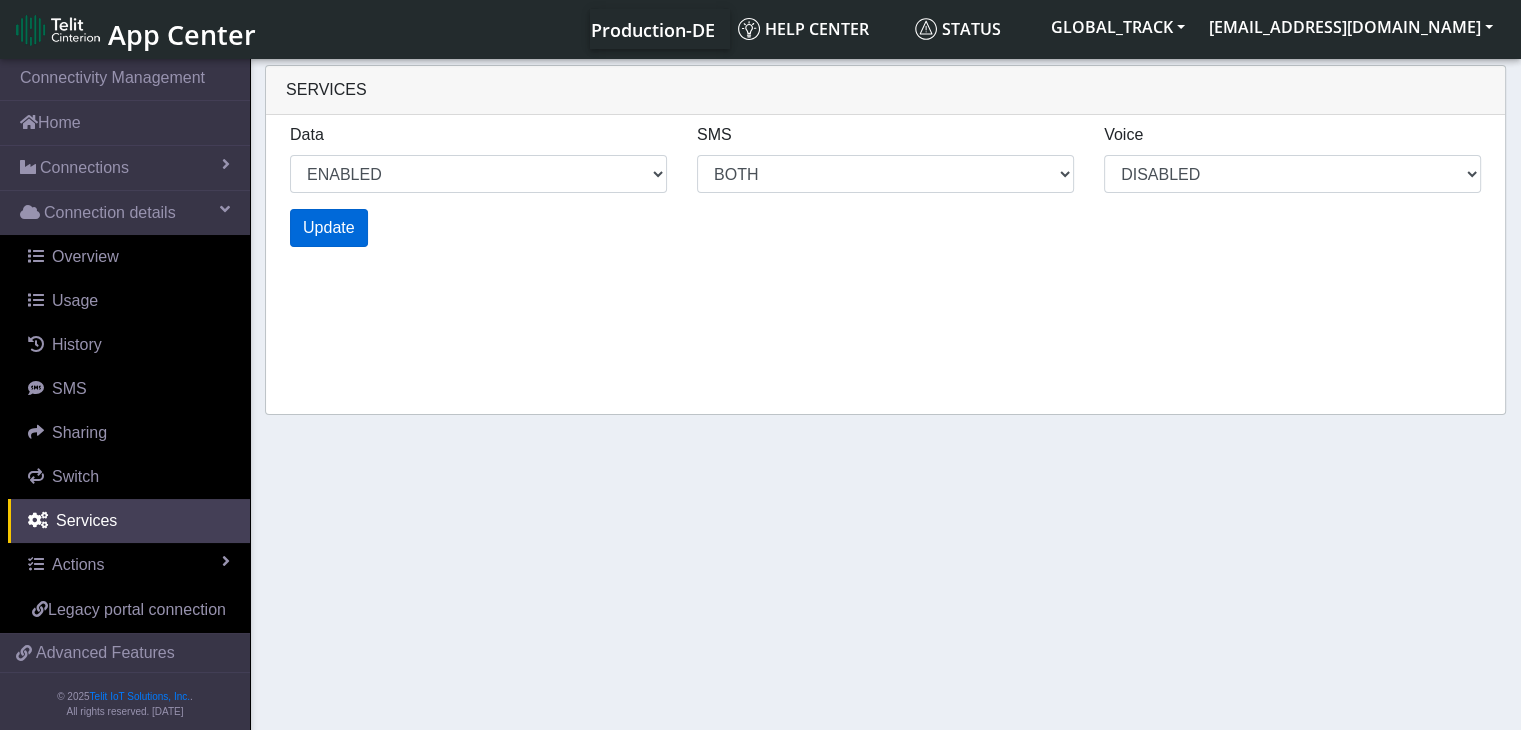 select on "6: 0" 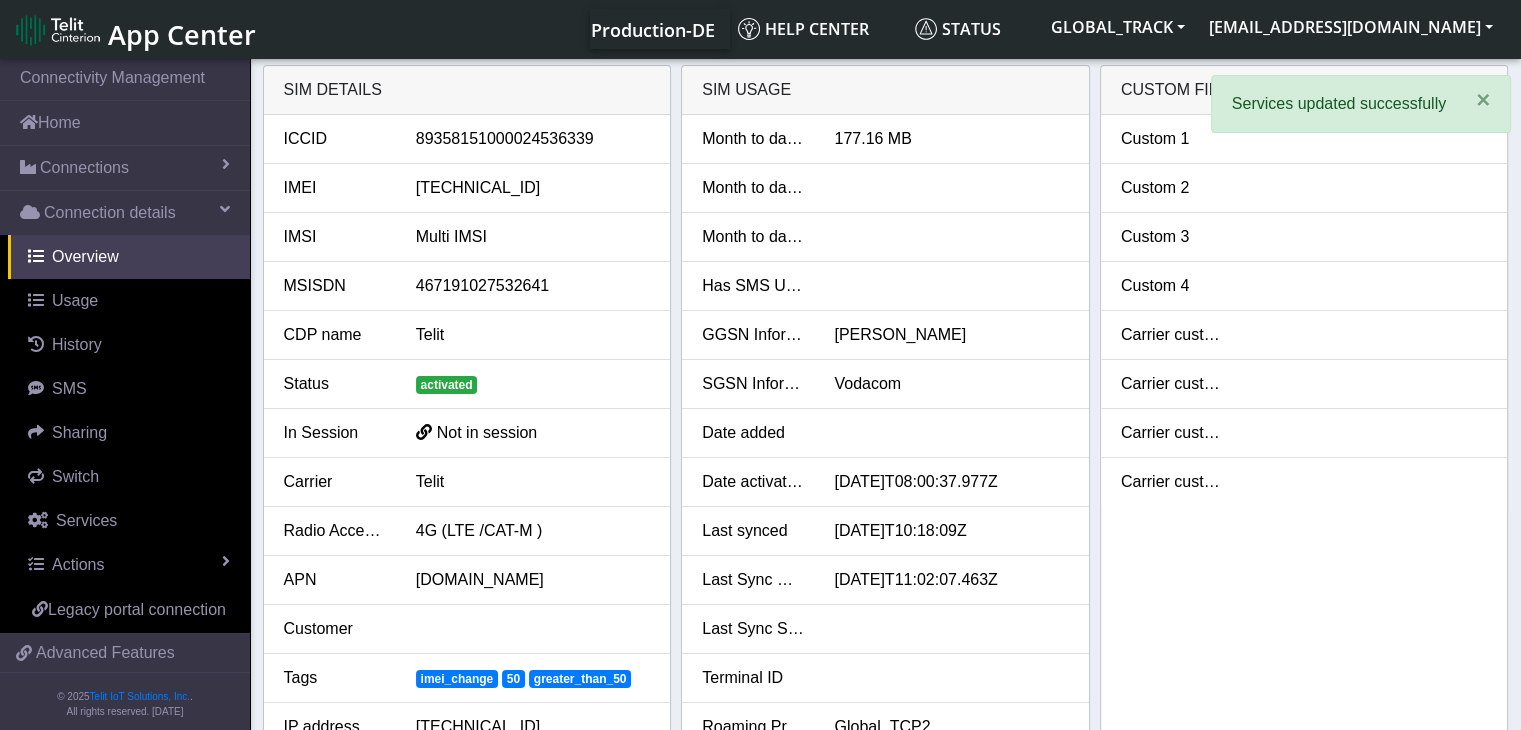 drag, startPoint x: 884, startPoint y: 656, endPoint x: 878, endPoint y: 646, distance: 11.661903 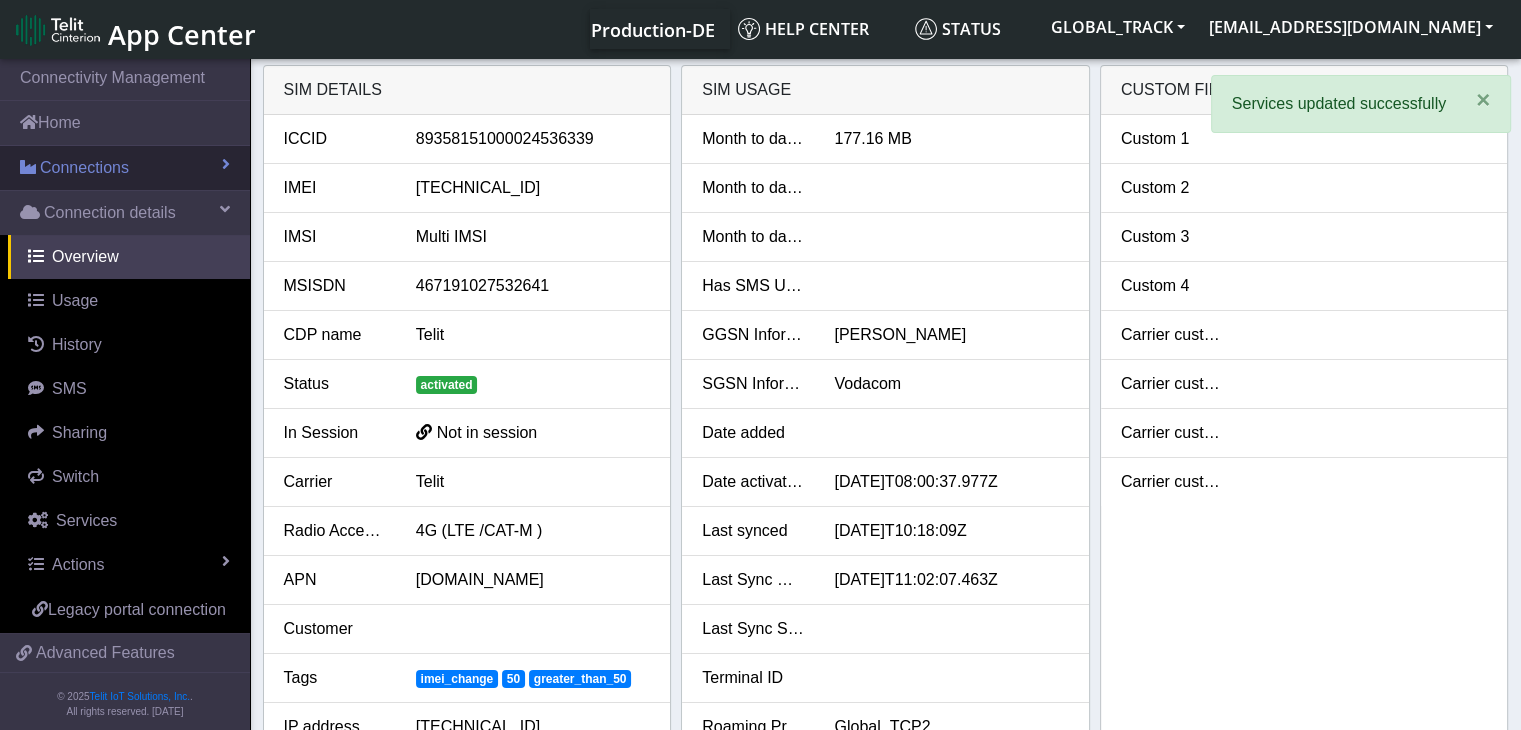 click on "Connections" at bounding box center (125, 168) 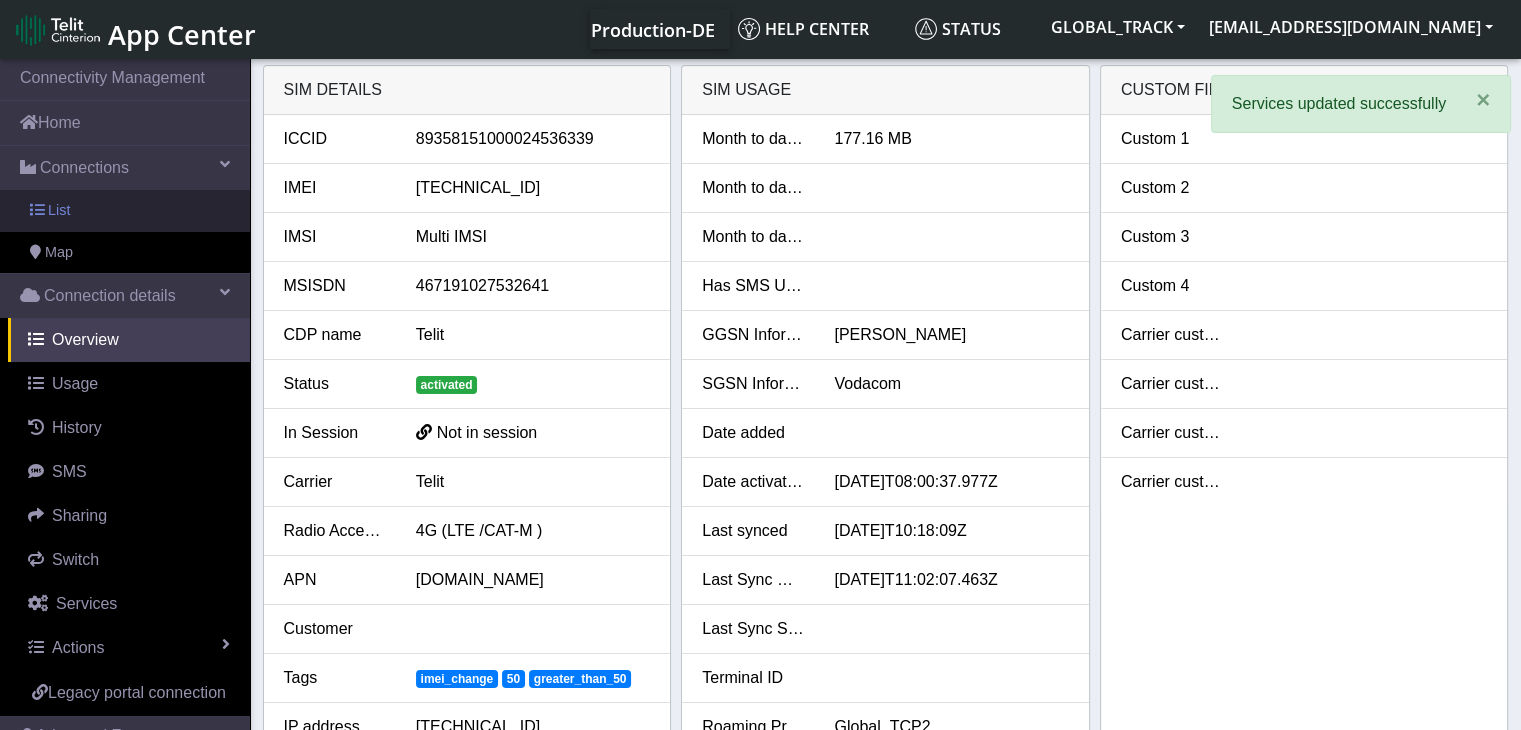 click on "List" at bounding box center [125, 211] 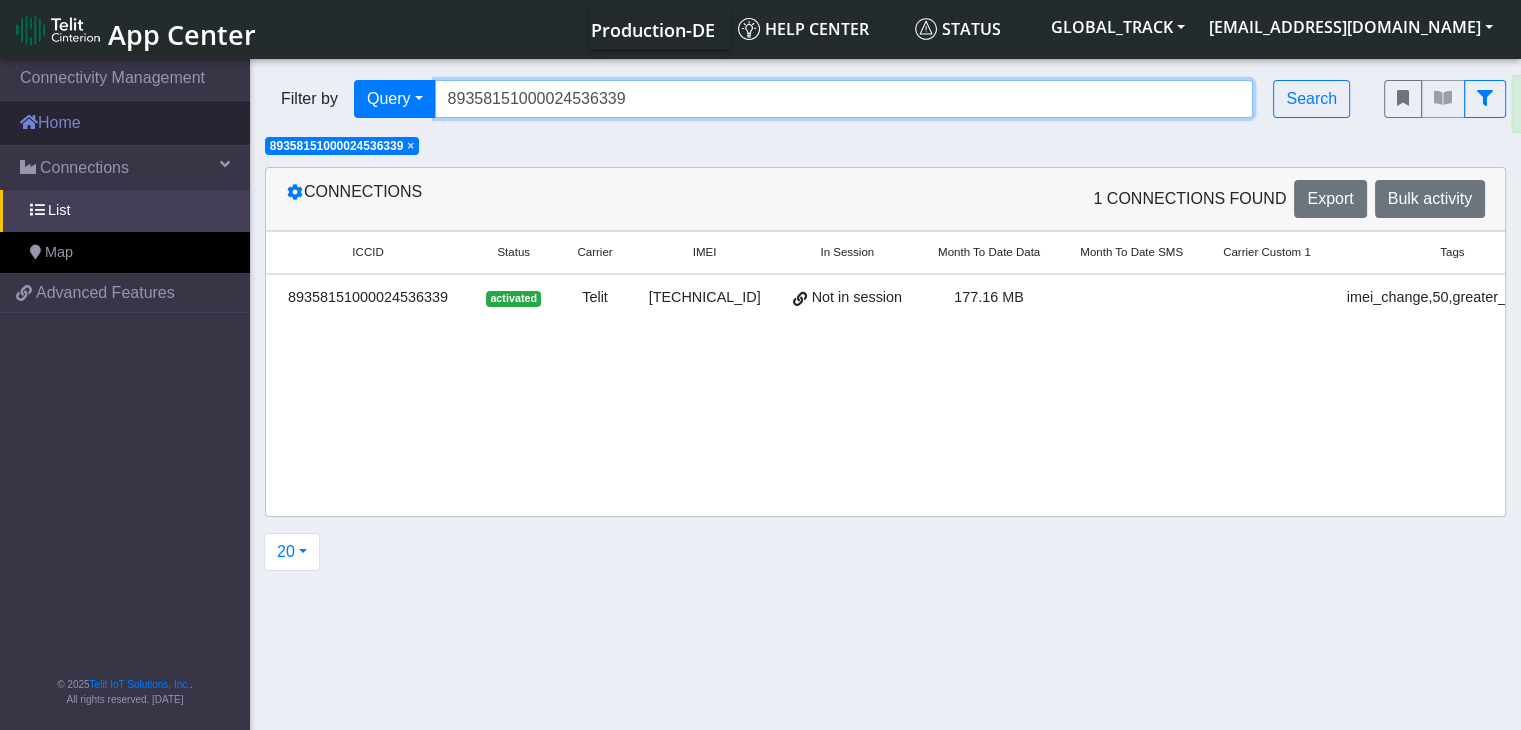 drag, startPoint x: 648, startPoint y: 94, endPoint x: 242, endPoint y: 117, distance: 406.65097 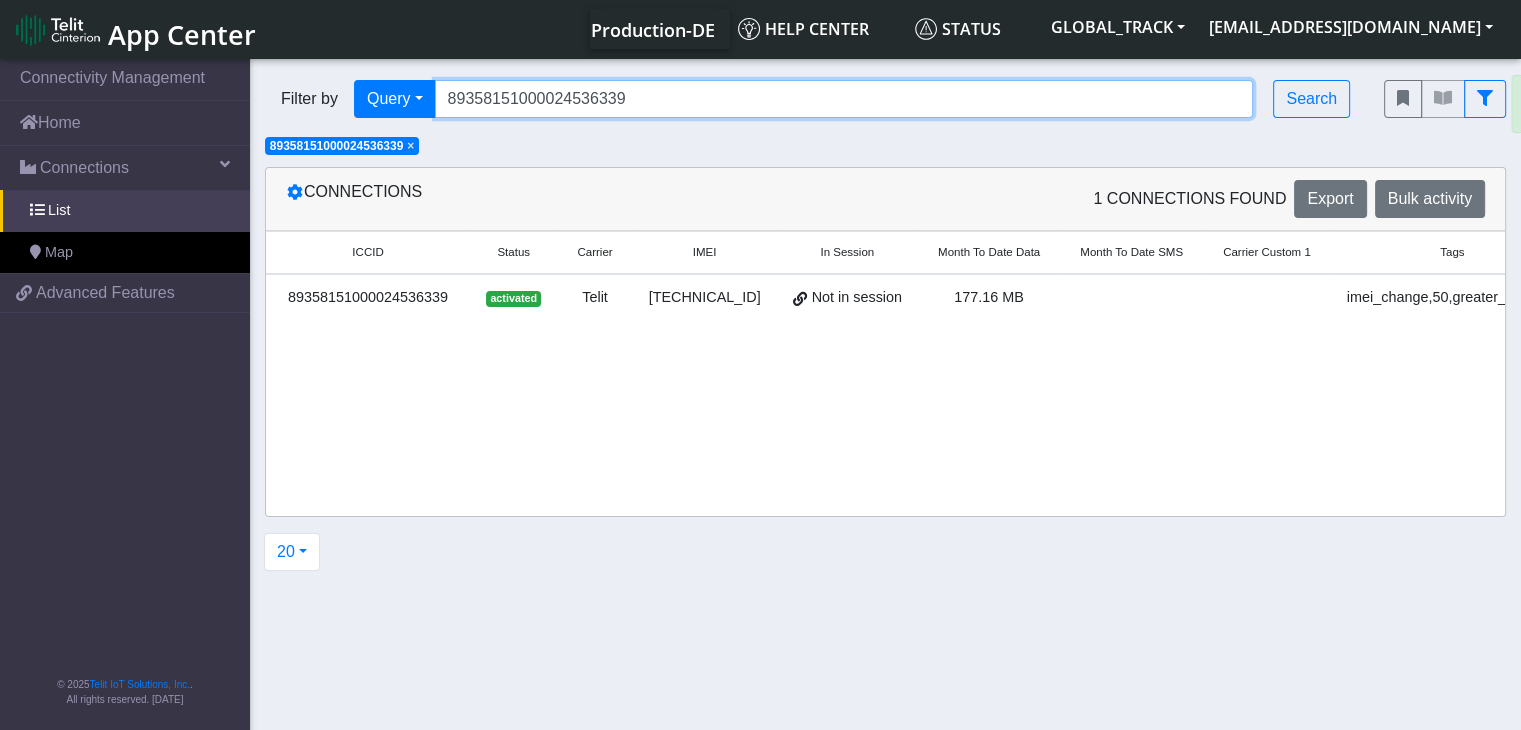 paste on "54" 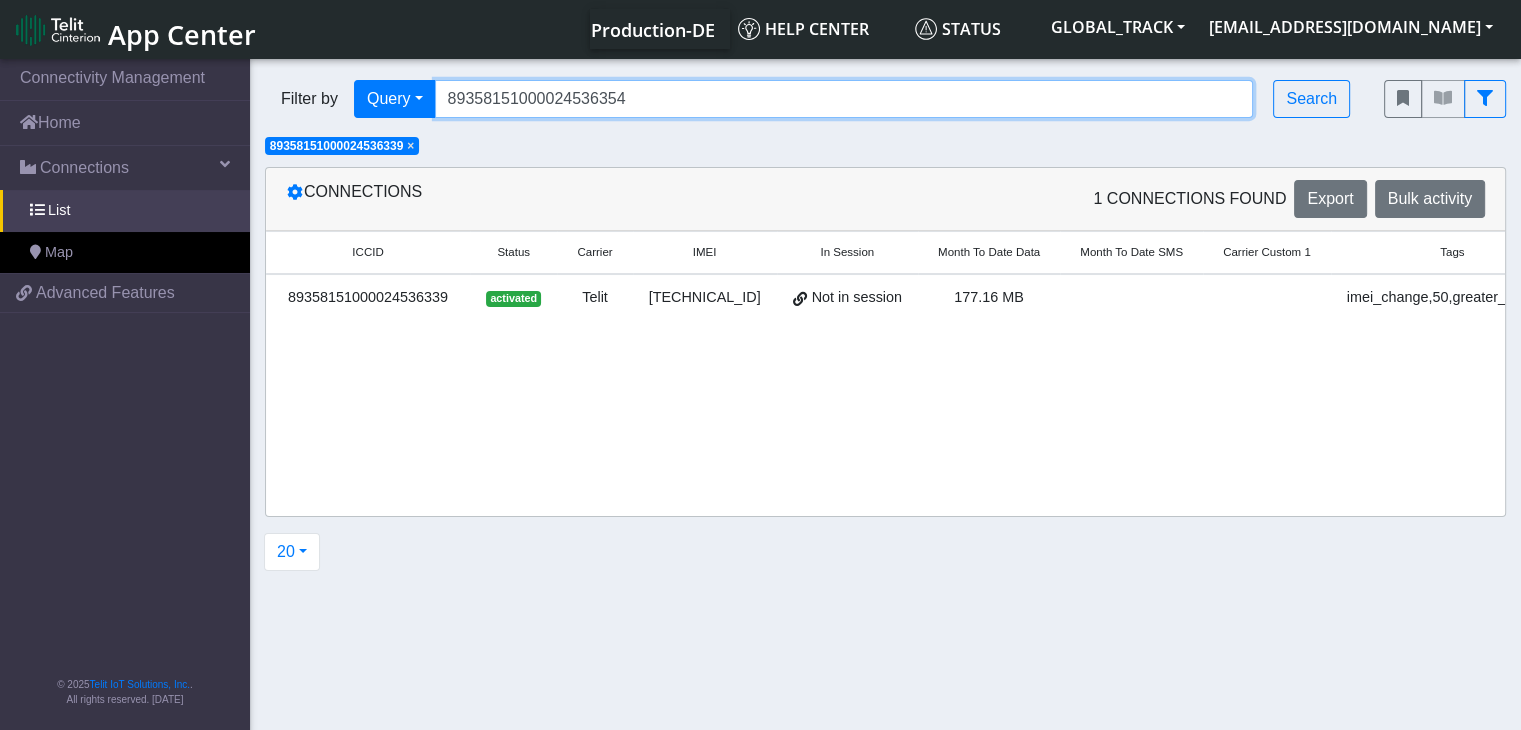 type on "89358151000024536354" 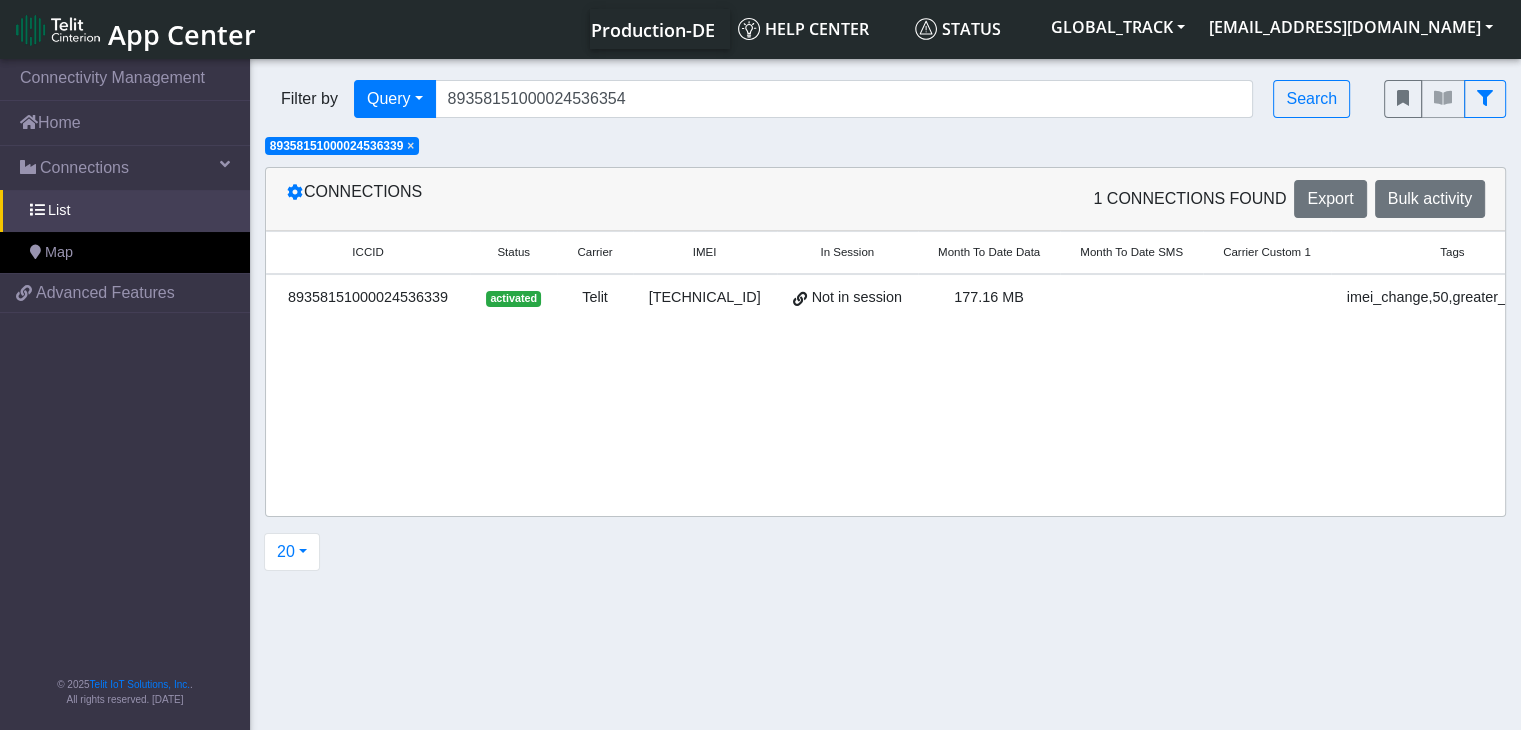 click on "×" 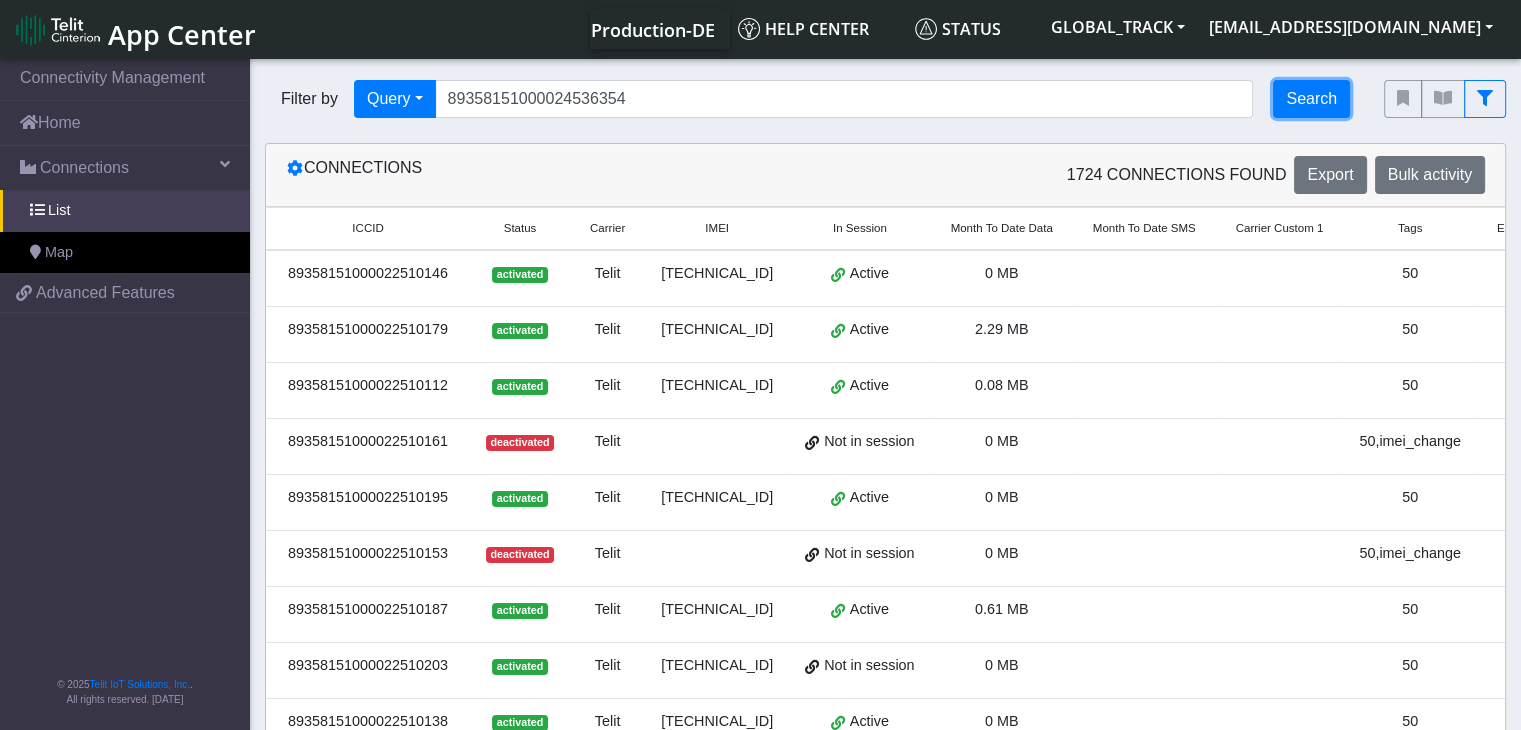 click on "Search" 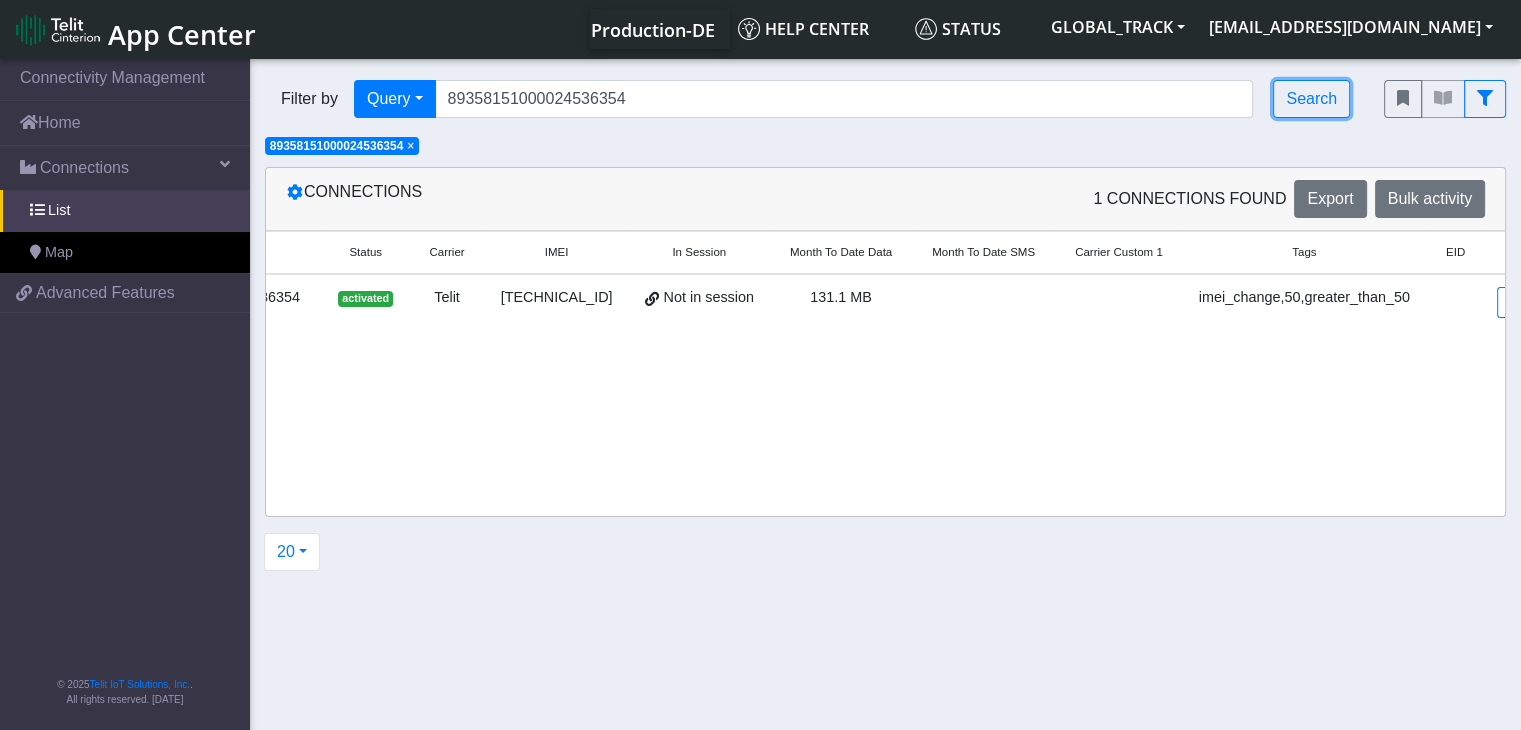 scroll, scrollTop: 0, scrollLeft: 193, axis: horizontal 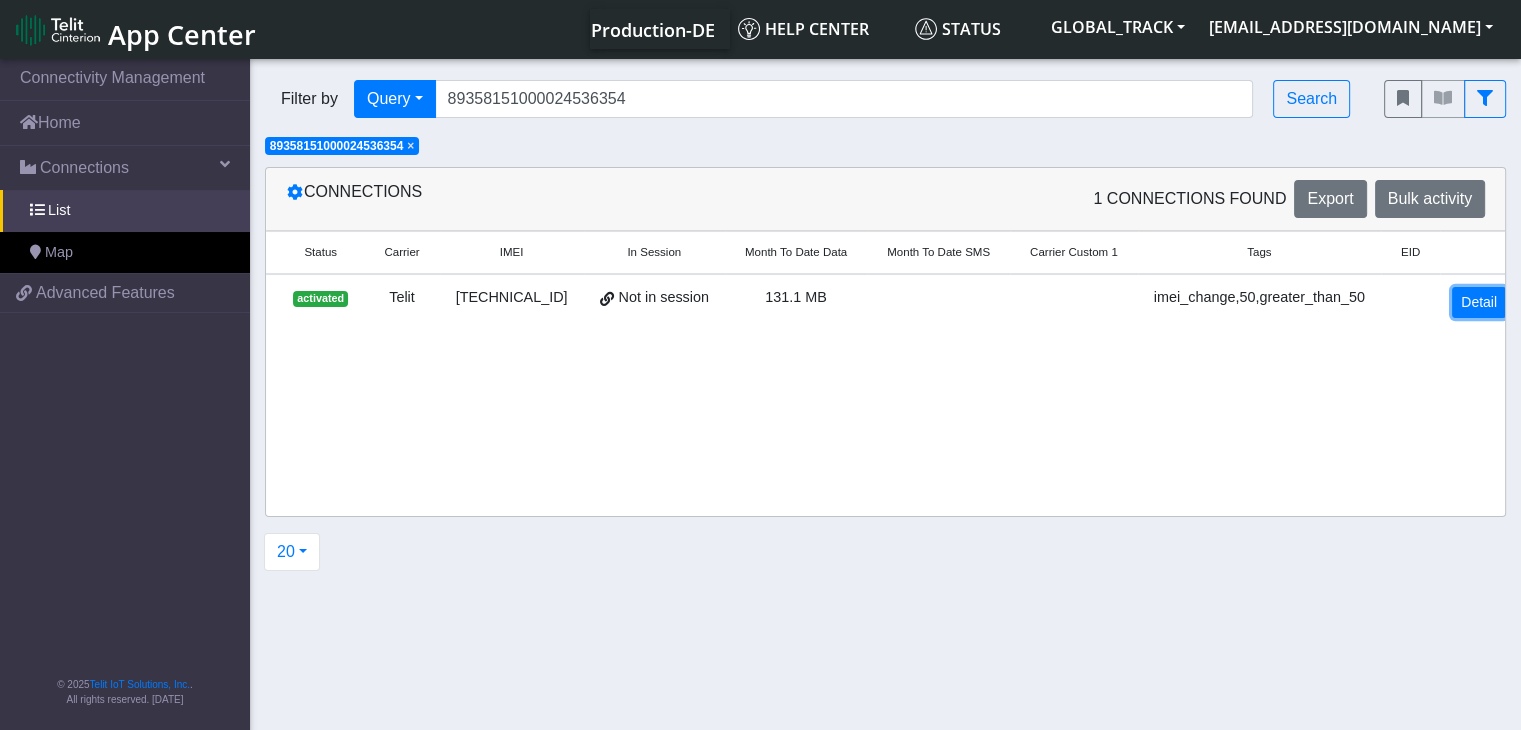 click on "Detail" at bounding box center (1479, 302) 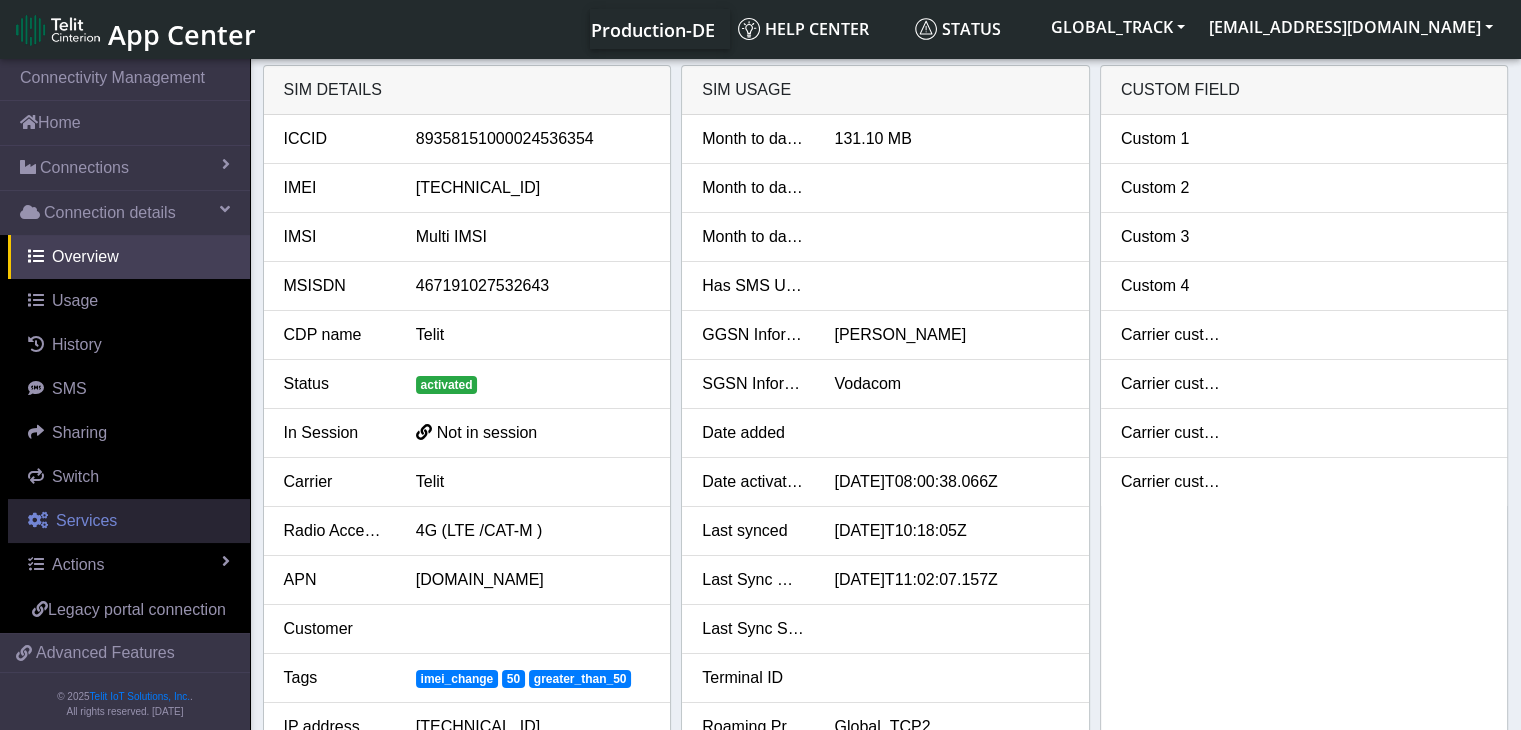 click on "Services" at bounding box center [129, 521] 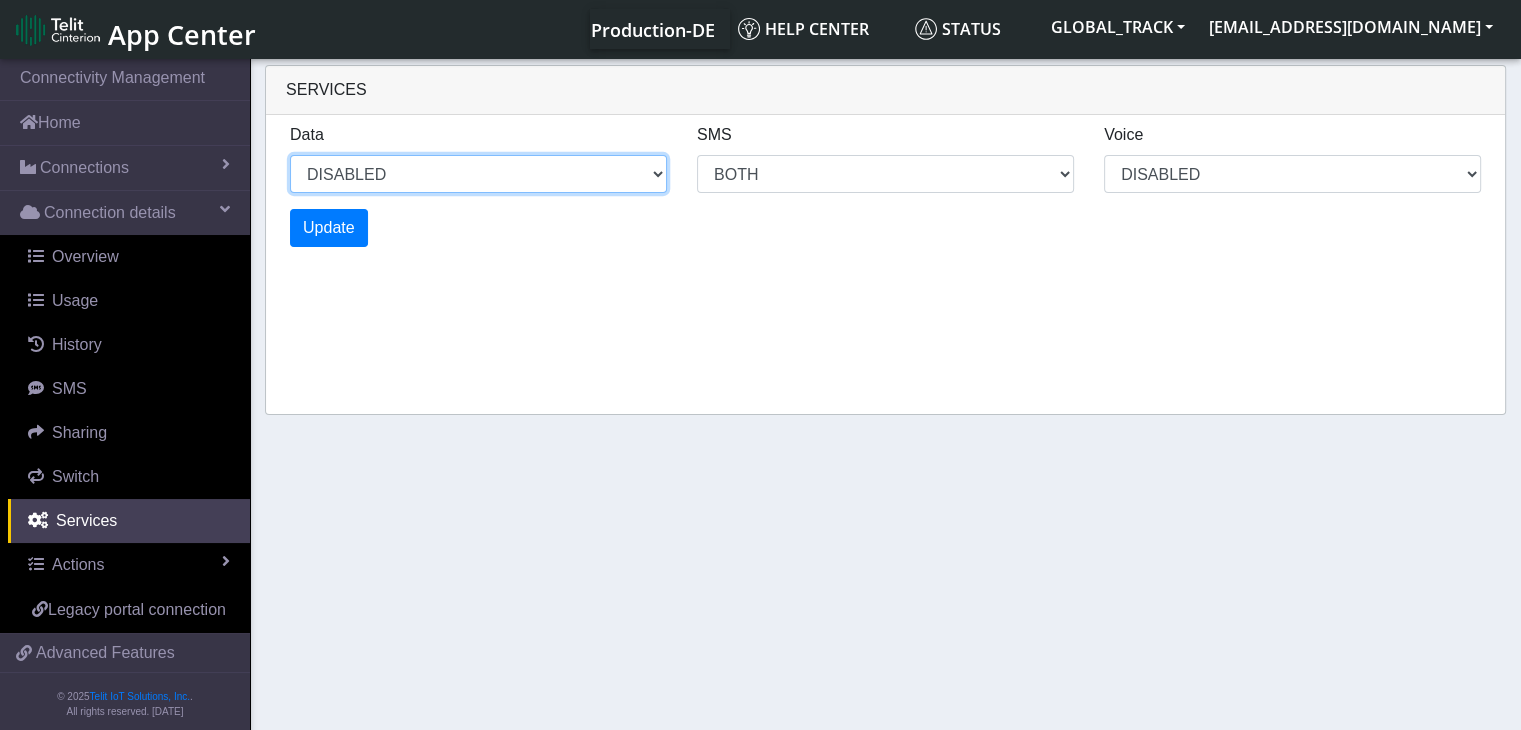 drag, startPoint x: 456, startPoint y: 182, endPoint x: 444, endPoint y: 190, distance: 14.422205 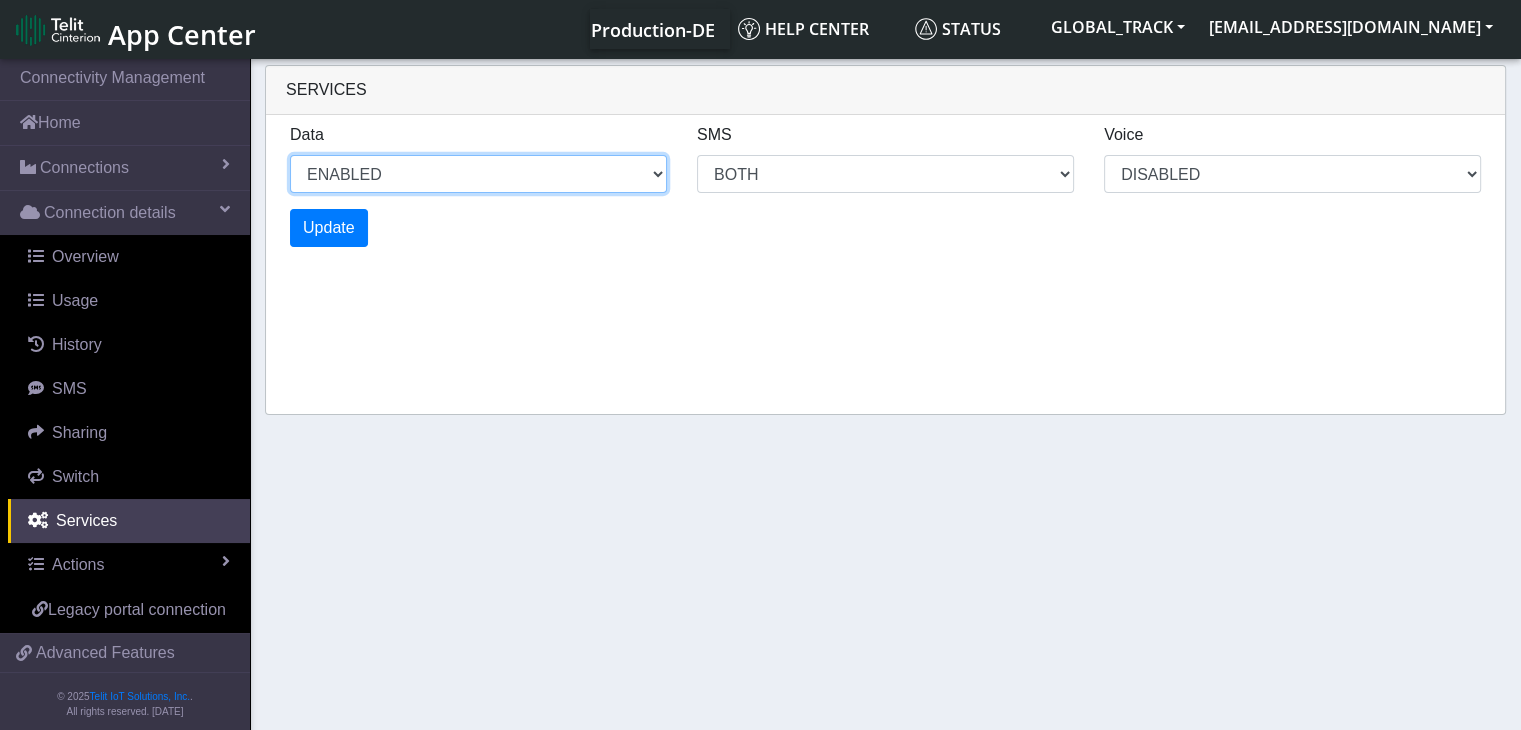 click on "ENABLED DISABLED" at bounding box center [478, 174] 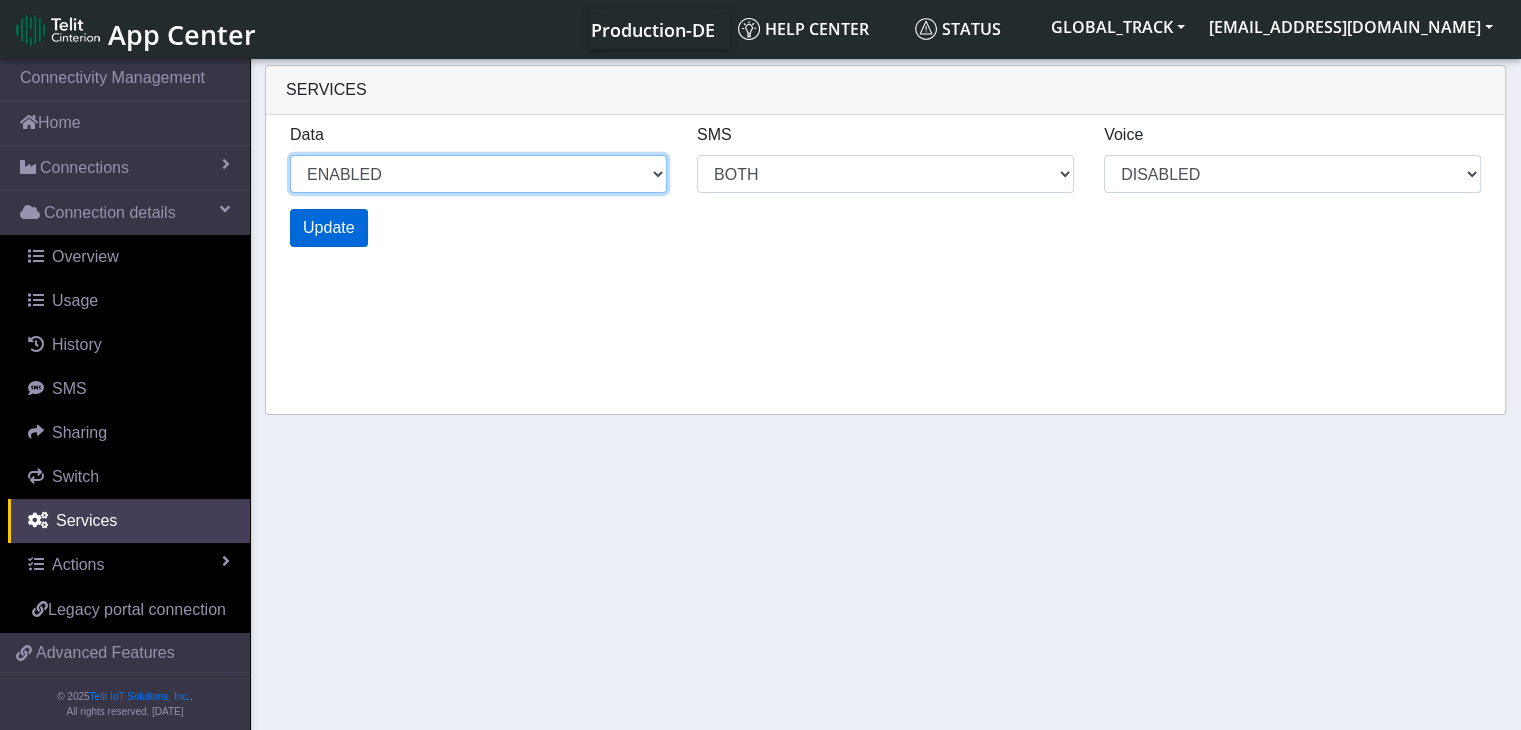 select on "2: 0" 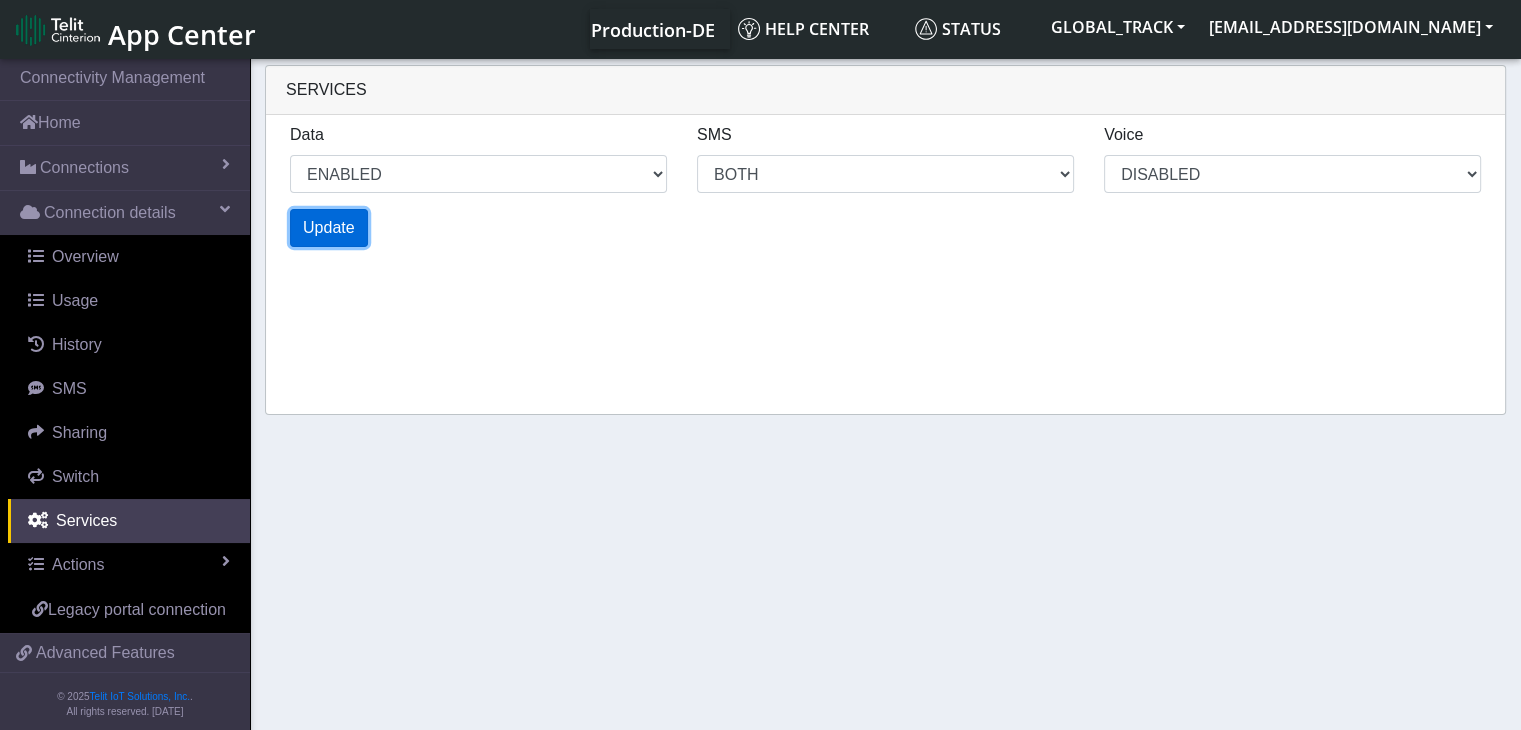 select on "4: 0" 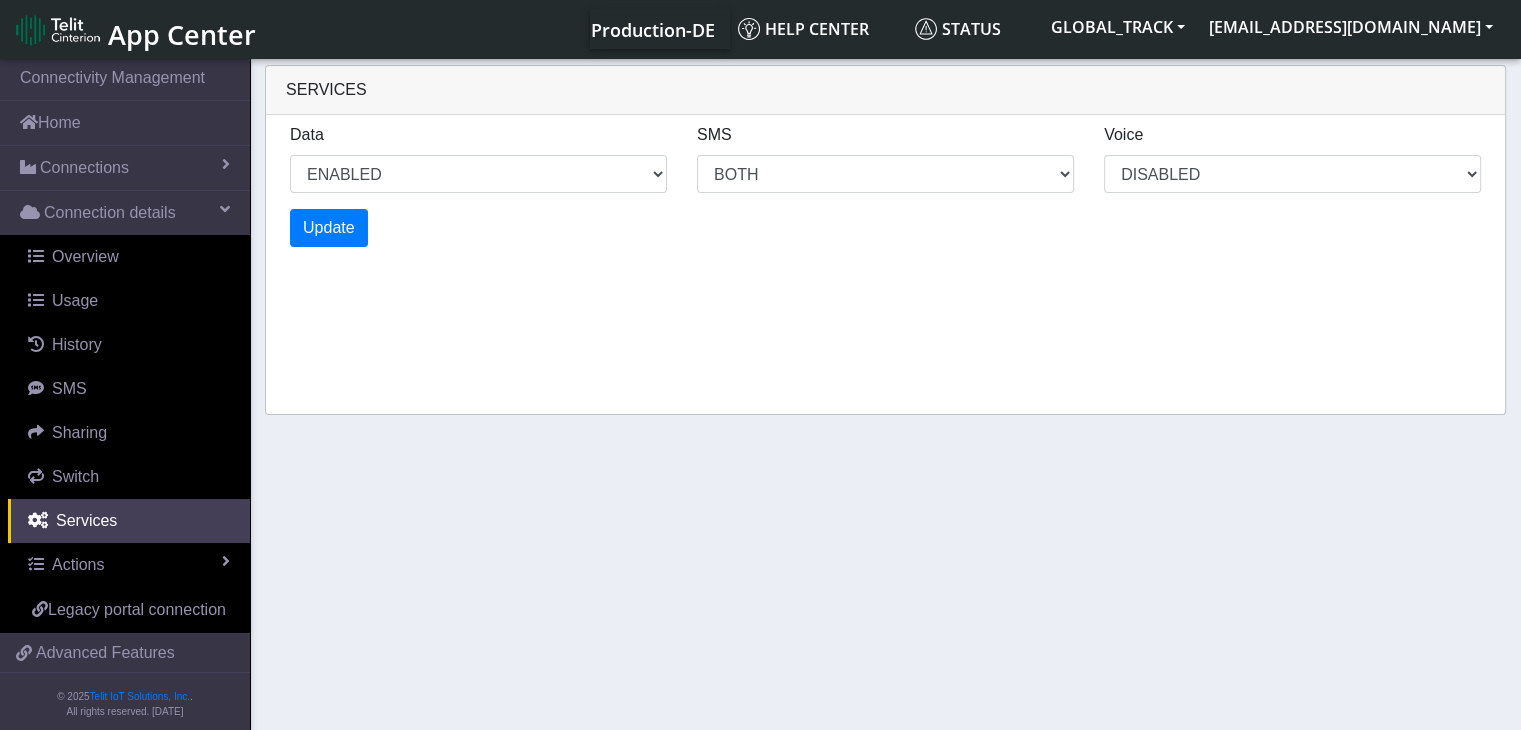 select on "6: 0" 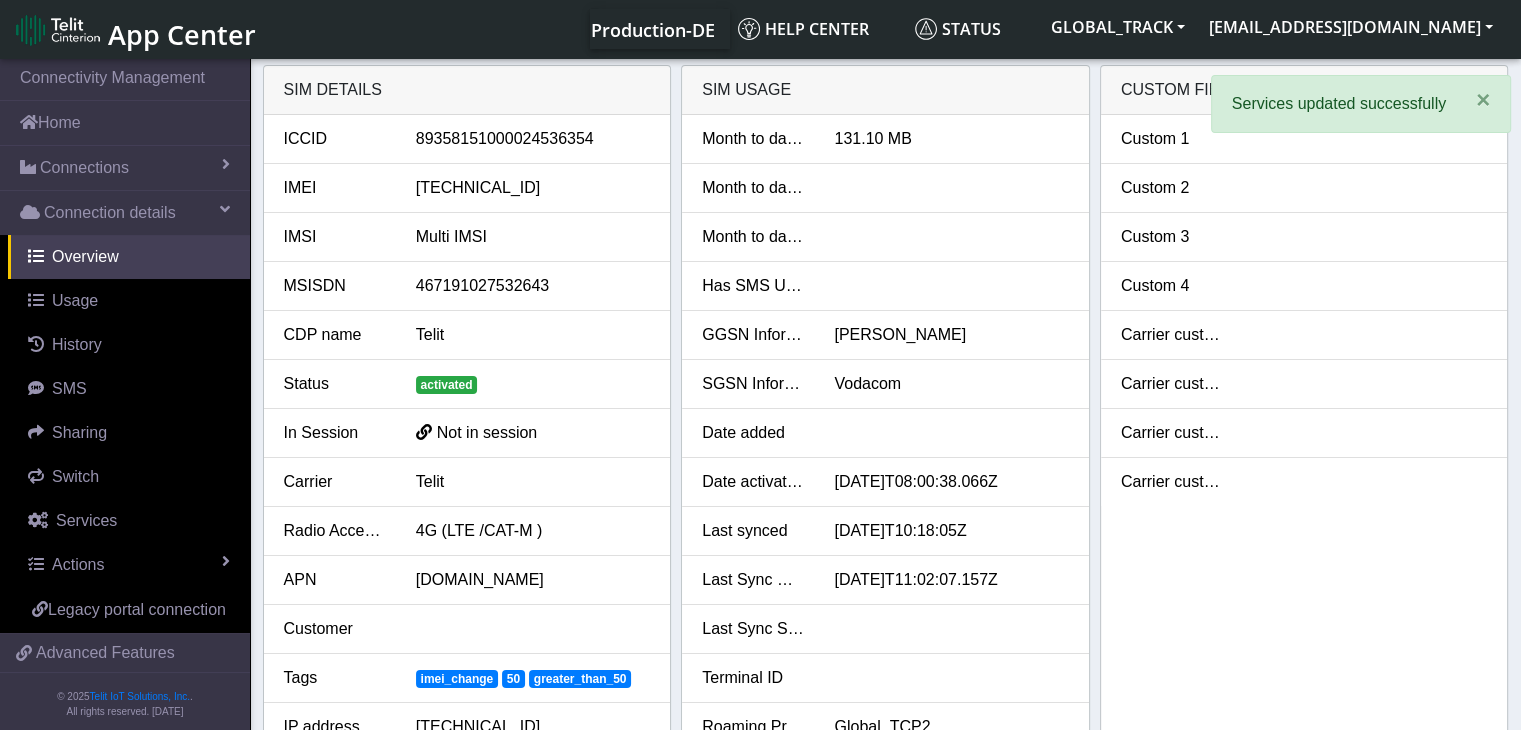 click on "Last Sync SMS Usage" at bounding box center (885, 629) 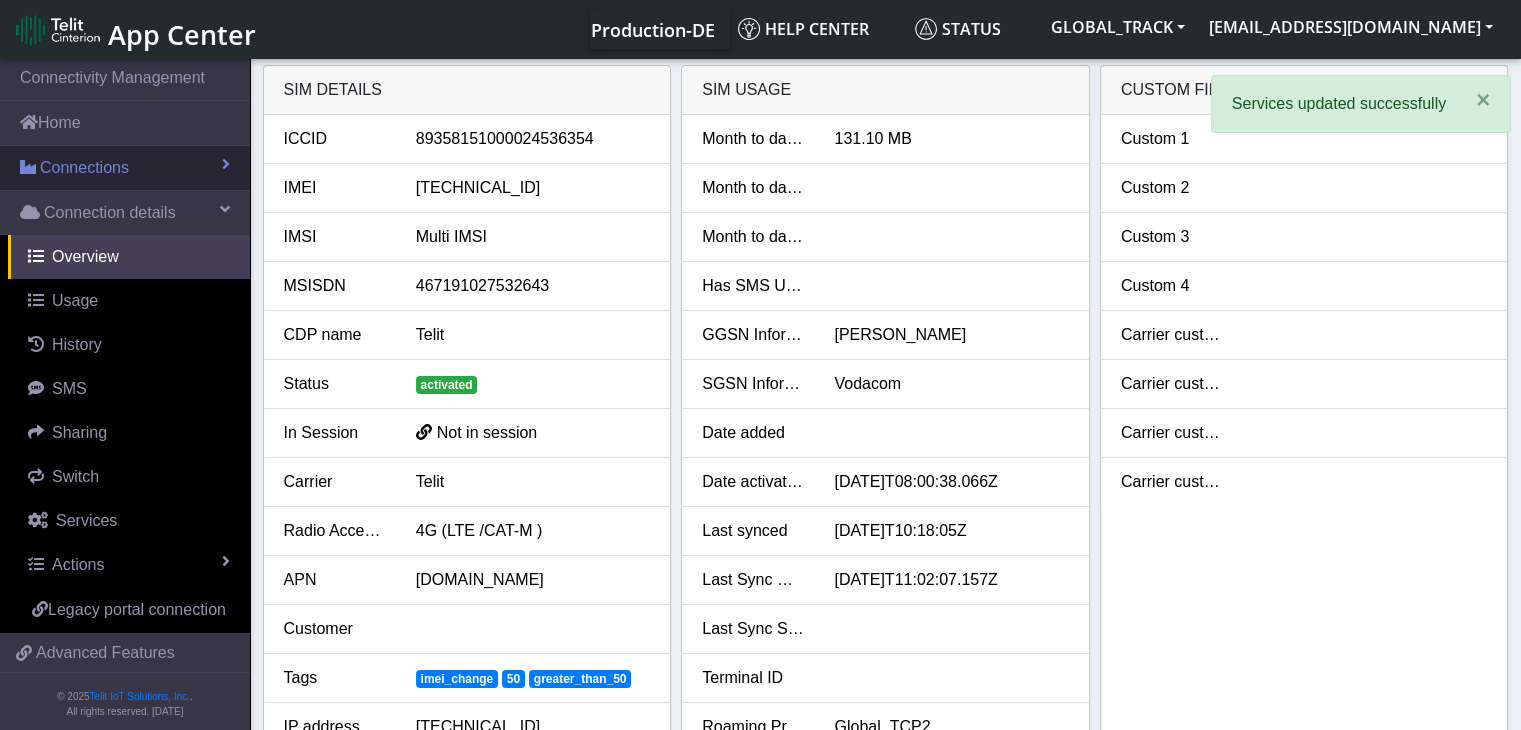 click on "Connections" at bounding box center [125, 168] 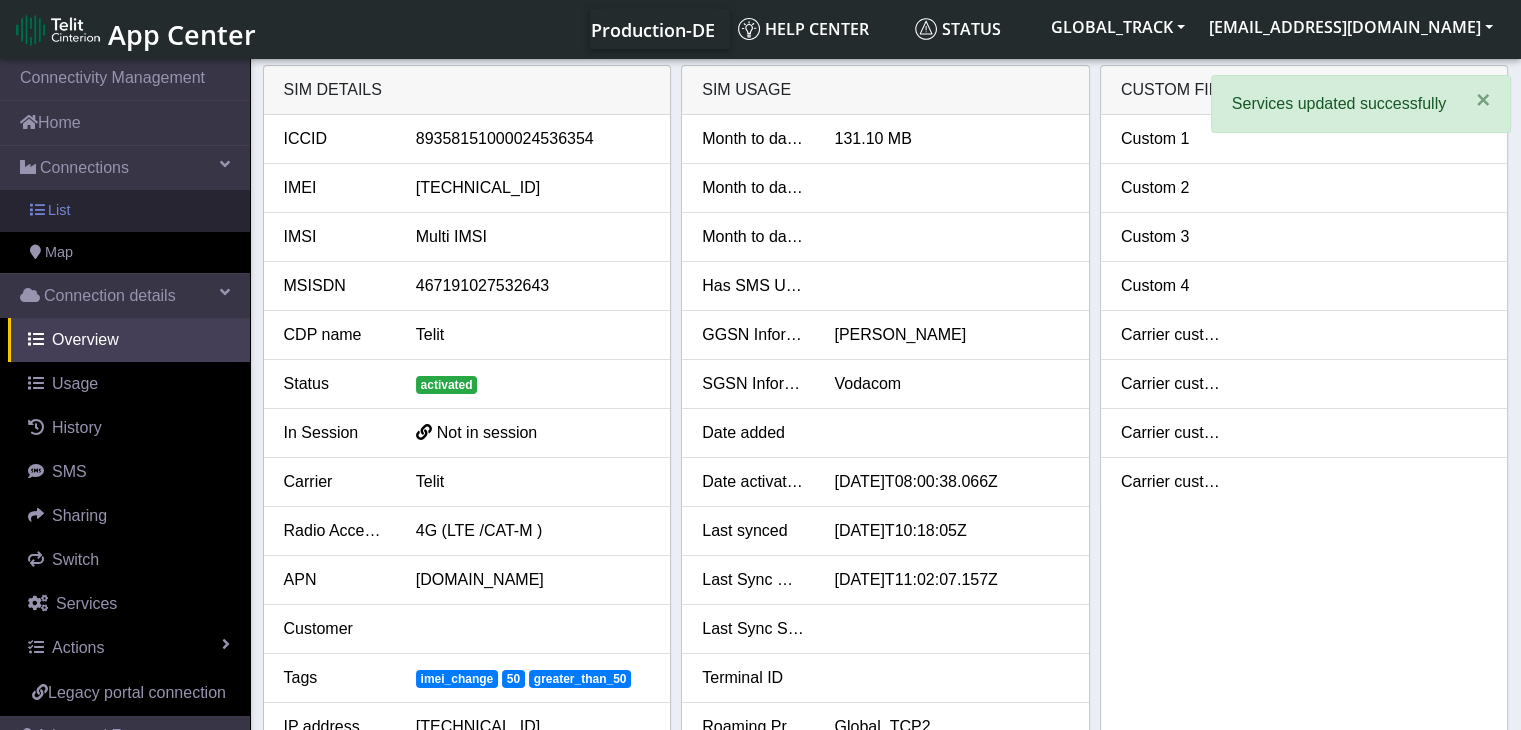 click on "List" at bounding box center [125, 211] 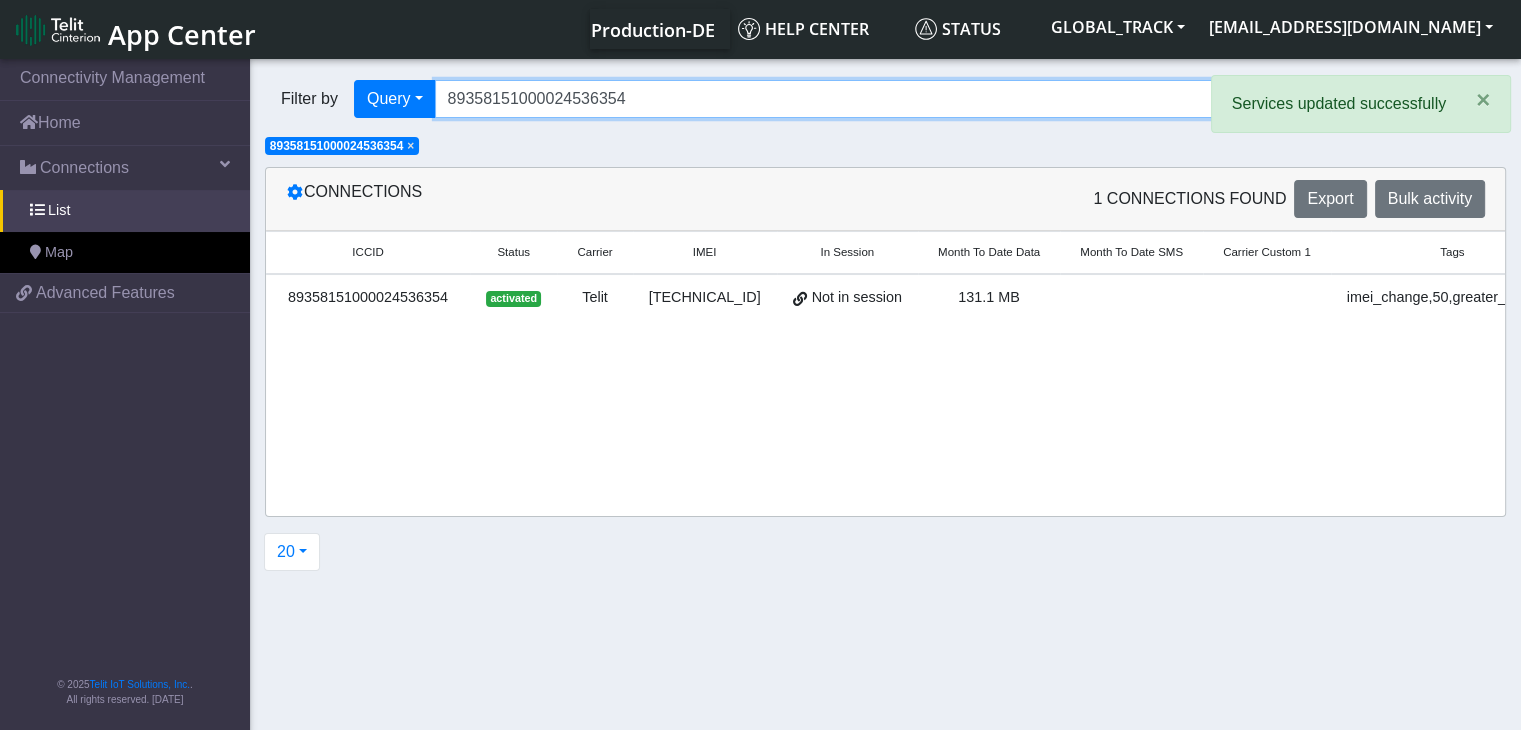 drag, startPoint x: 622, startPoint y: 103, endPoint x: 346, endPoint y: 133, distance: 277.62564 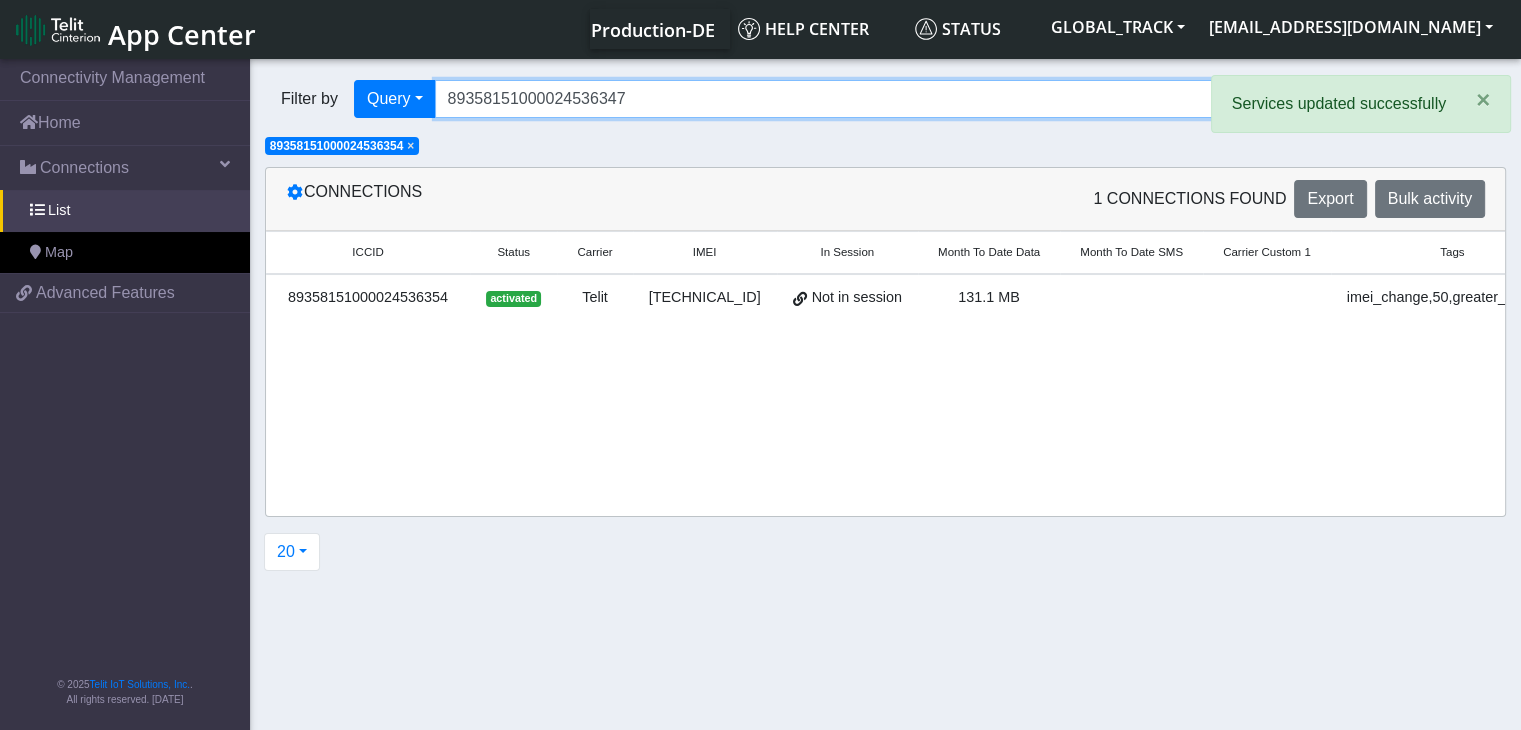 type on "89358151000024536347" 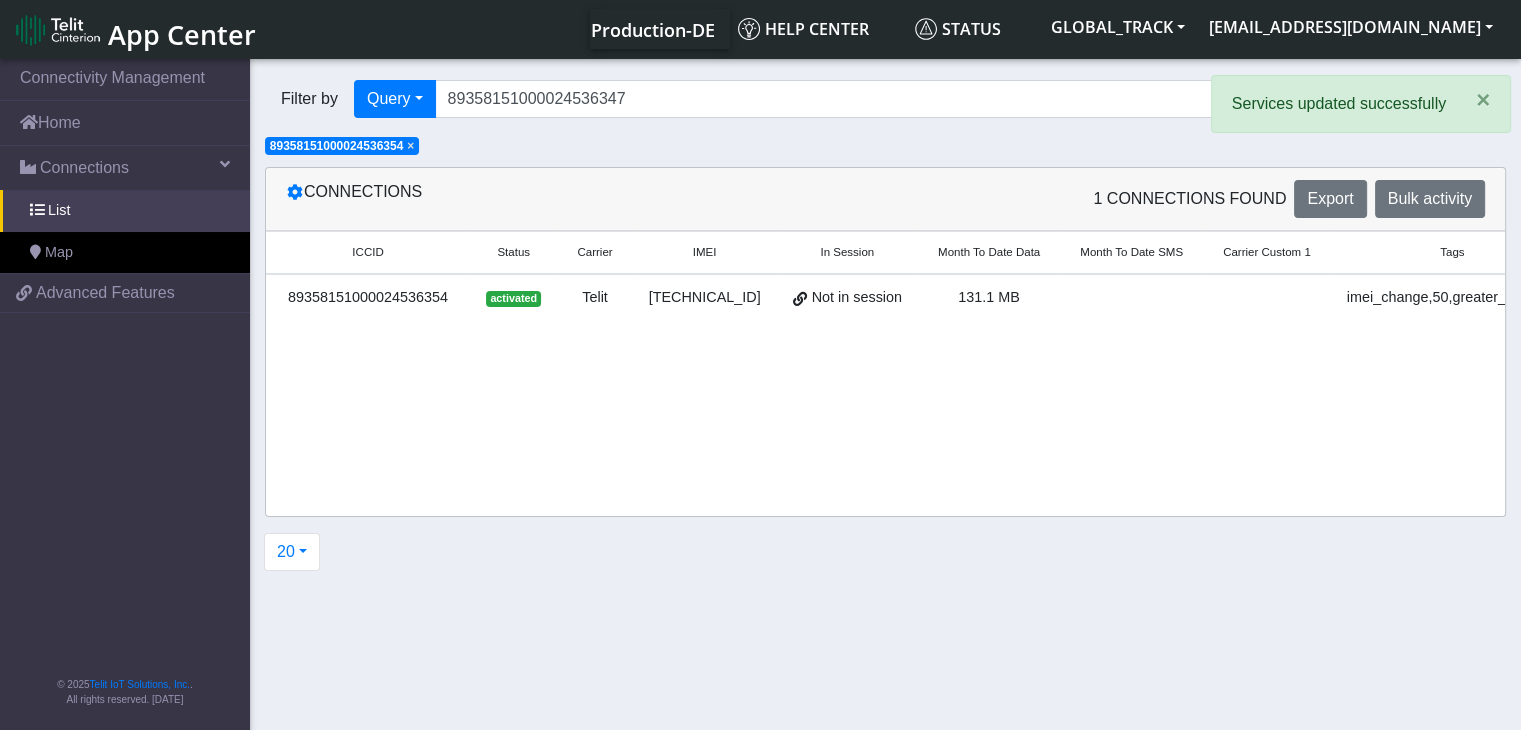 click on "×" 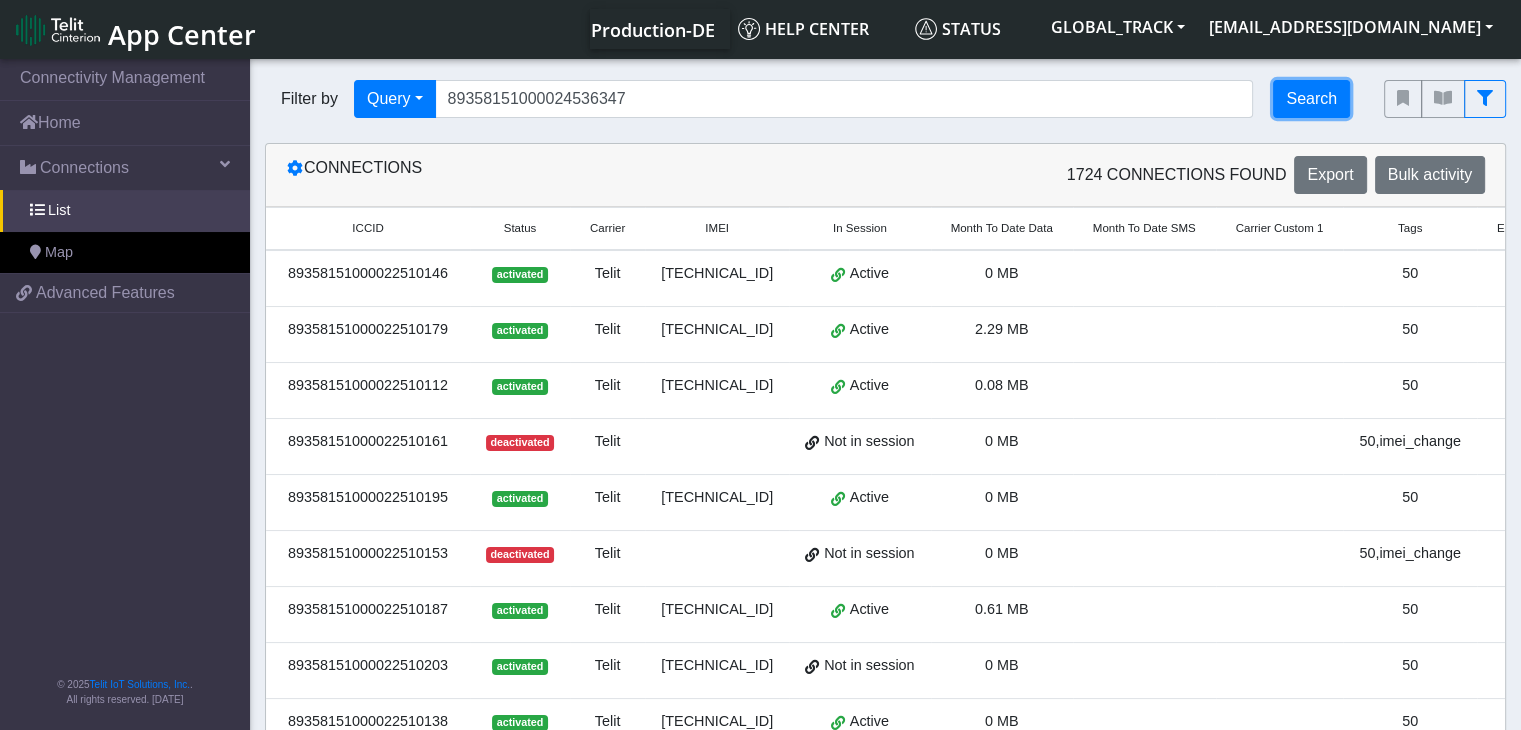 click on "Search" 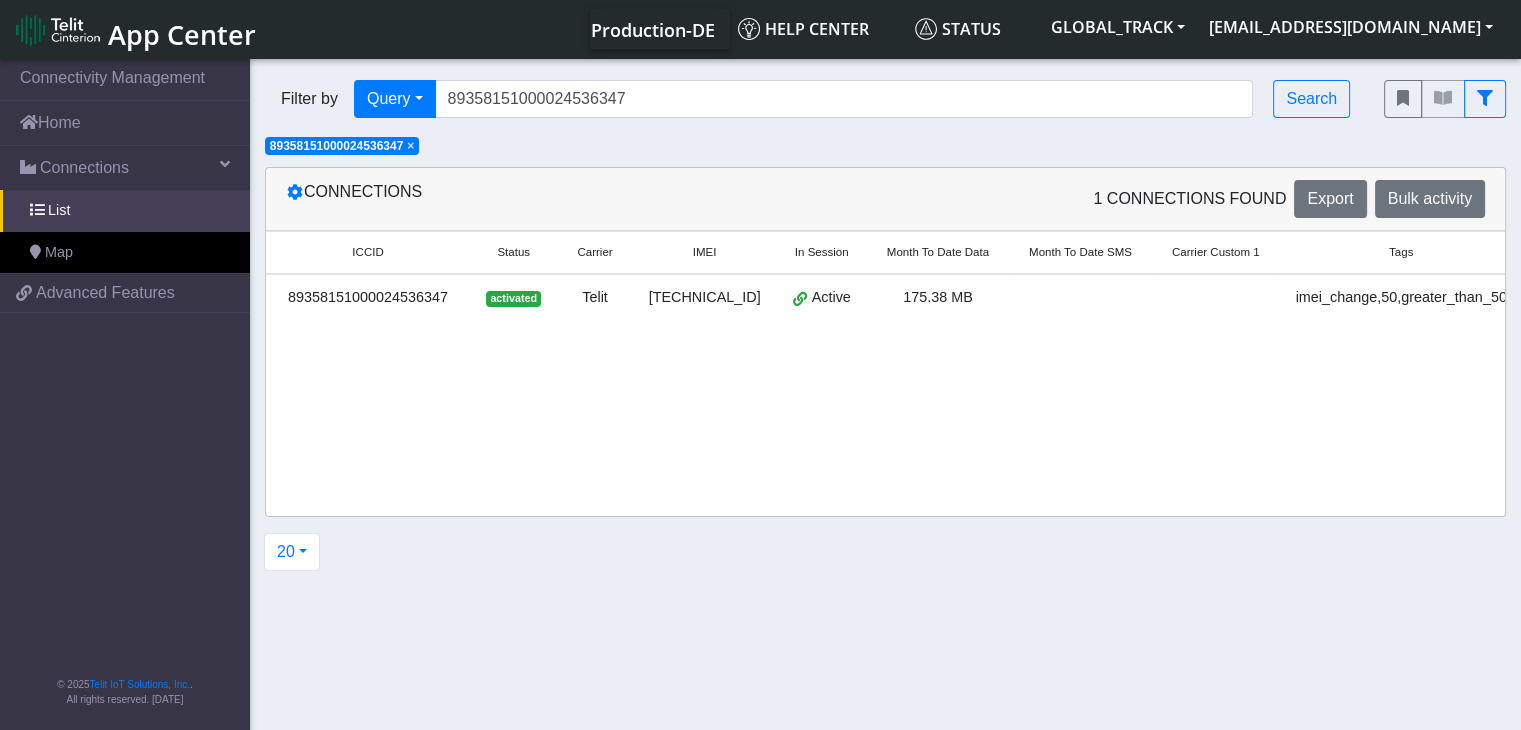 click on "imei_change,50,greater_than_50" at bounding box center (1400, 302) 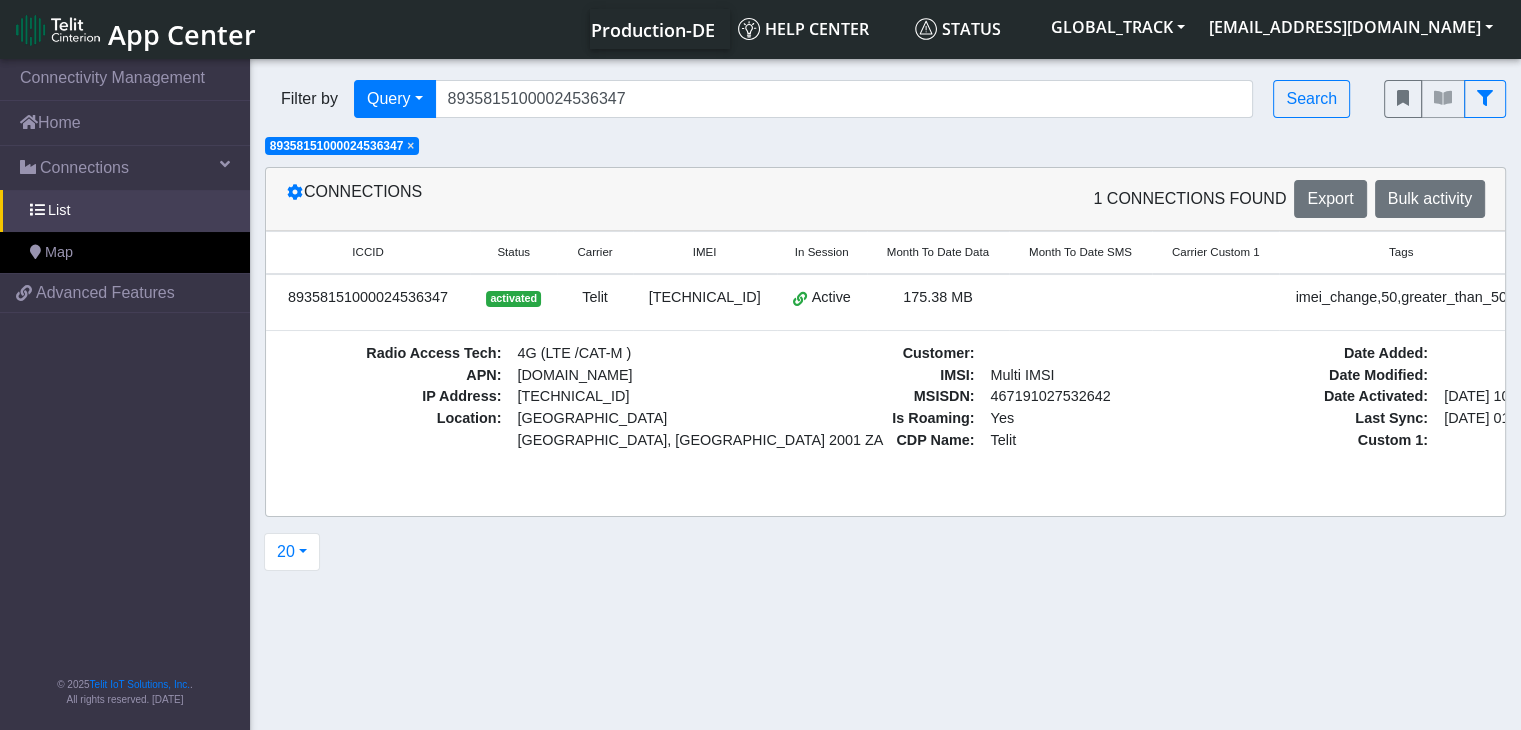 scroll, scrollTop: 0, scrollLeft: 146, axis: horizontal 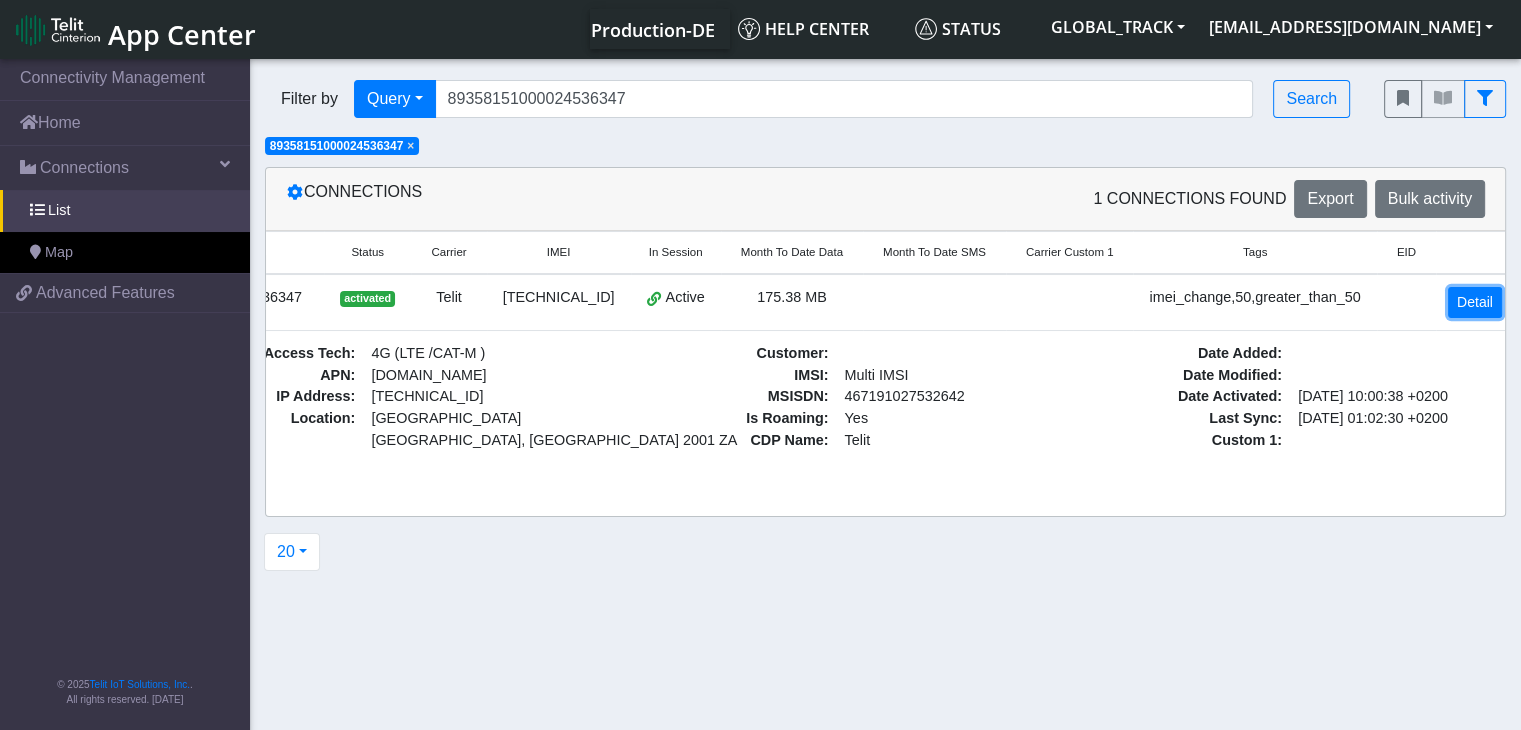 click on "Detail" at bounding box center (1475, 302) 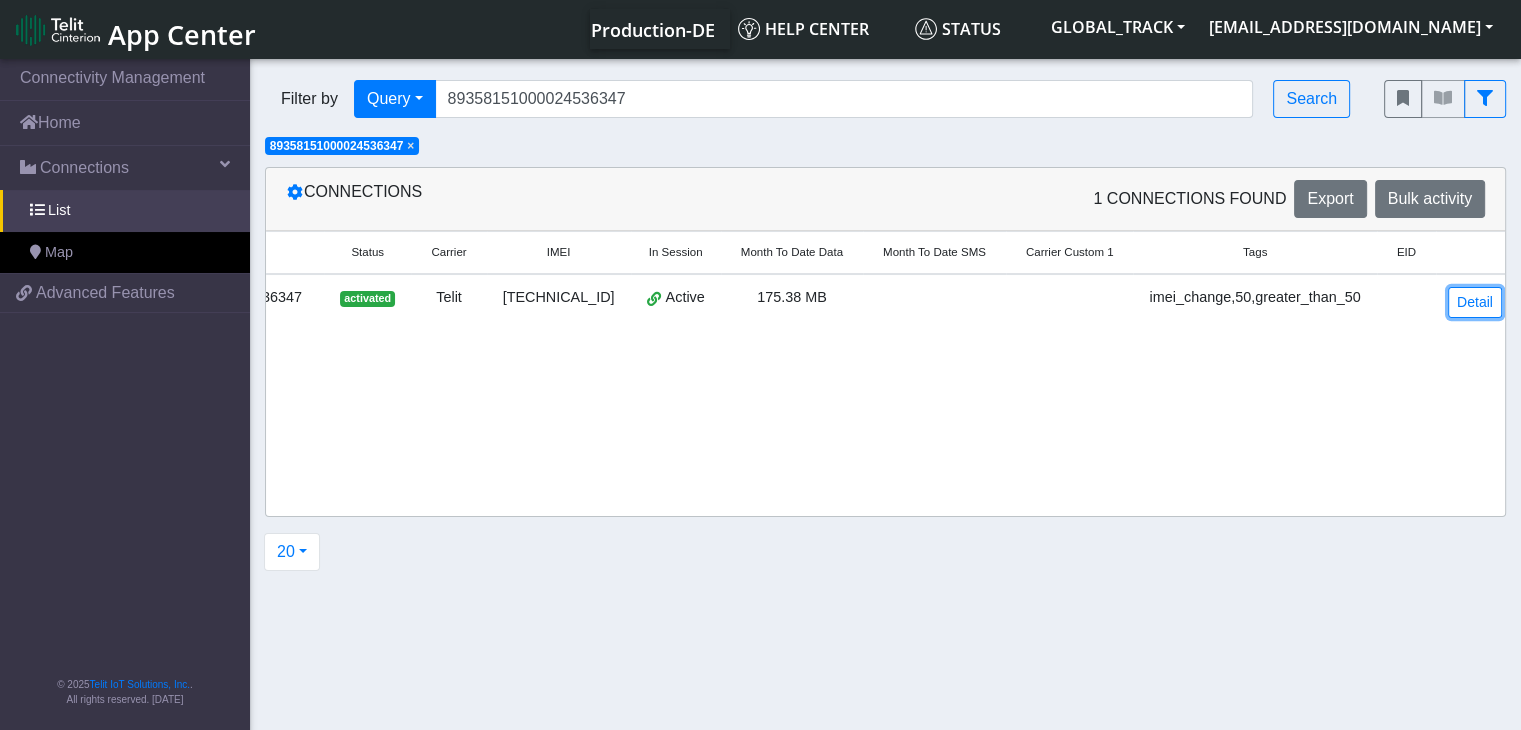 scroll, scrollTop: 0, scrollLeft: 143, axis: horizontal 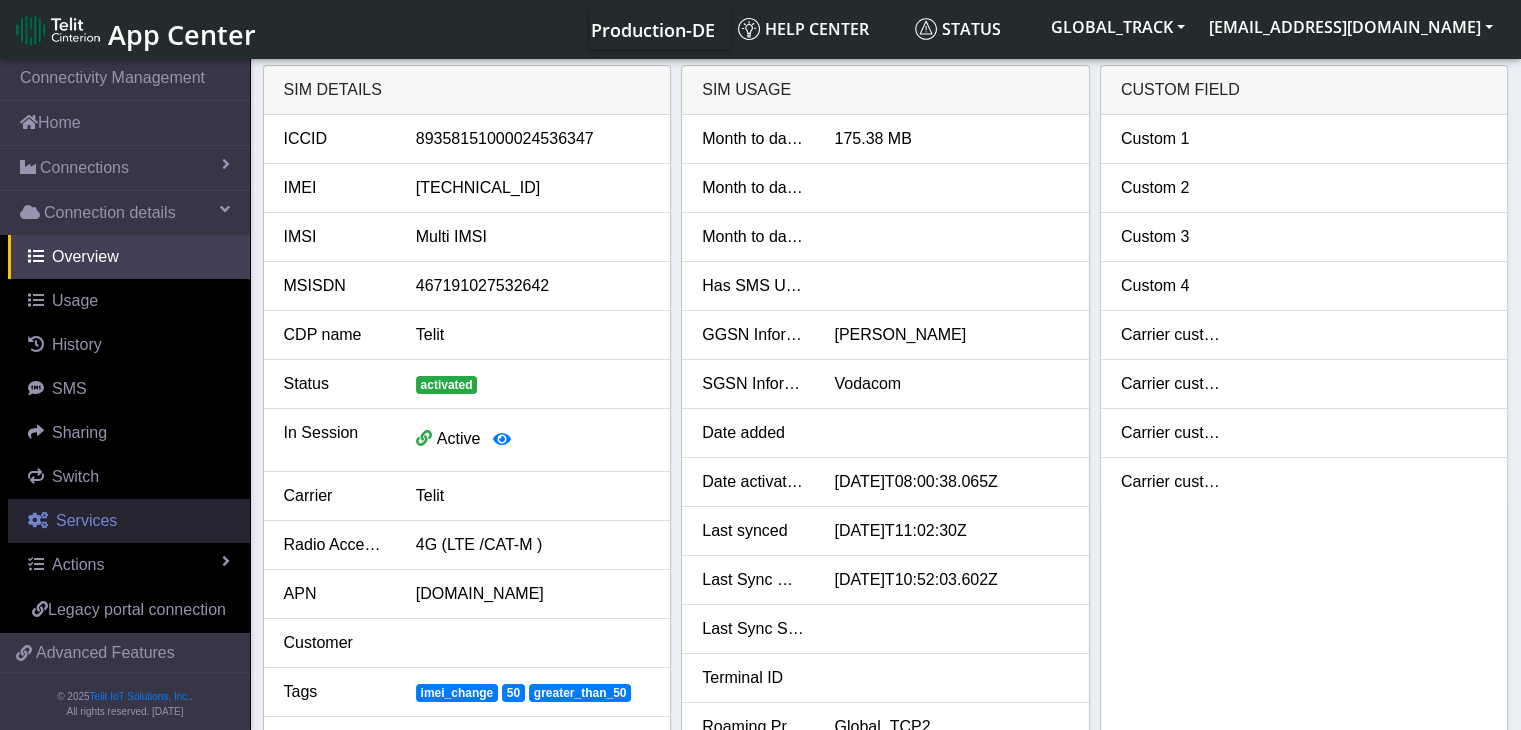 click on "Services" at bounding box center (86, 520) 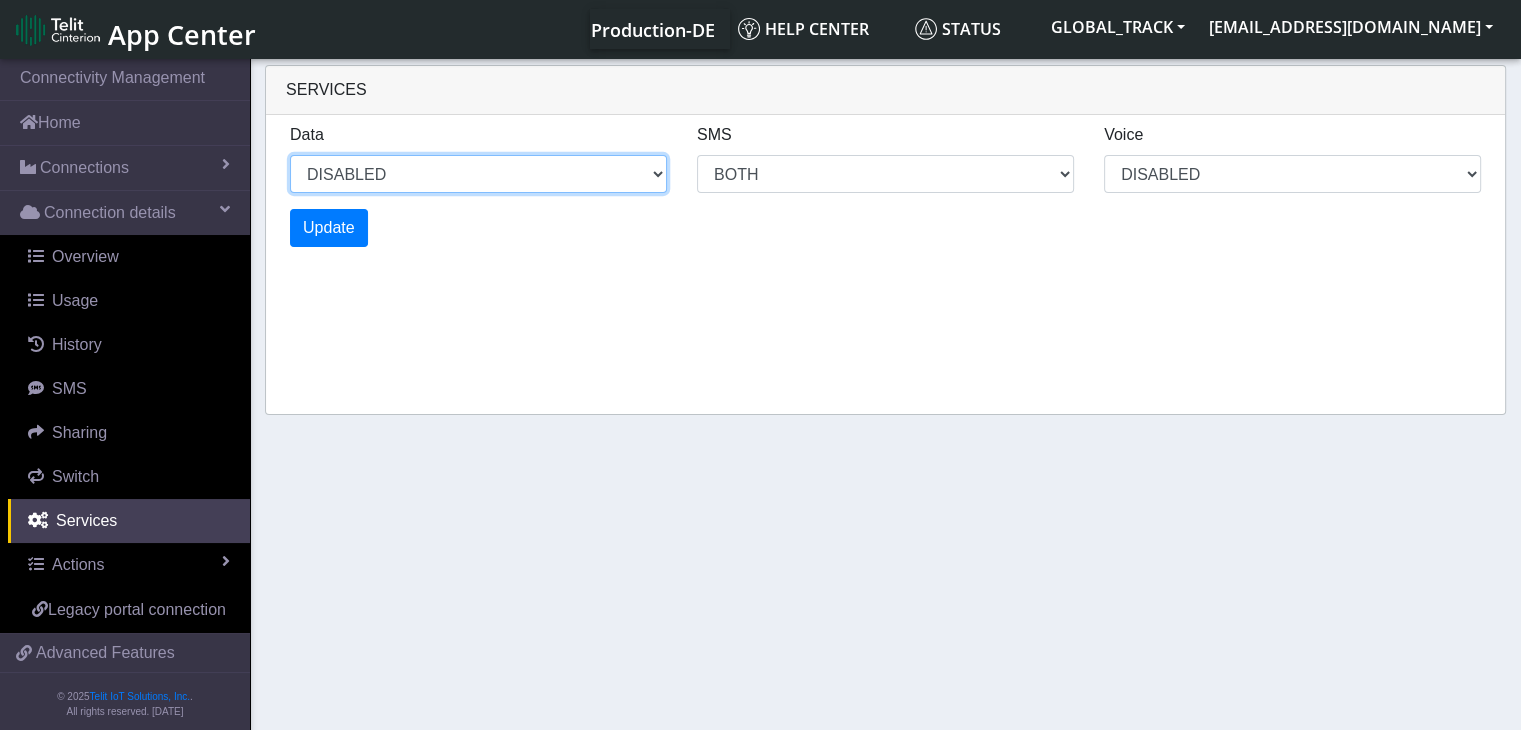 drag, startPoint x: 588, startPoint y: 172, endPoint x: 572, endPoint y: 181, distance: 18.35756 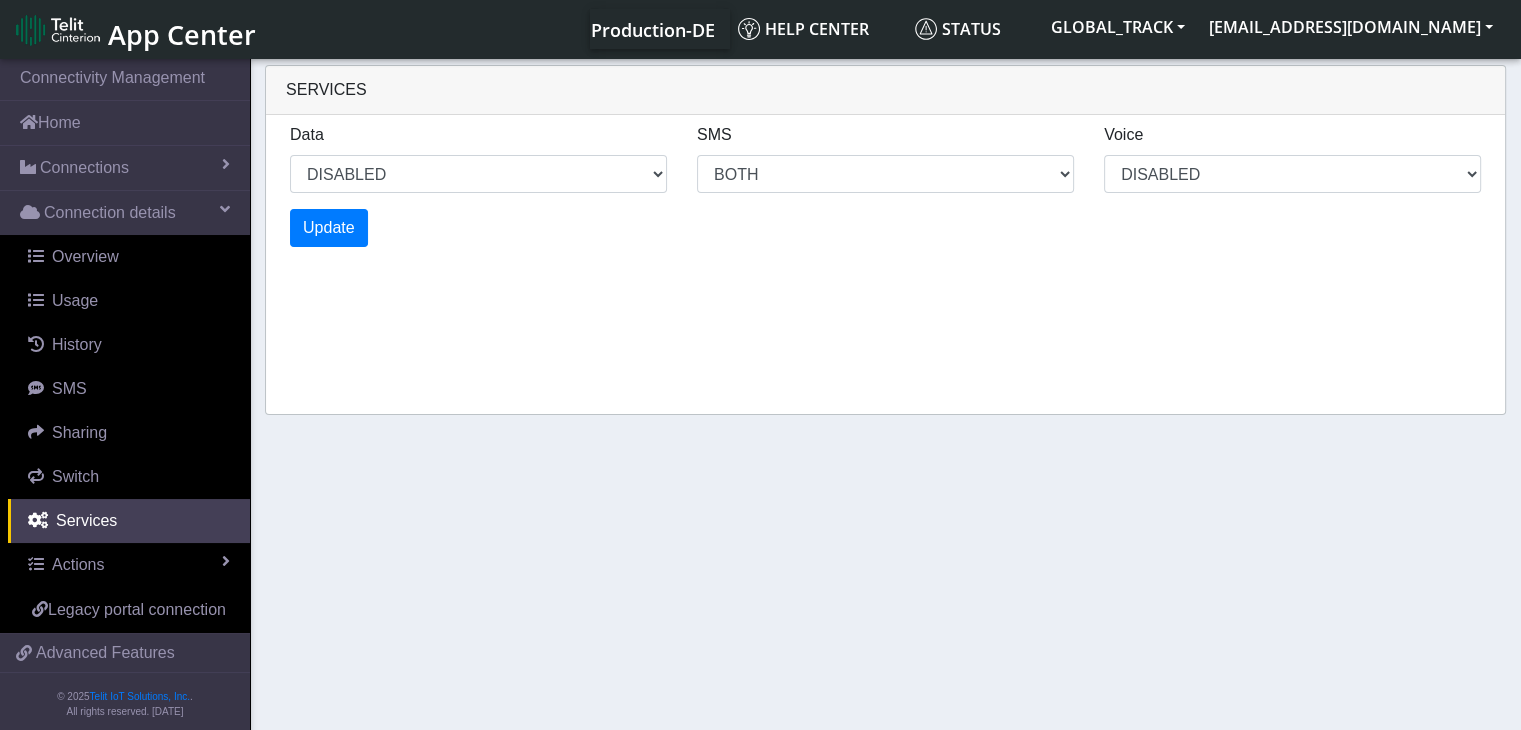 select on "3: 1" 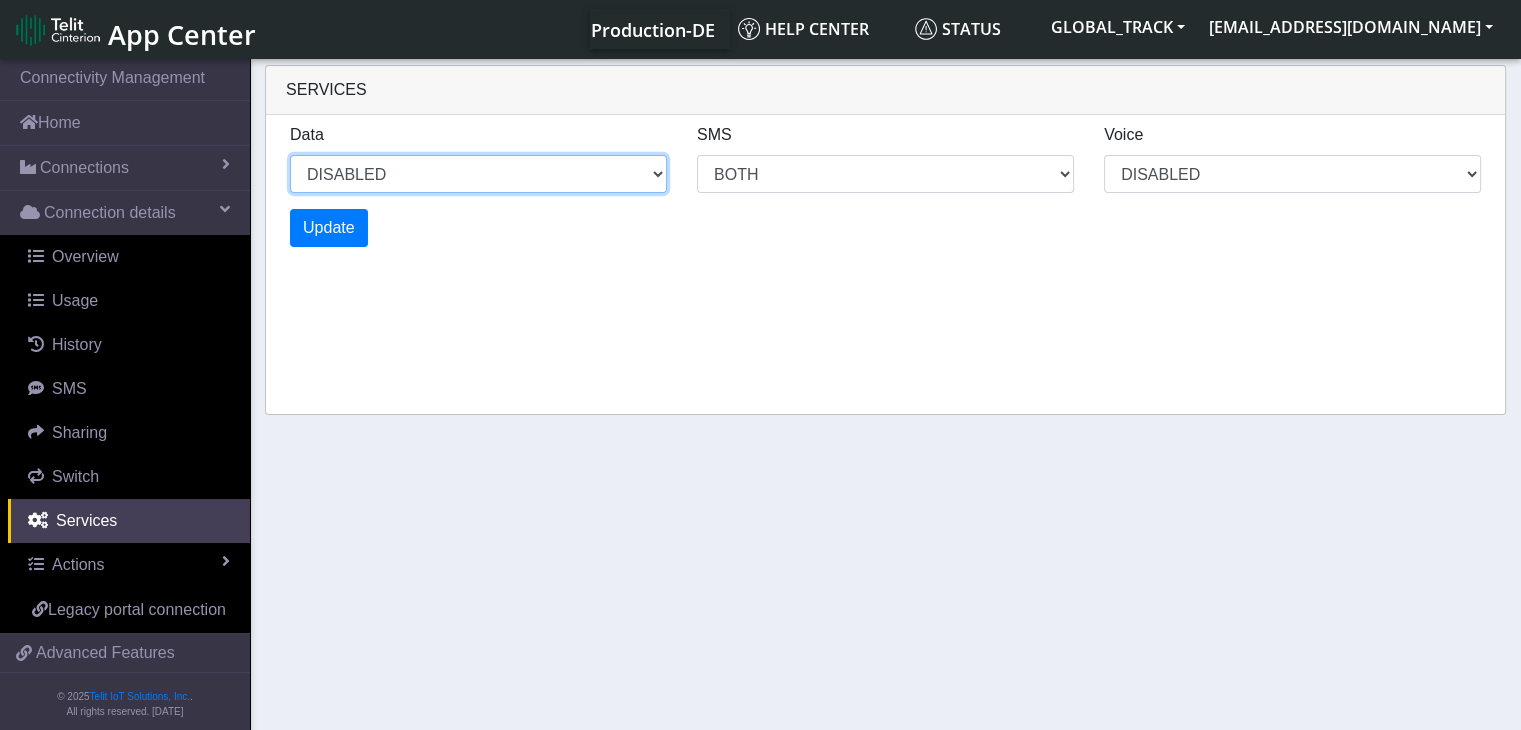 drag, startPoint x: 416, startPoint y: 177, endPoint x: 392, endPoint y: 190, distance: 27.294687 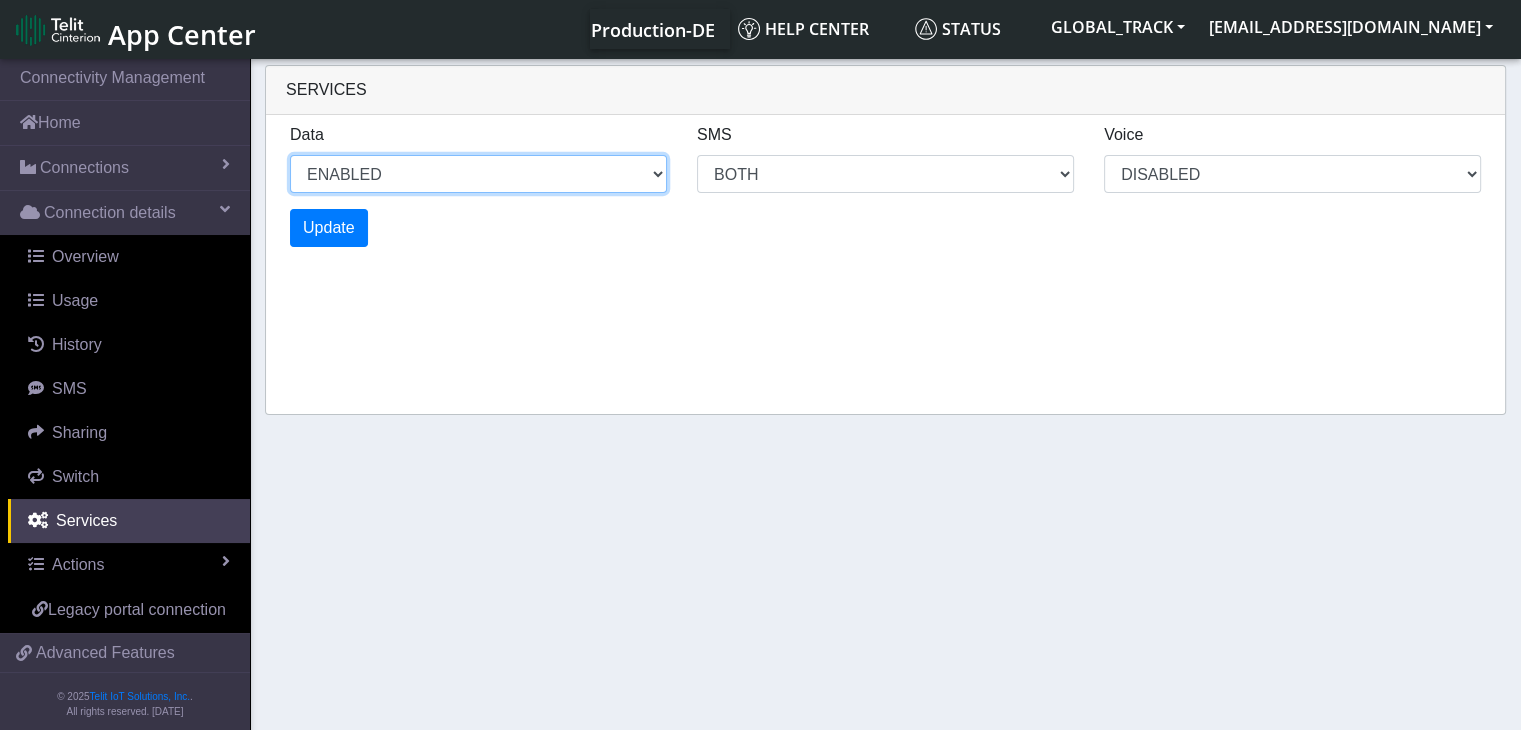 click on "ENABLED DISABLED" at bounding box center (478, 174) 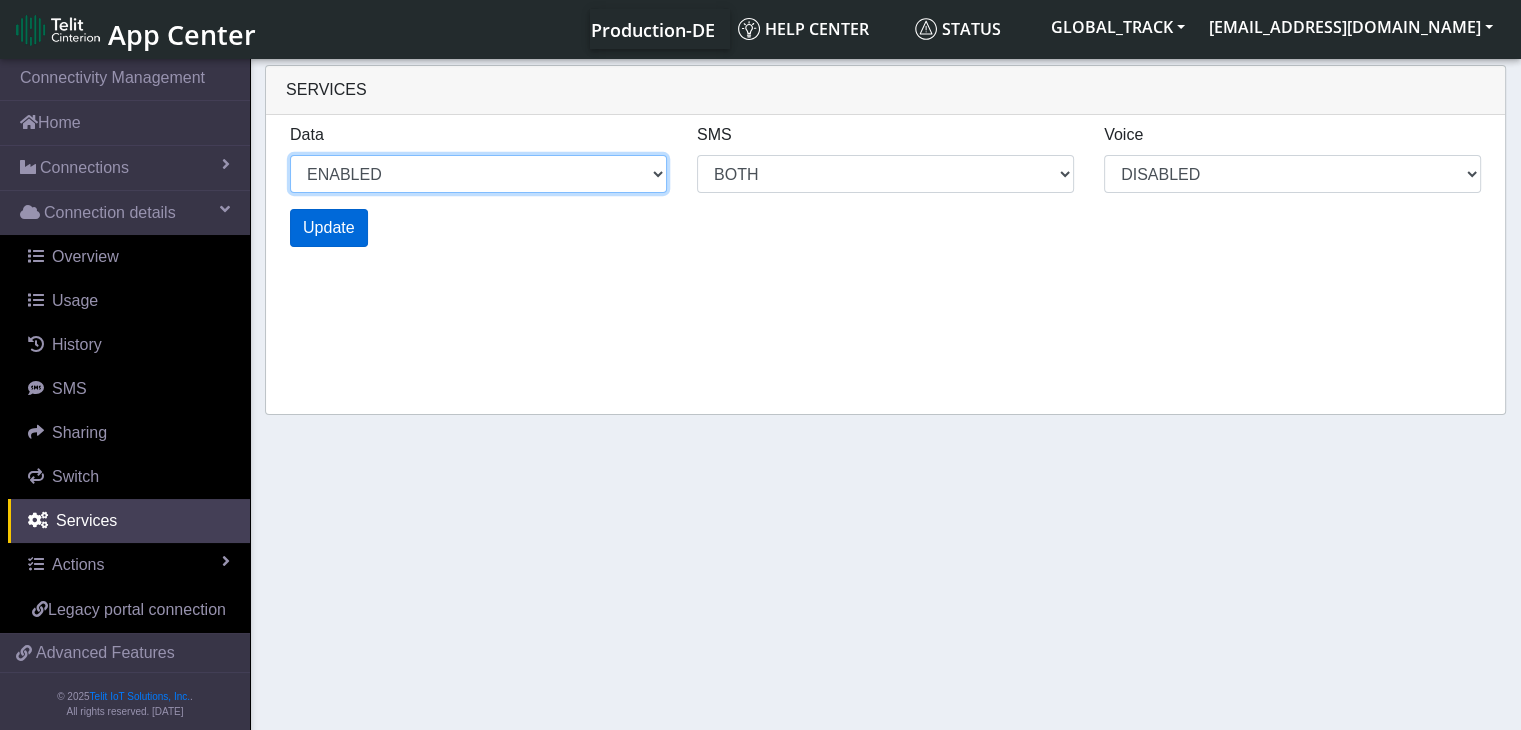 select on "4: 0" 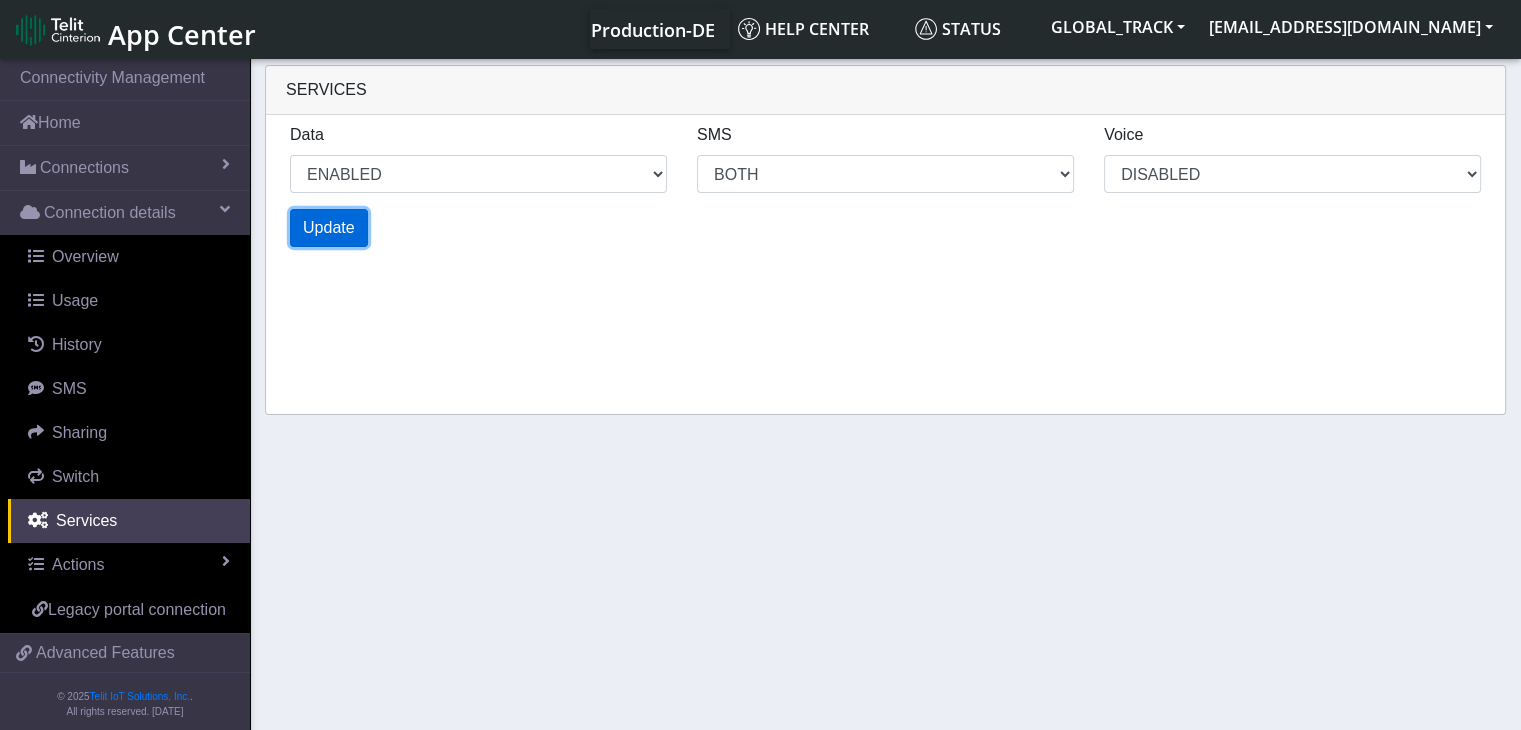 click on "Update" 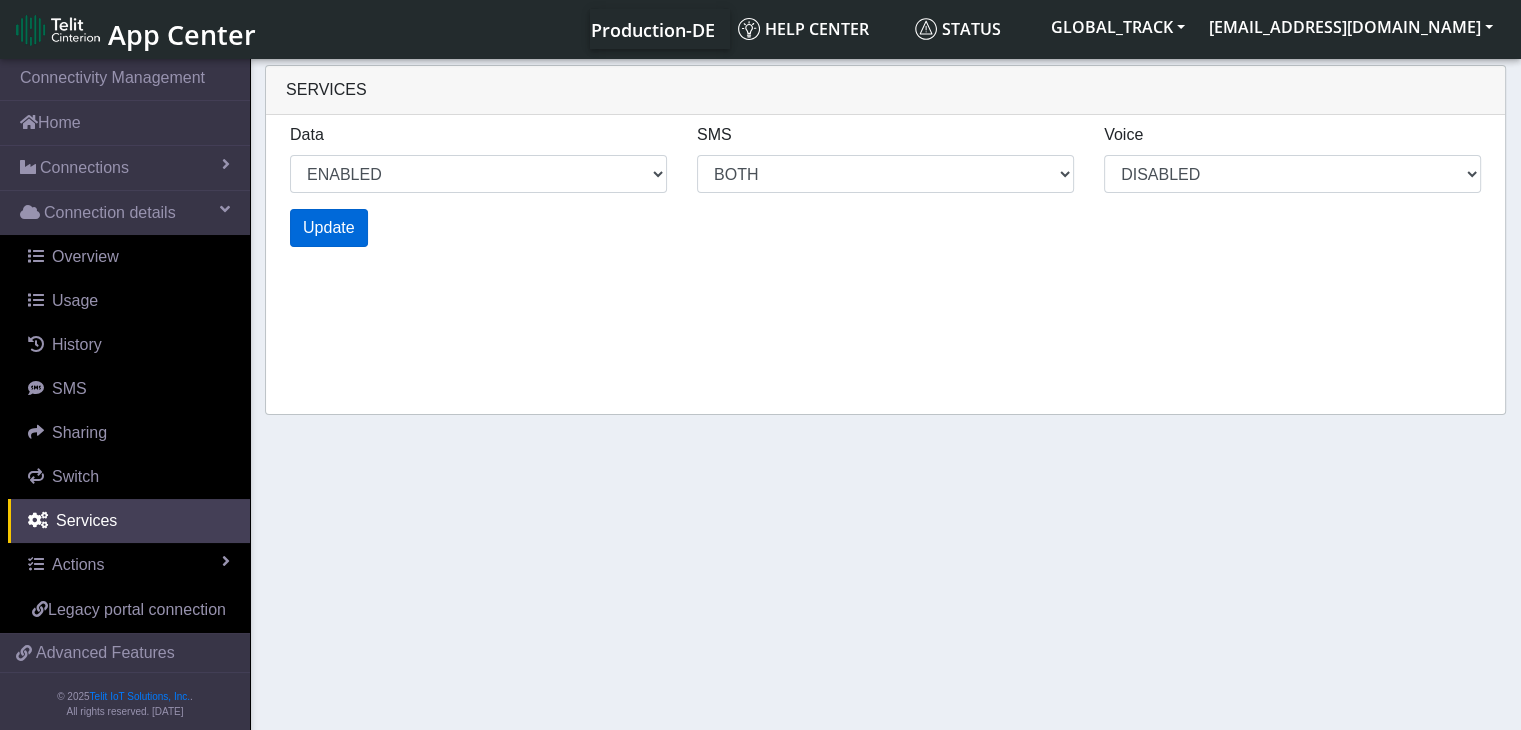 select on "8: 0" 